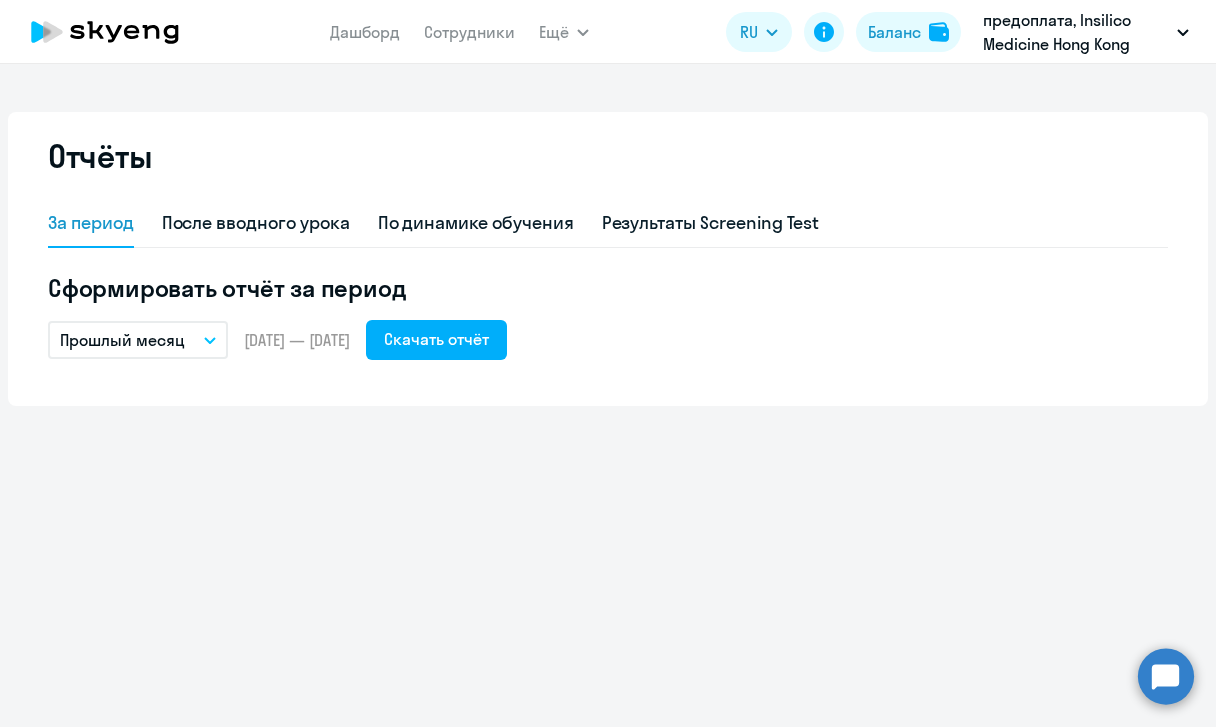 scroll, scrollTop: 0, scrollLeft: 0, axis: both 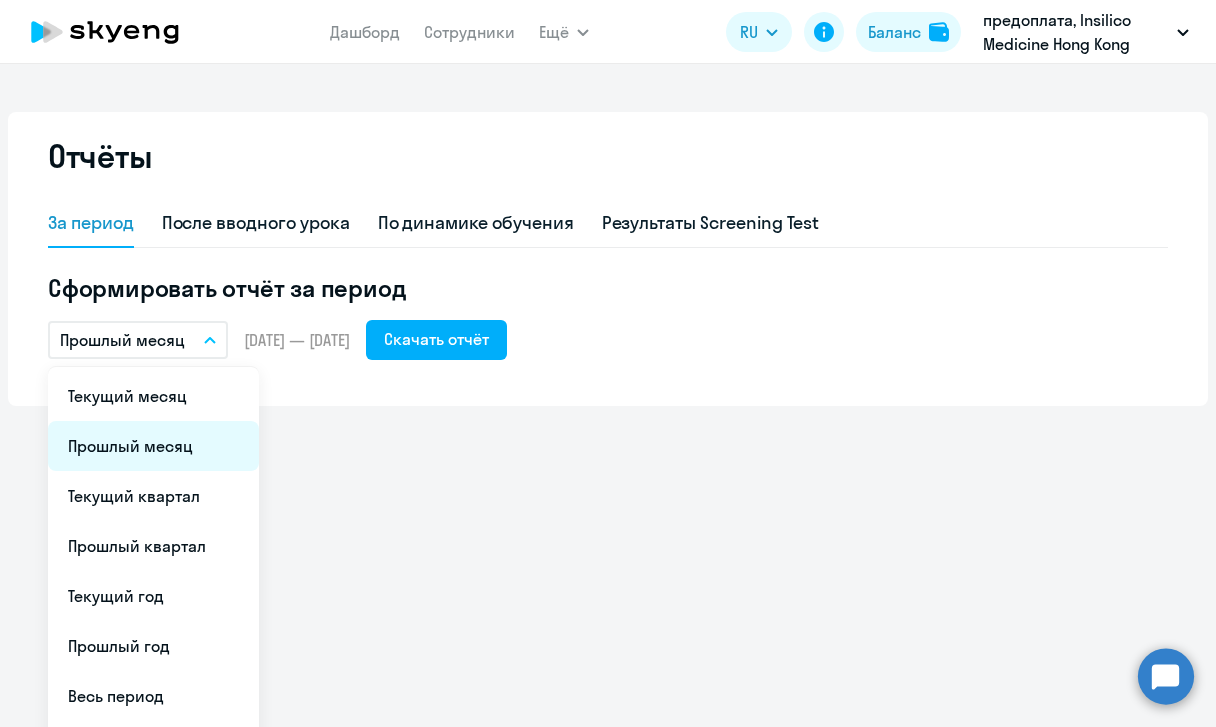 click on "Прошлый месяц" at bounding box center [153, 446] 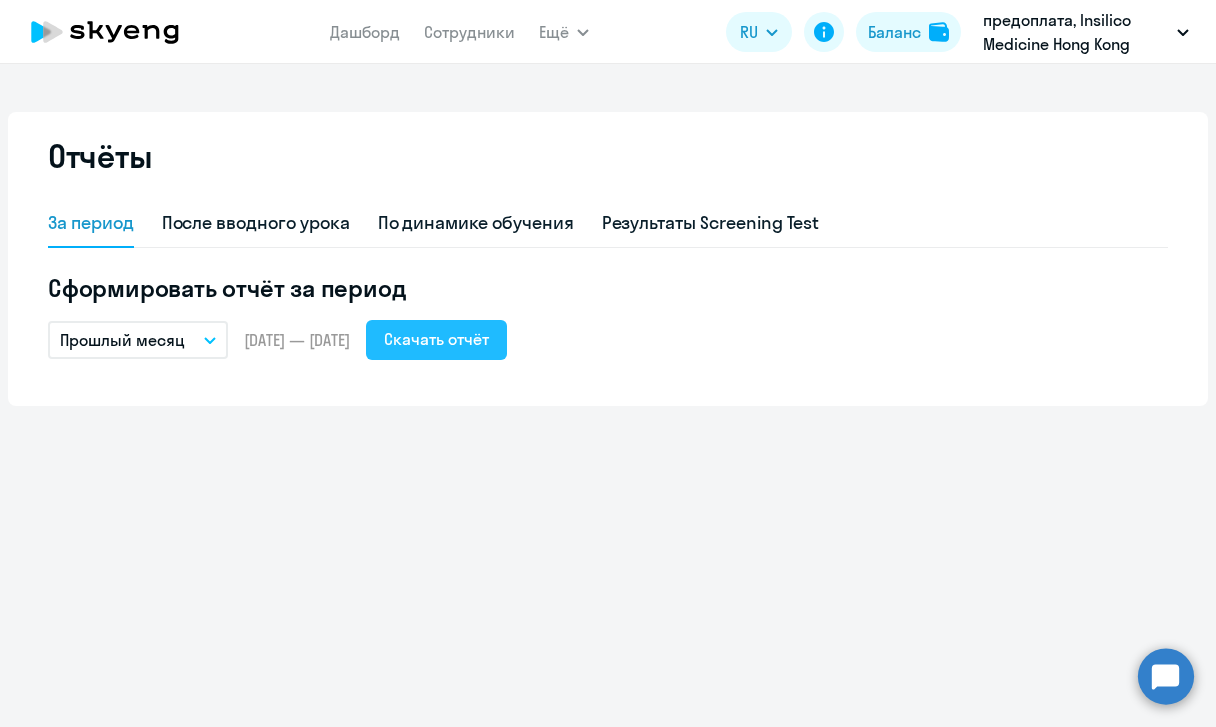 click on "Скачать отчёт" 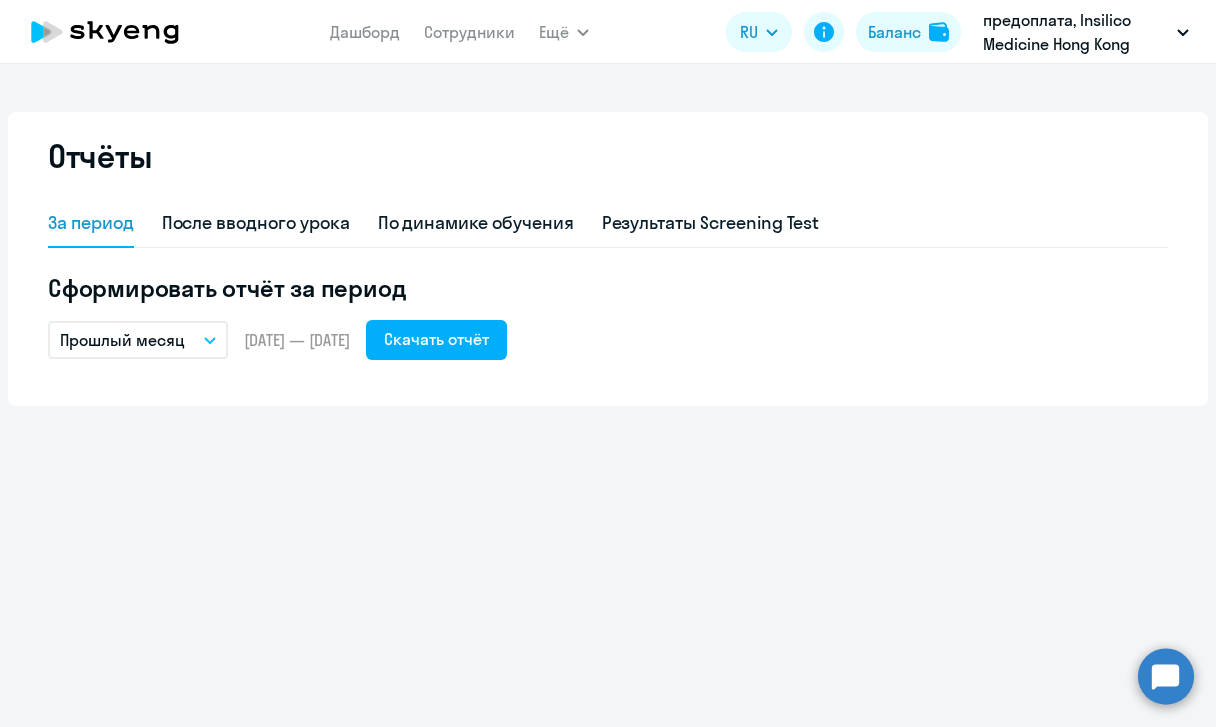 click on "Прошлый месяц" at bounding box center (138, 340) 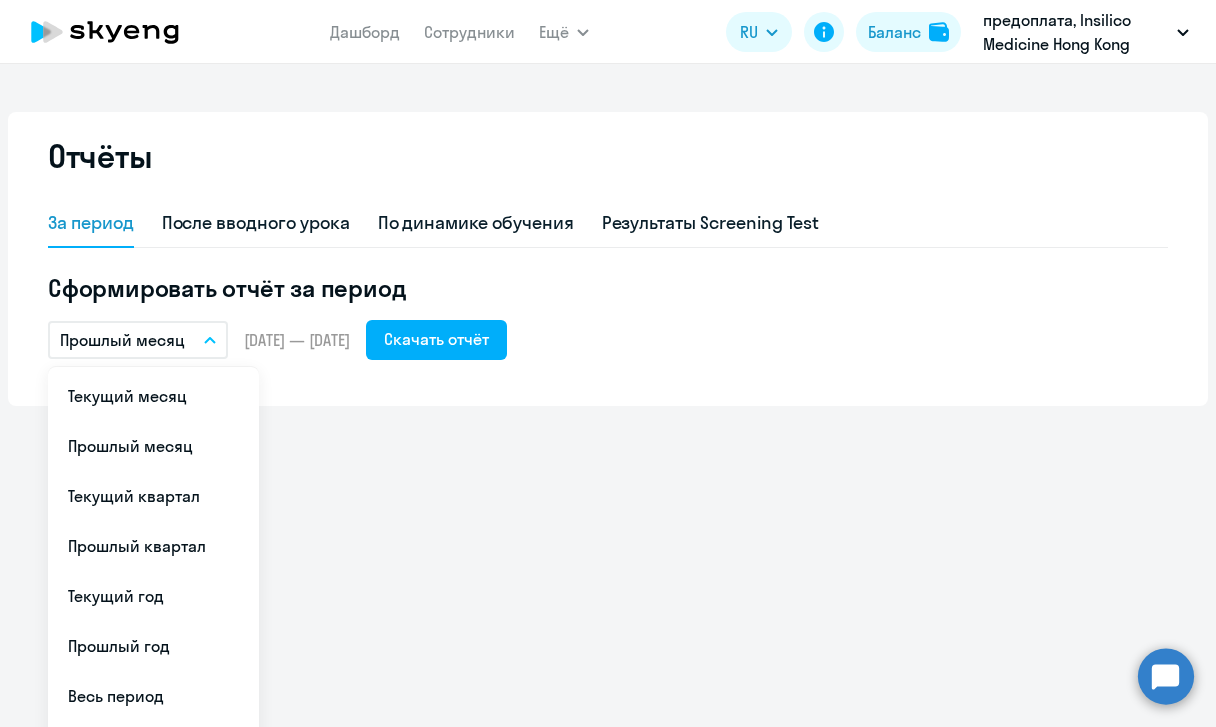 click on "Текущий месяц" at bounding box center (153, 396) 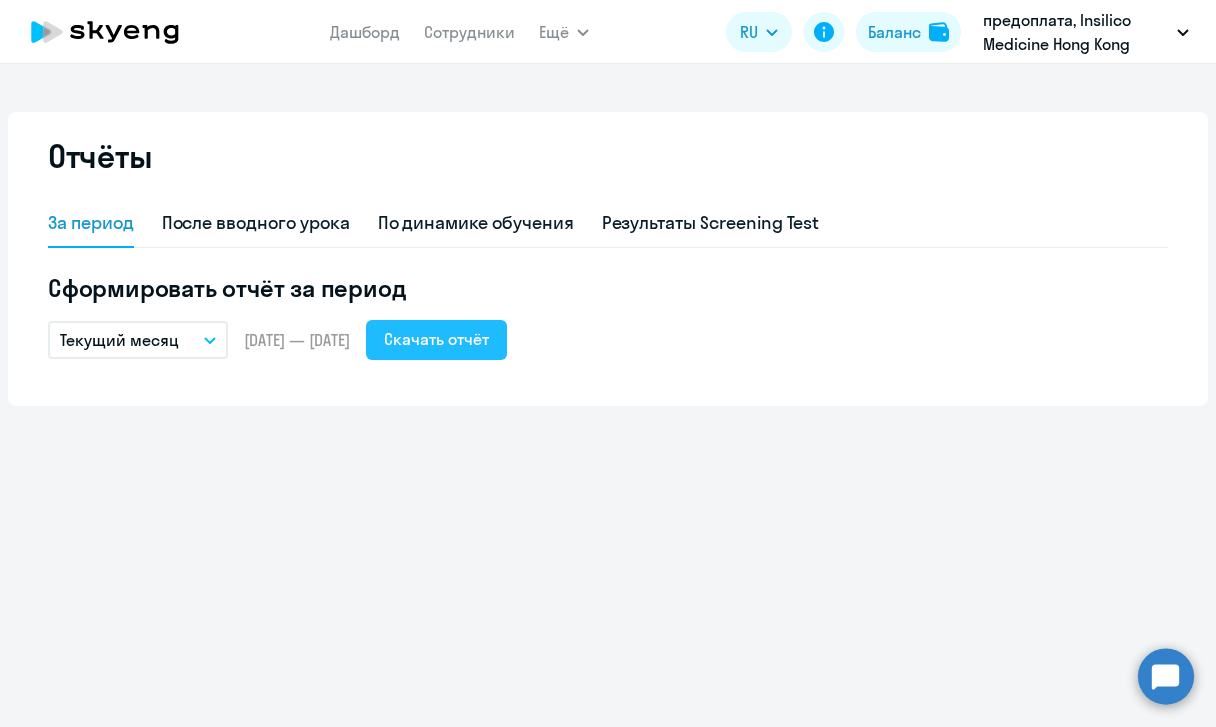 click on "Скачать отчёт" 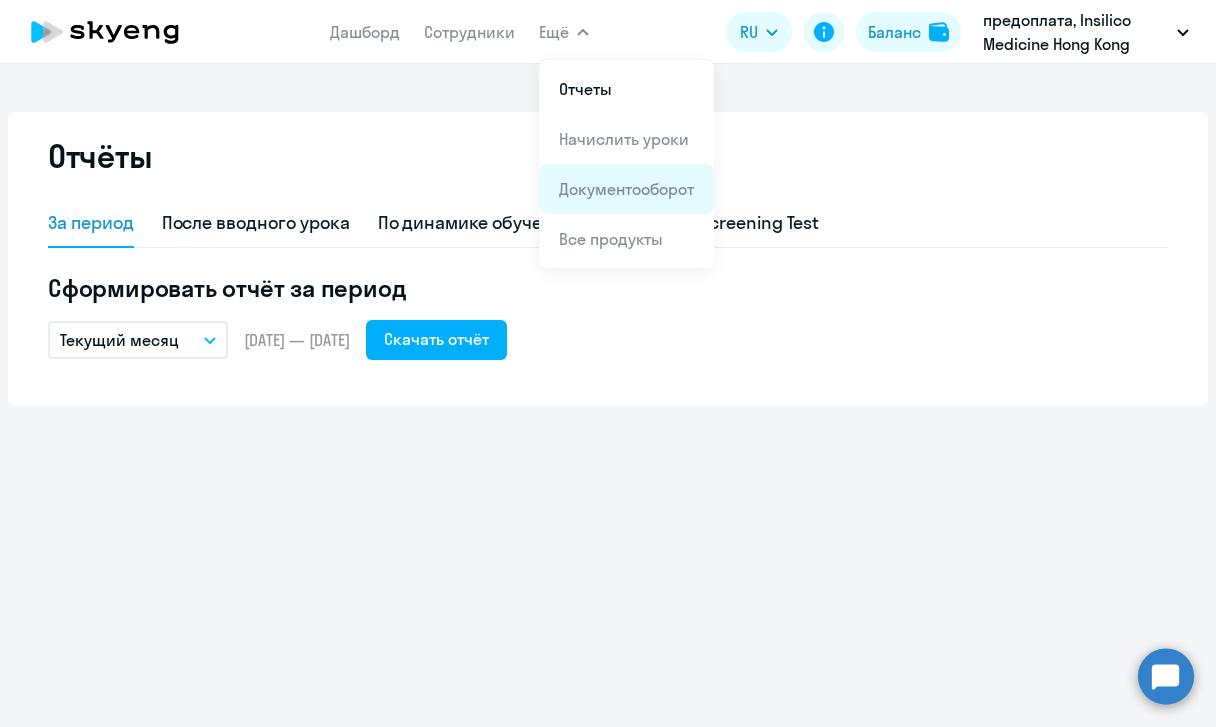 click on "Документооборот" at bounding box center (626, 189) 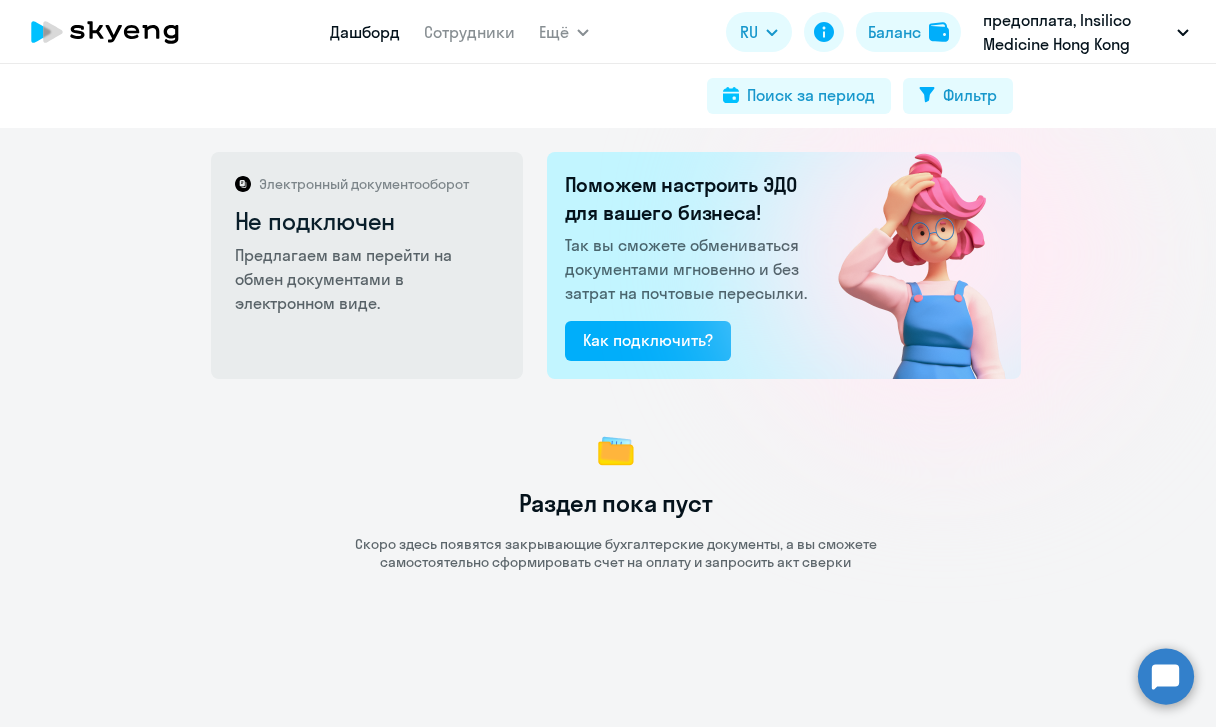 click on "Дашборд" at bounding box center [365, 32] 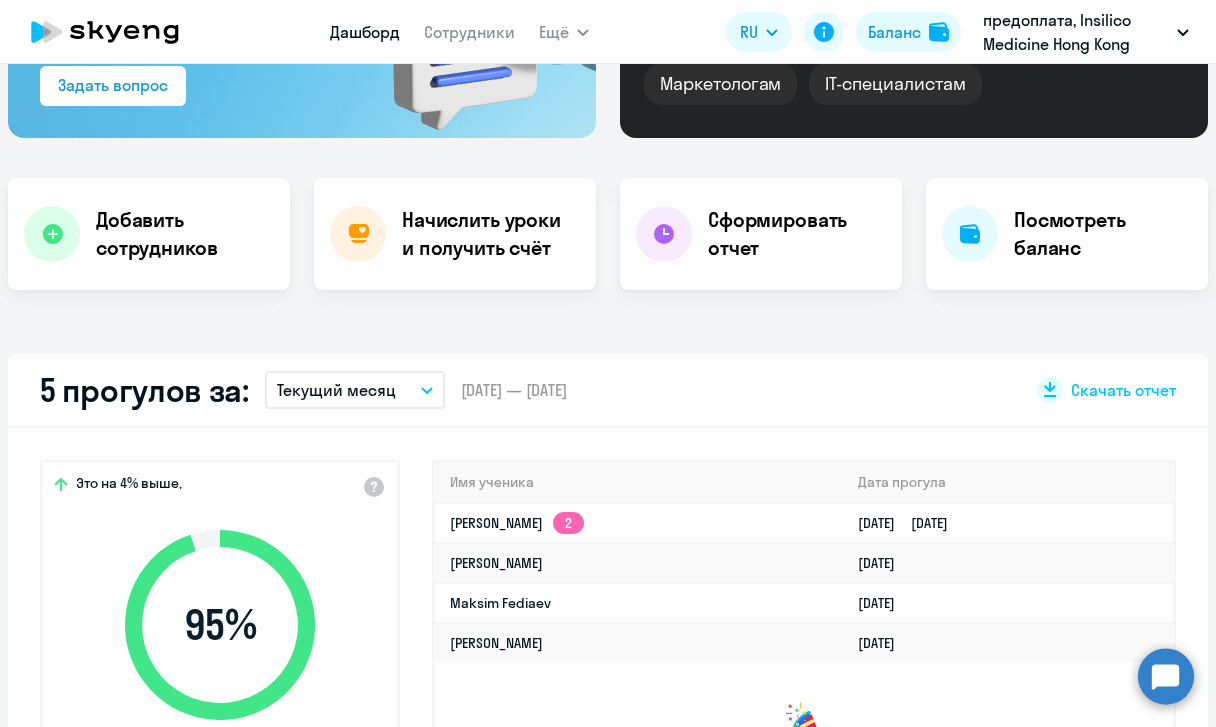scroll, scrollTop: 301, scrollLeft: 0, axis: vertical 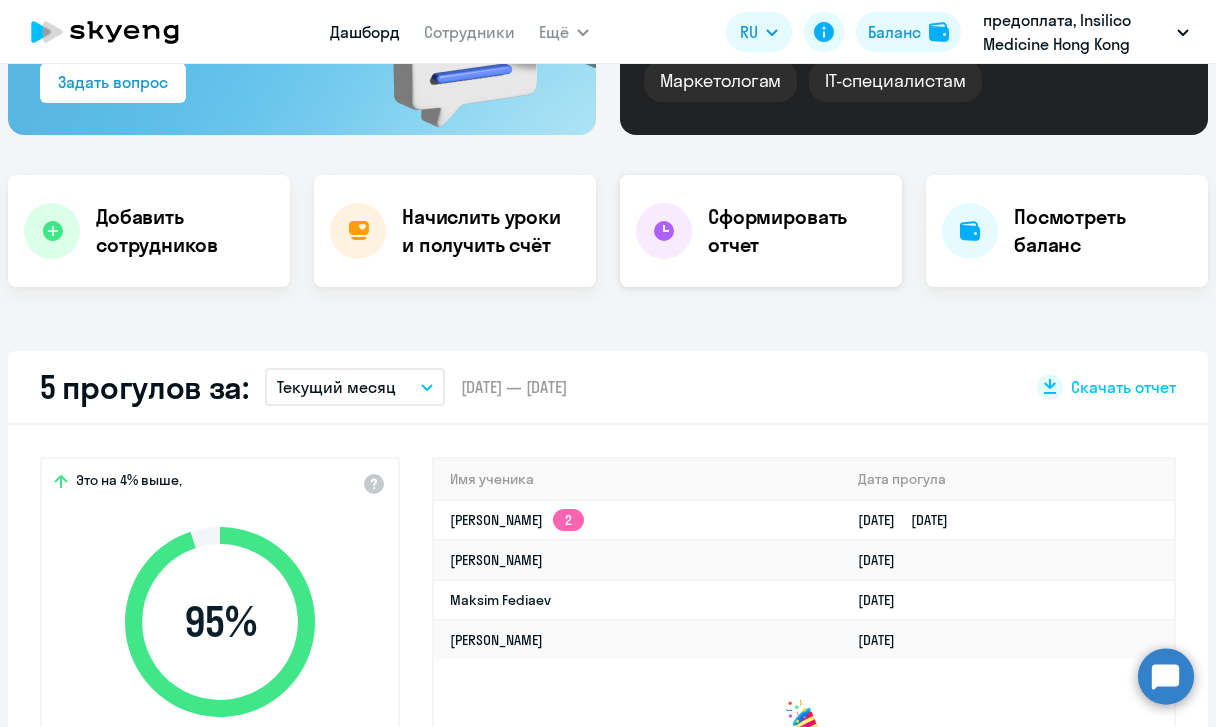 click on "Сформировать отчет" 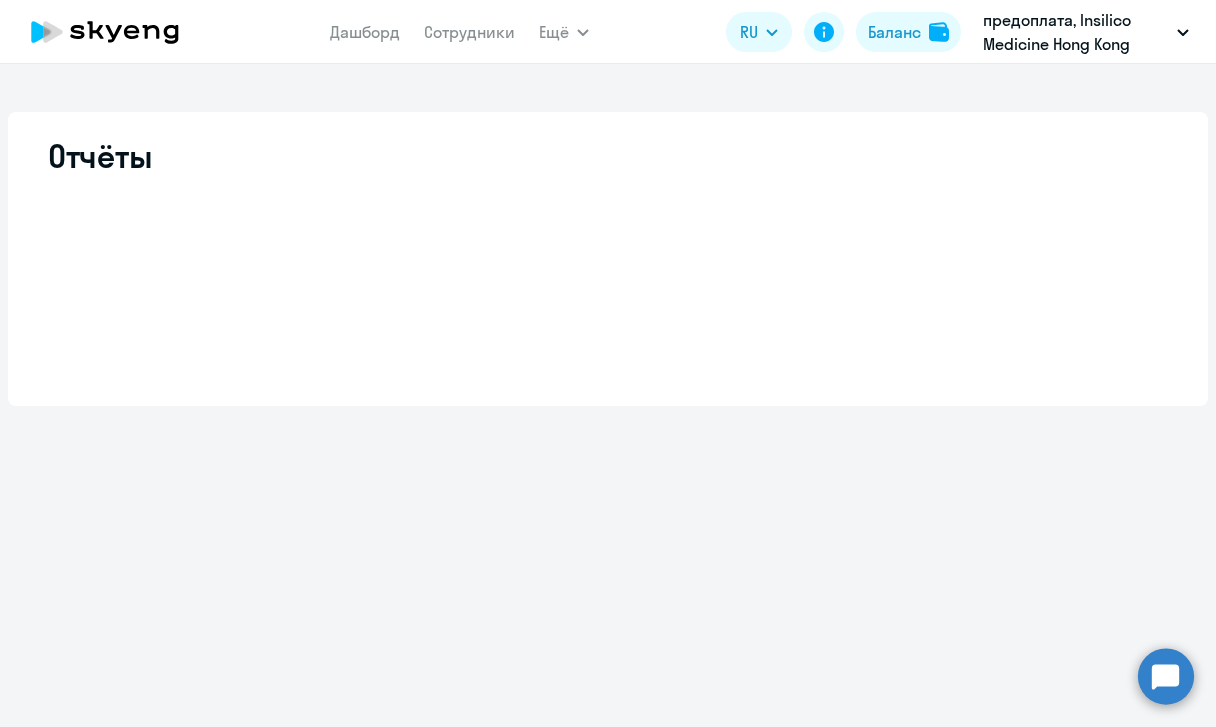 scroll, scrollTop: 0, scrollLeft: 0, axis: both 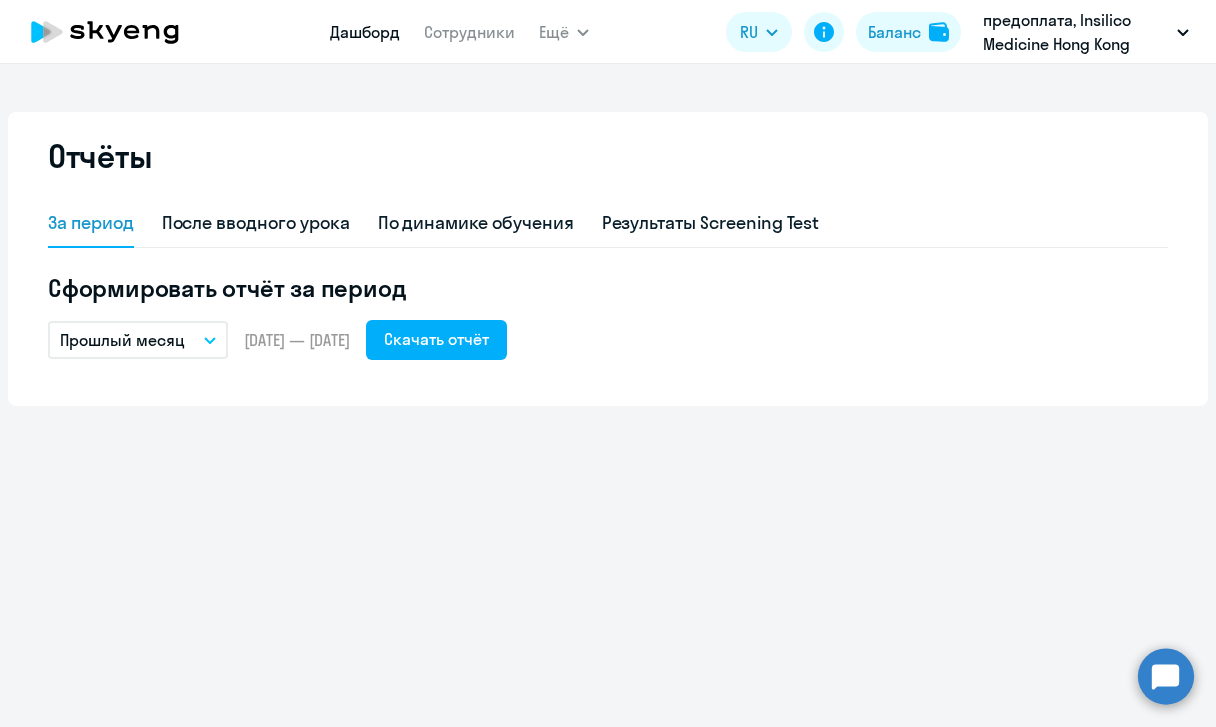 click on "Дашборд" at bounding box center [365, 32] 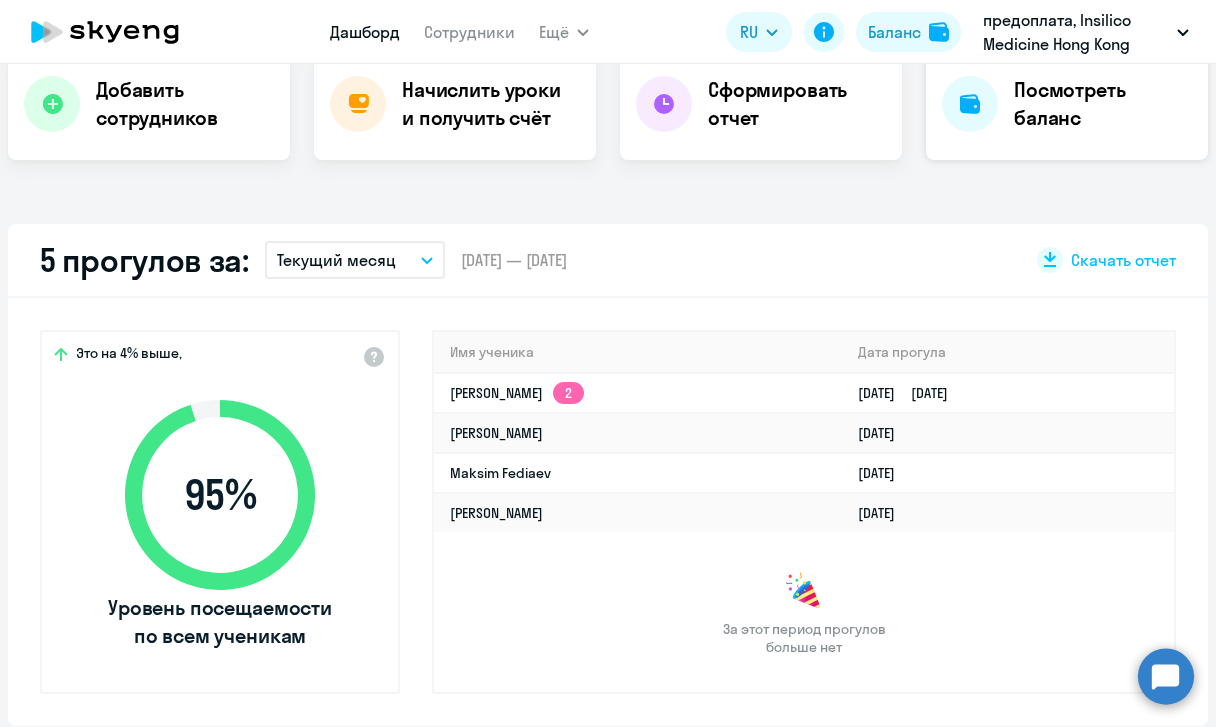 select on "30" 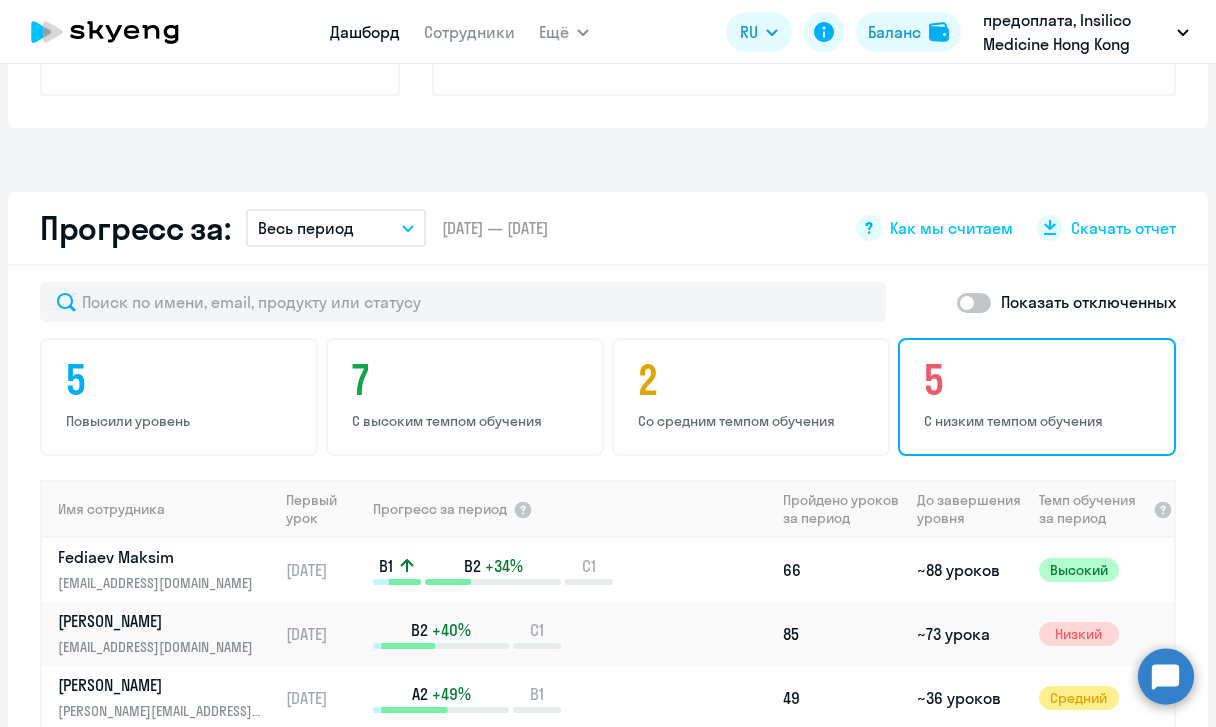 scroll, scrollTop: 1043, scrollLeft: 0, axis: vertical 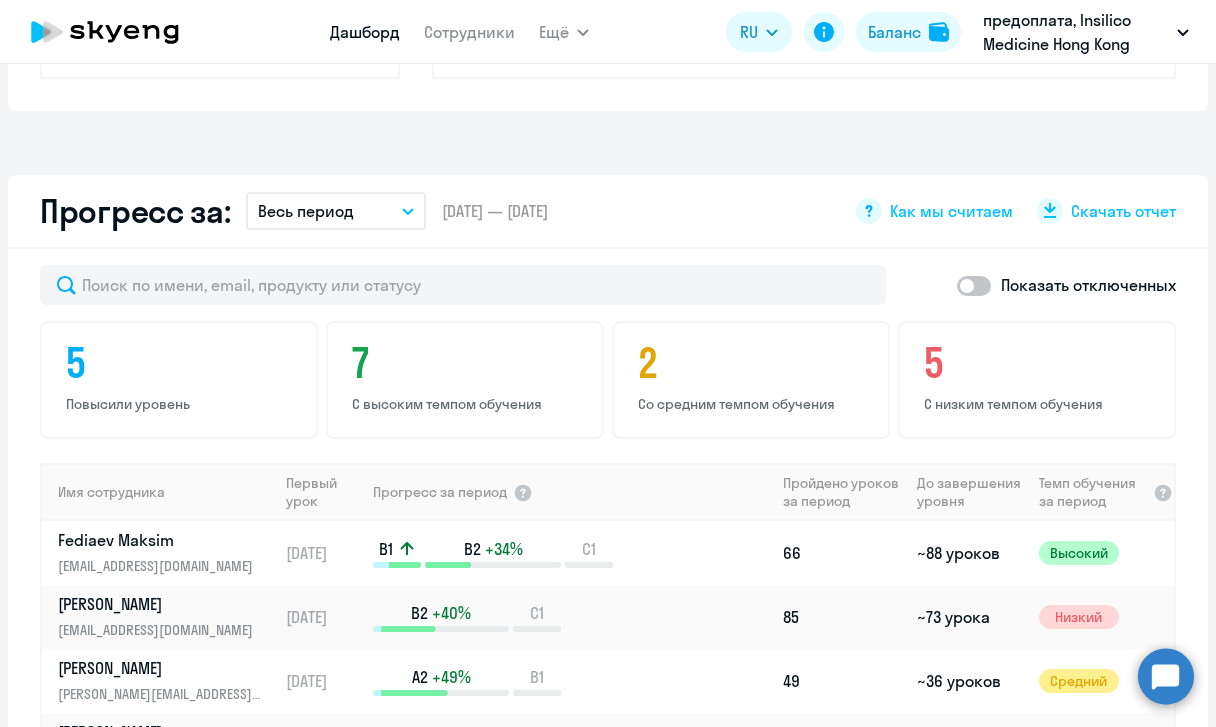click on "Весь период" at bounding box center [336, 211] 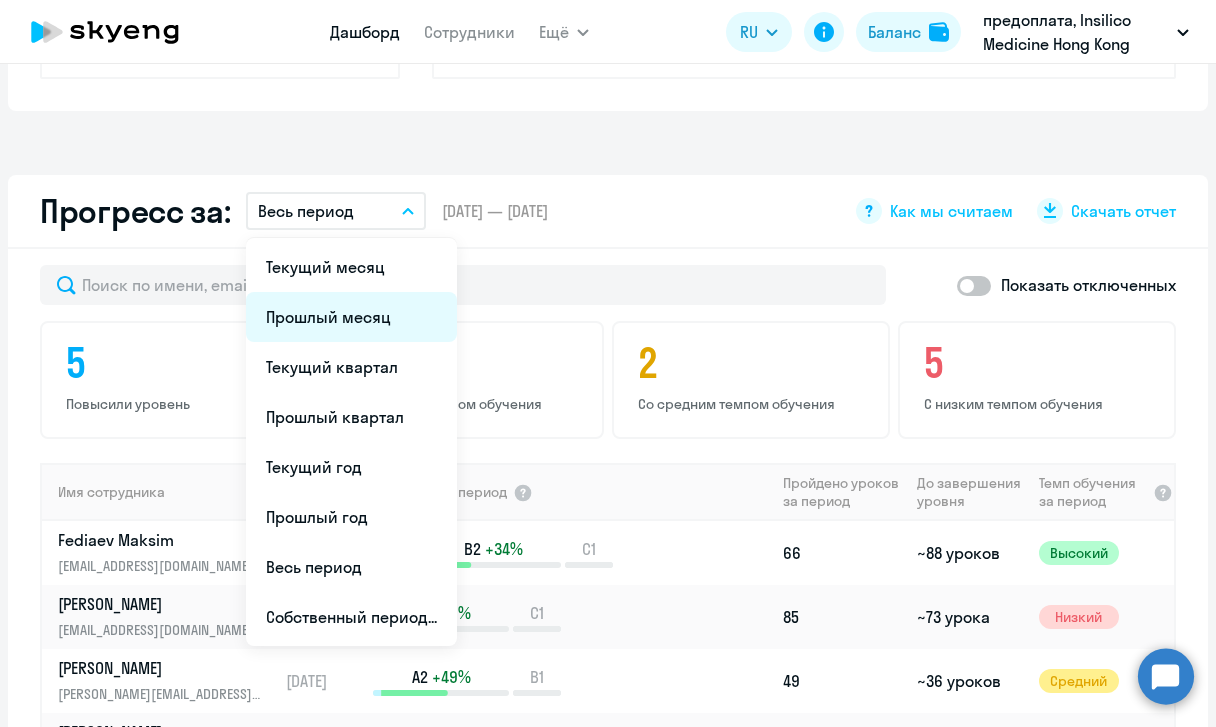 click on "Прошлый месяц" at bounding box center (351, 317) 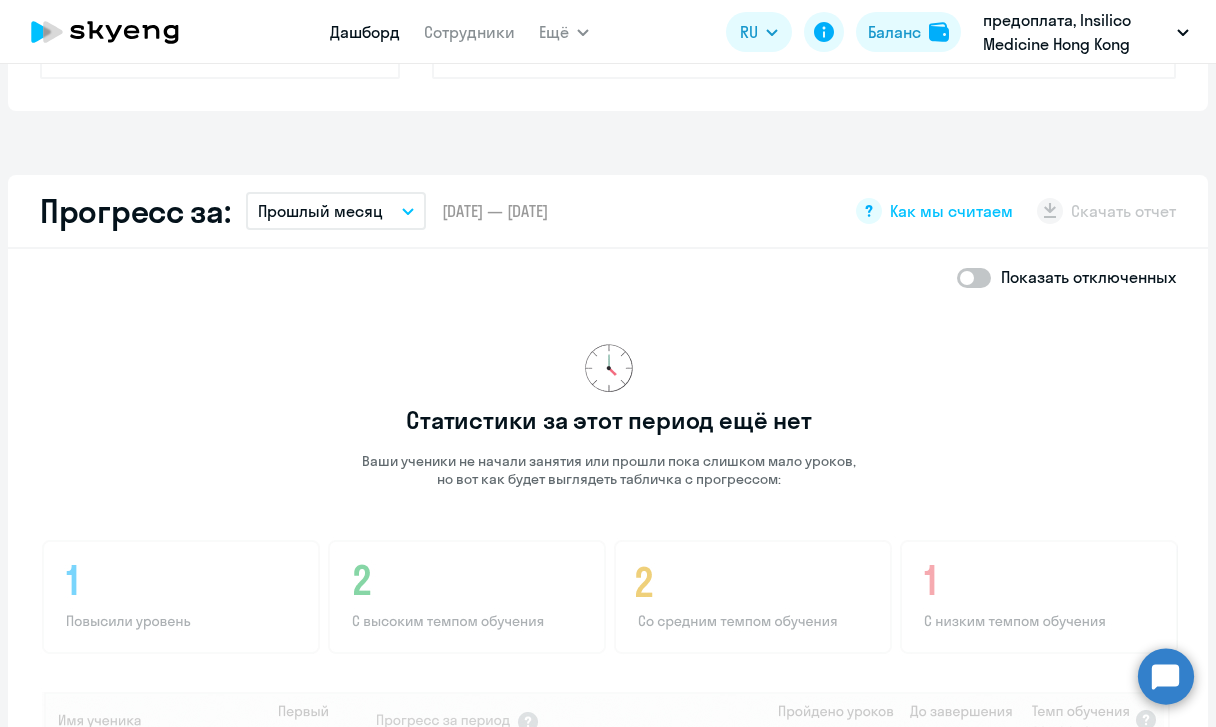 click 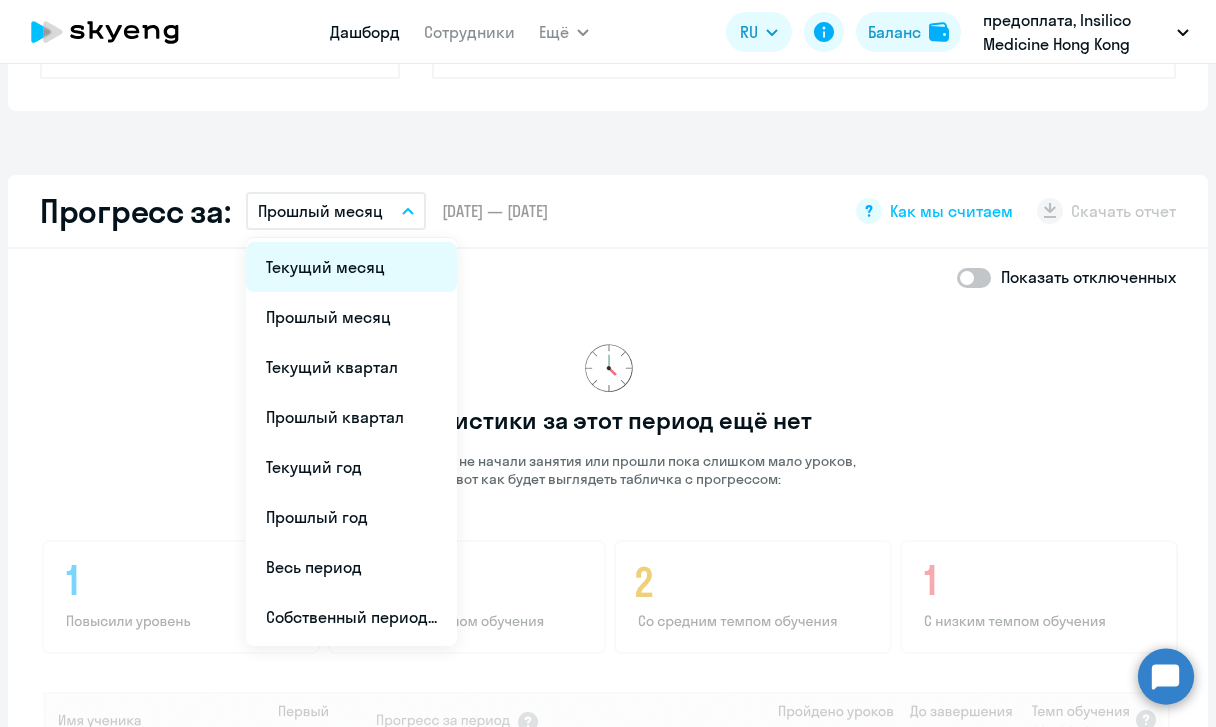 click on "Текущий месяц" at bounding box center (351, 267) 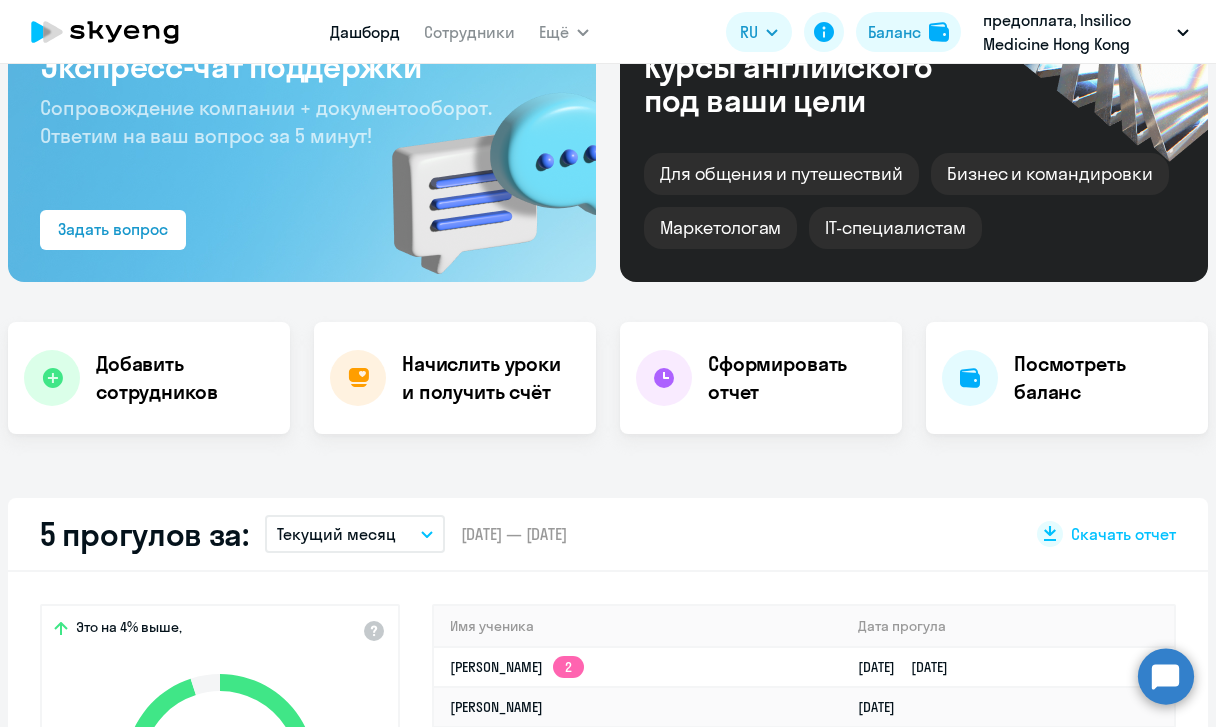 scroll, scrollTop: 152, scrollLeft: 0, axis: vertical 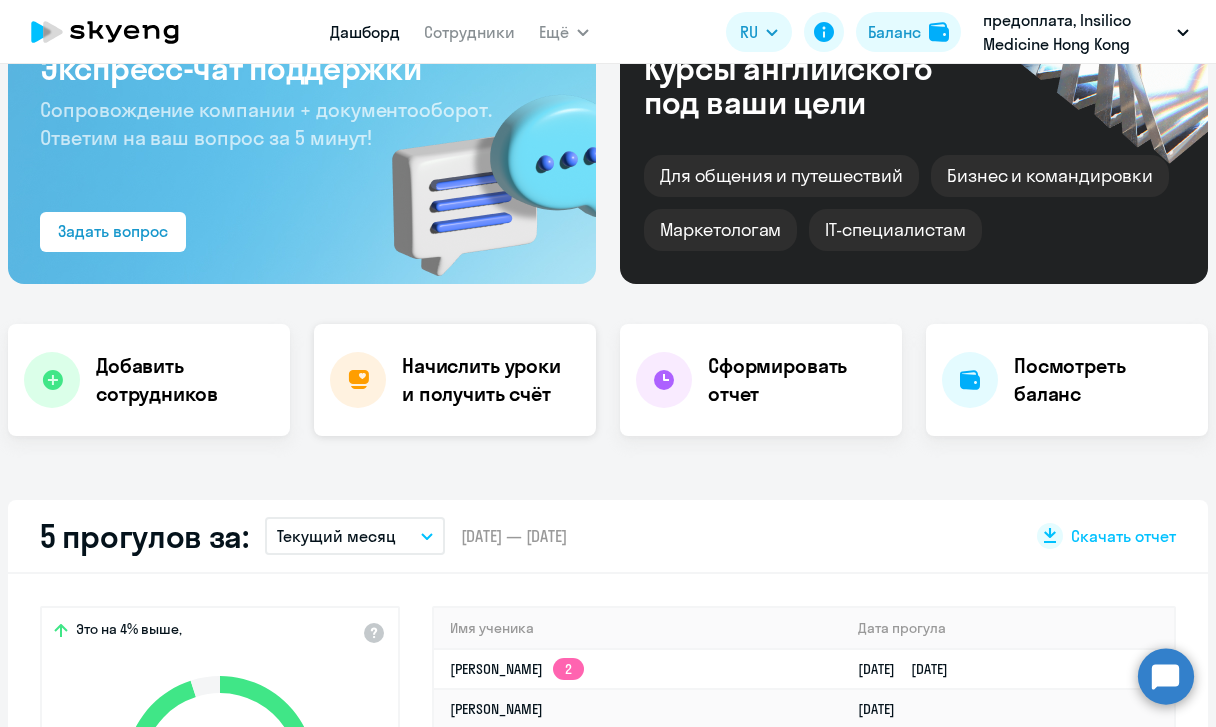 click on "Начислить уроки и получить счёт" 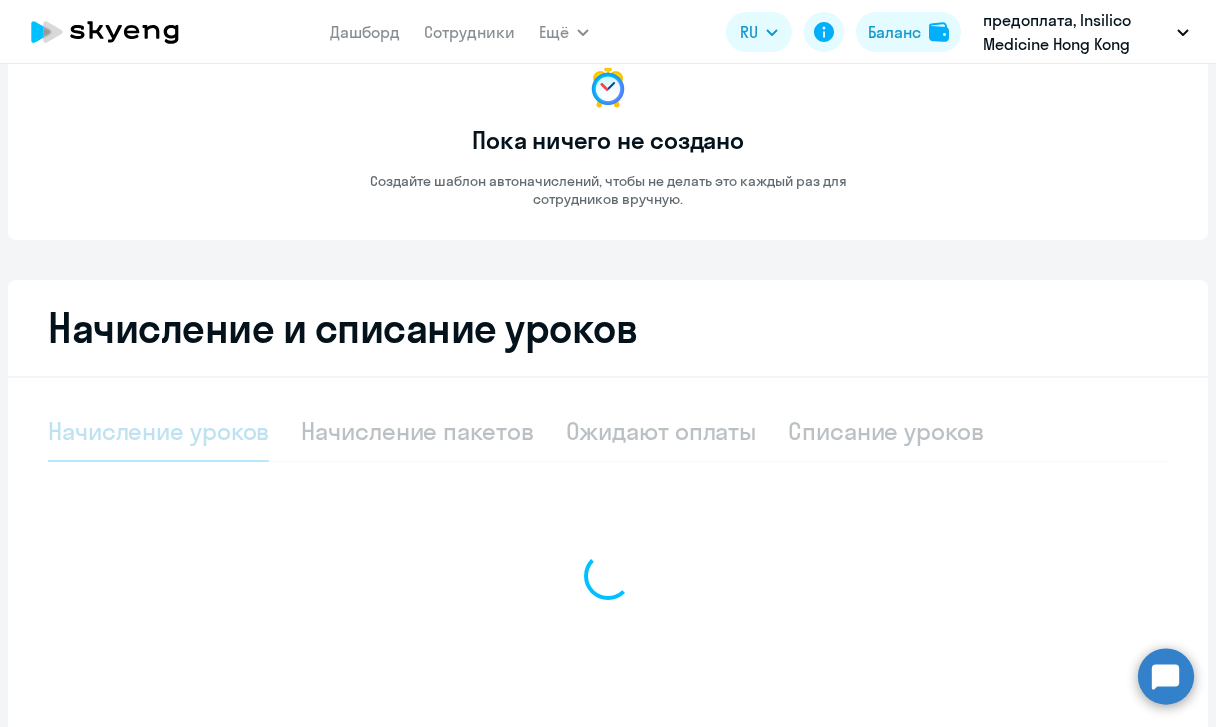 select on "10" 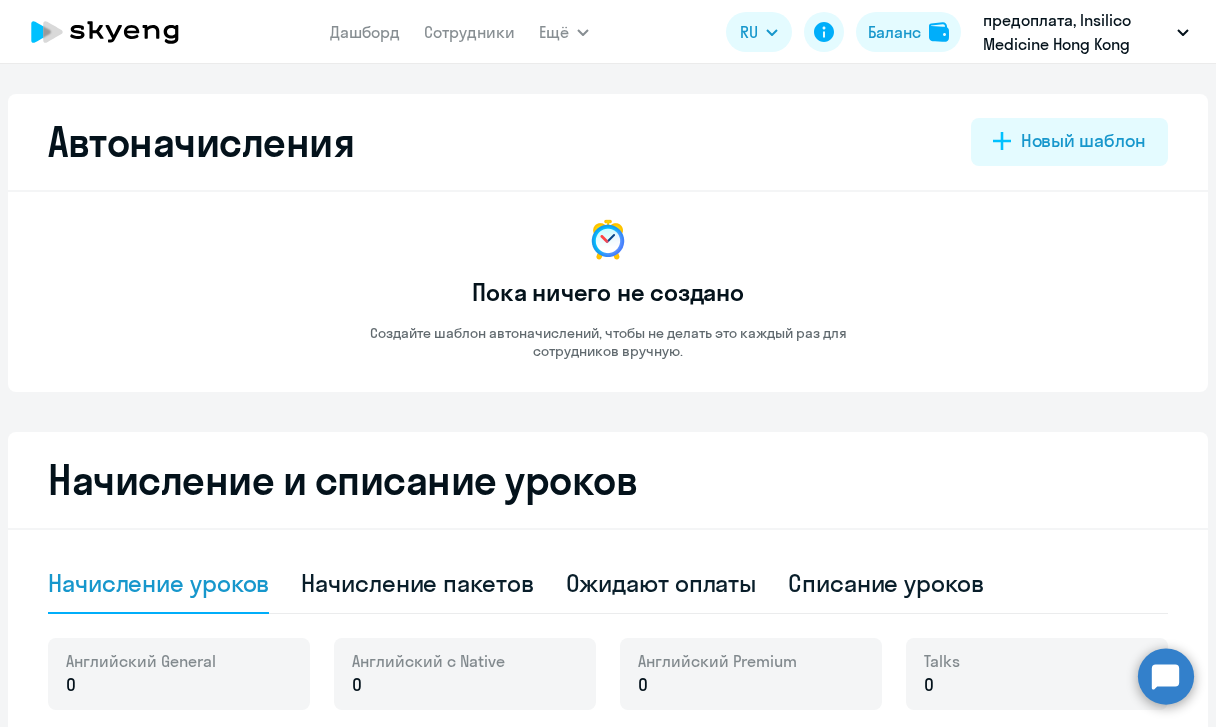 scroll, scrollTop: 0, scrollLeft: 0, axis: both 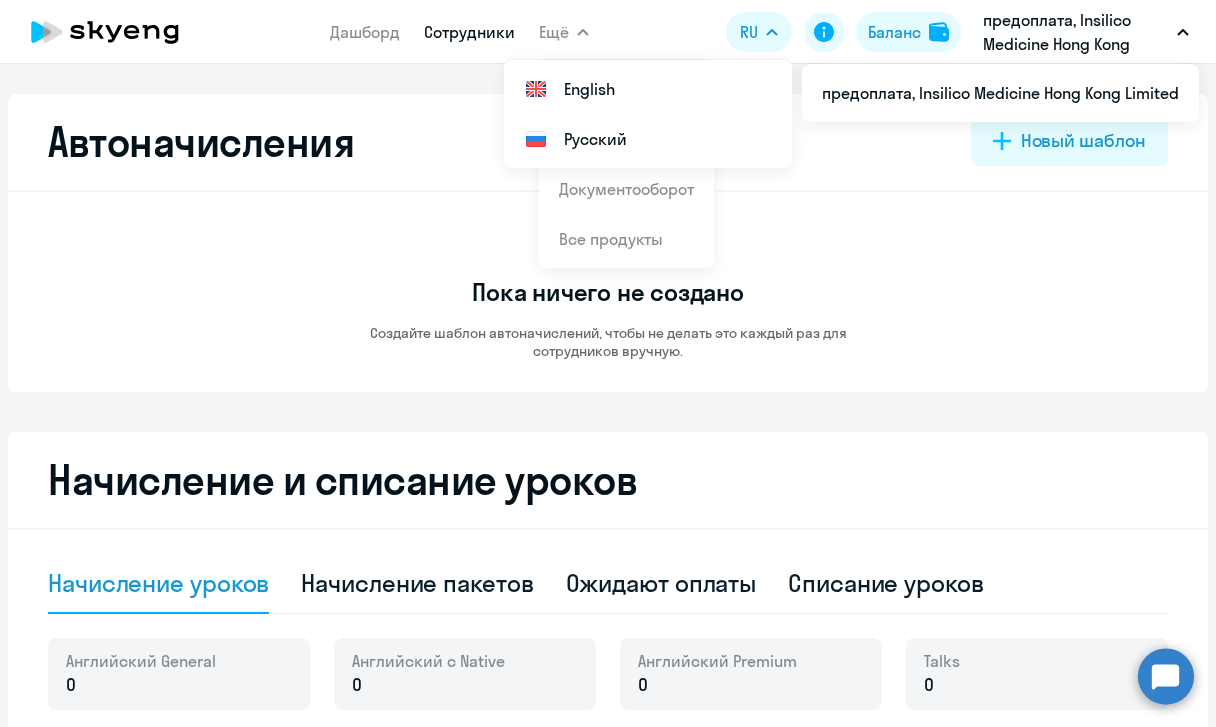 click on "Сотрудники" at bounding box center (469, 32) 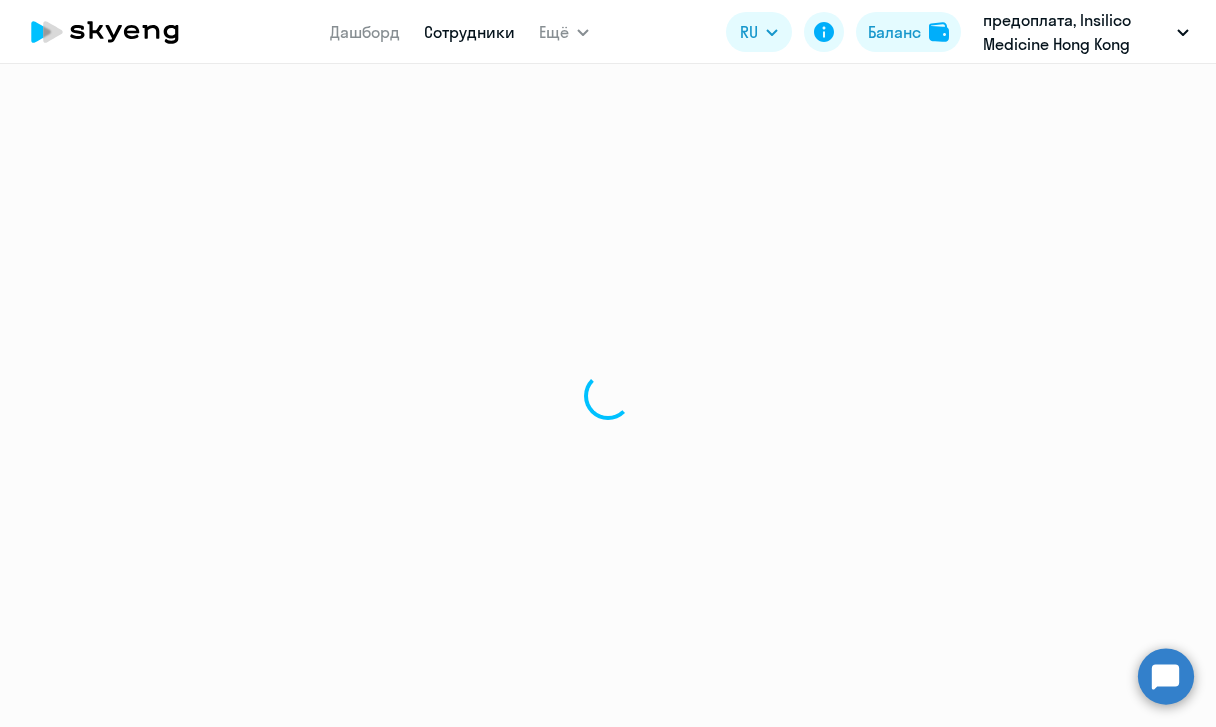 select on "30" 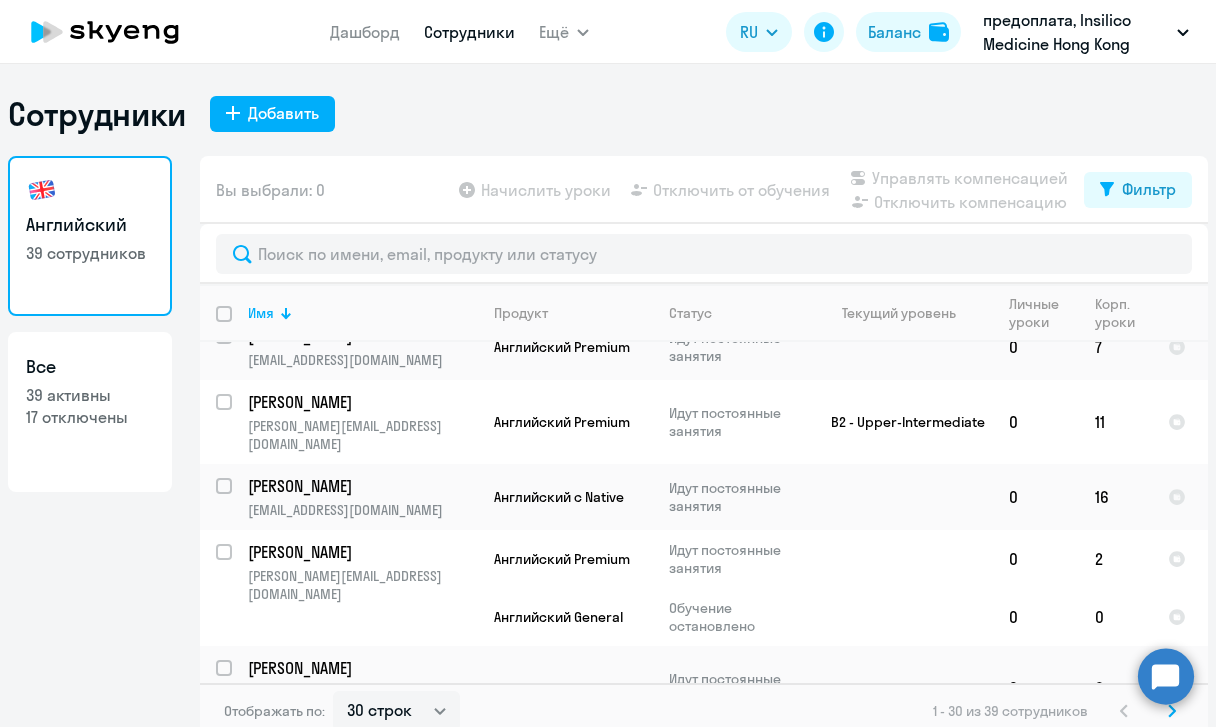 scroll, scrollTop: 1789, scrollLeft: 0, axis: vertical 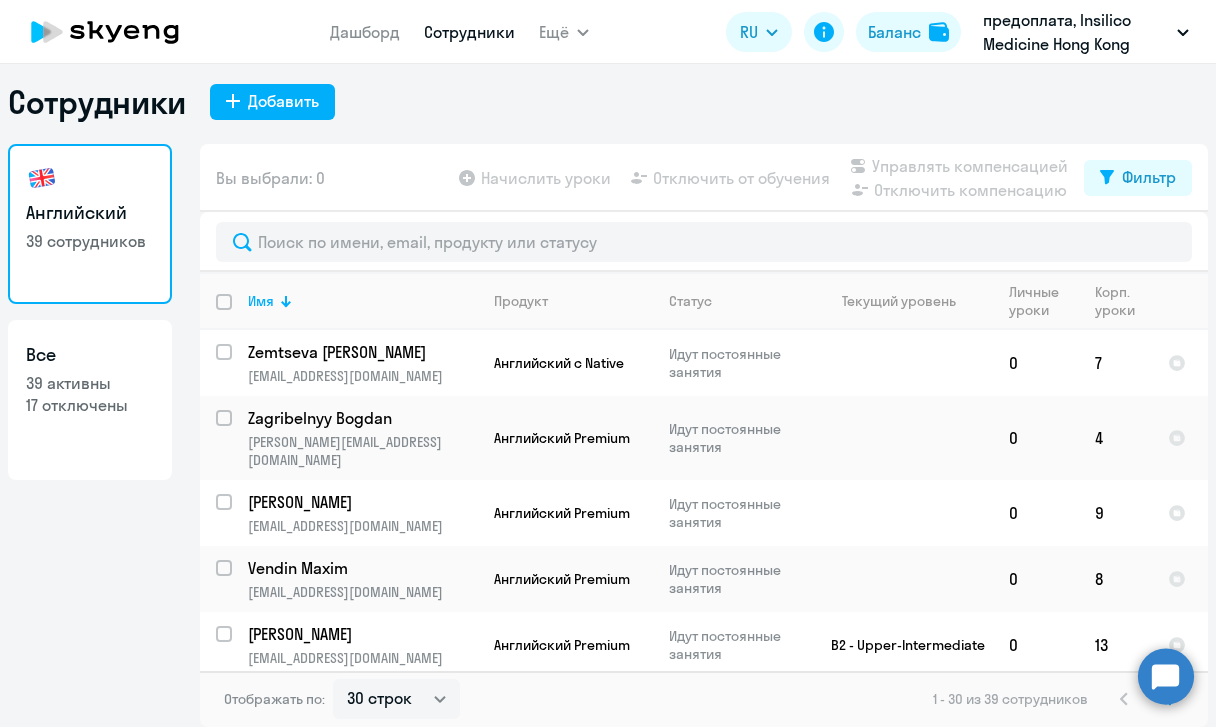 click on "39 активны" 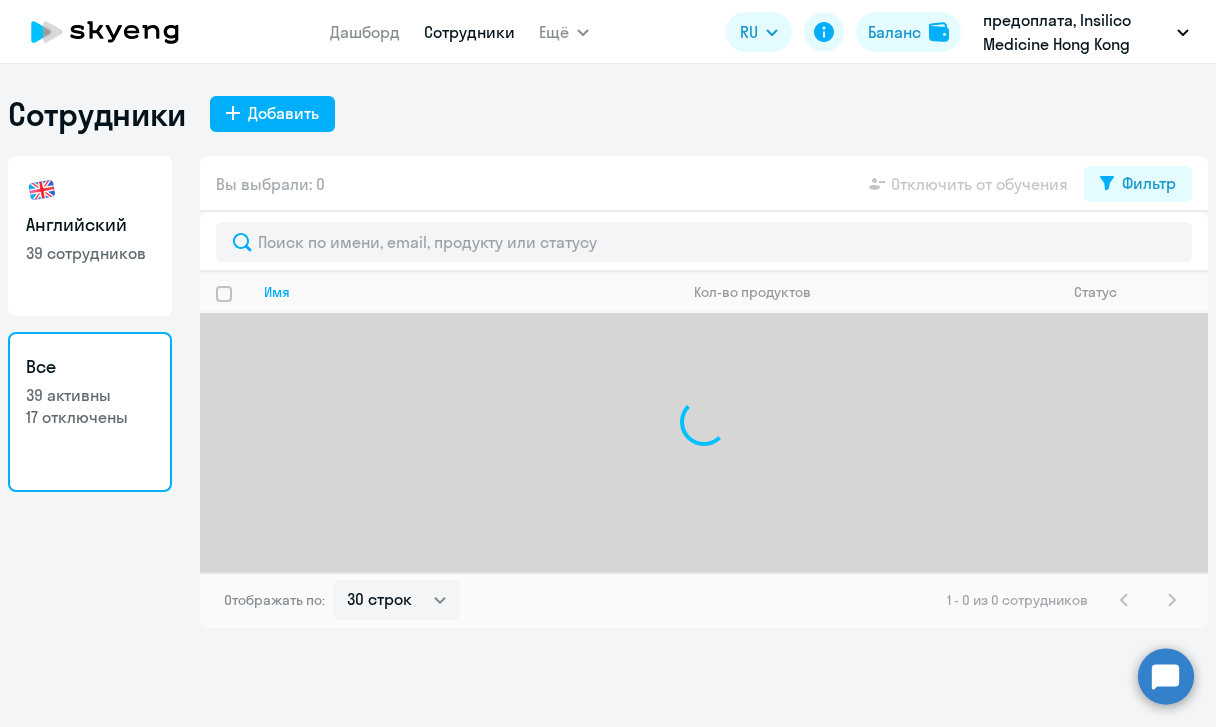 scroll, scrollTop: 0, scrollLeft: 0, axis: both 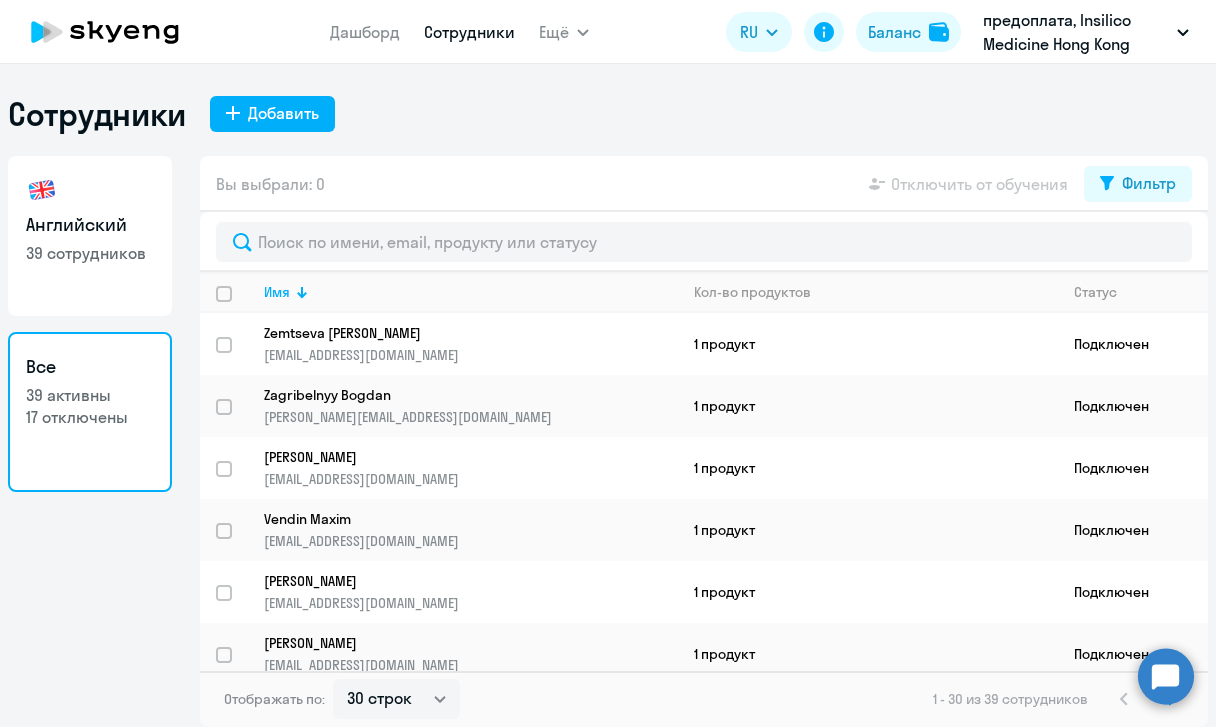click on "39 сотрудников" 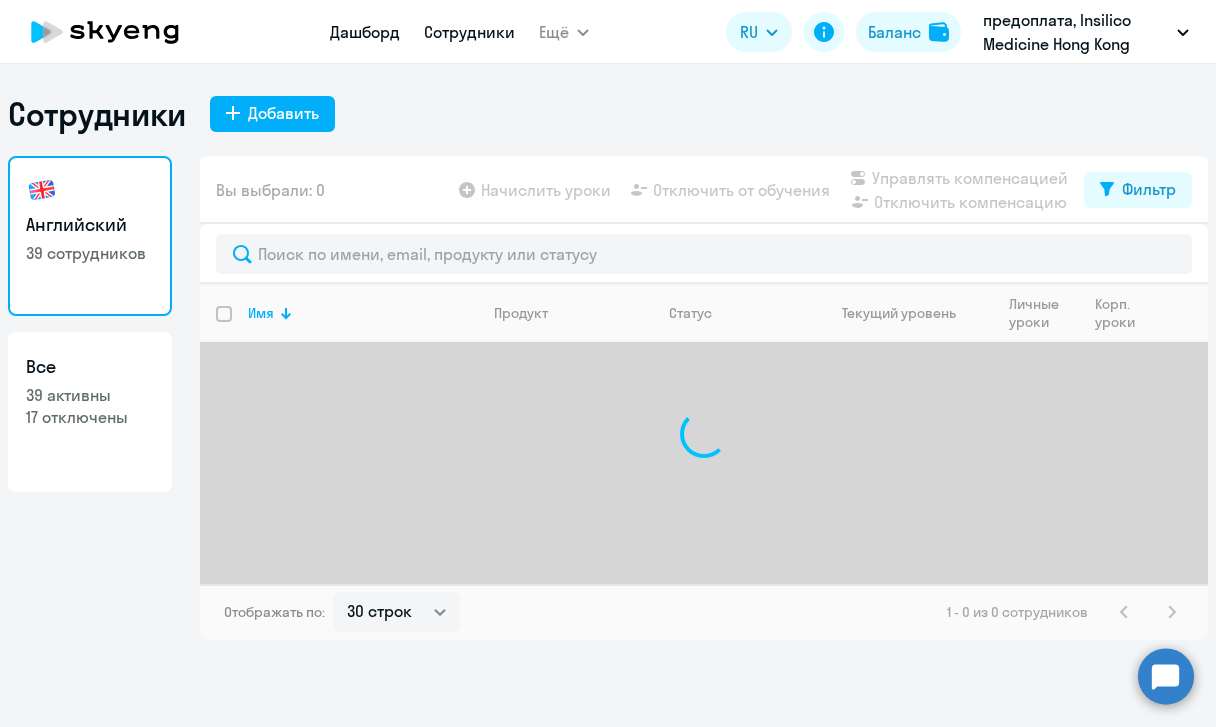 click on "Дашборд" at bounding box center [365, 32] 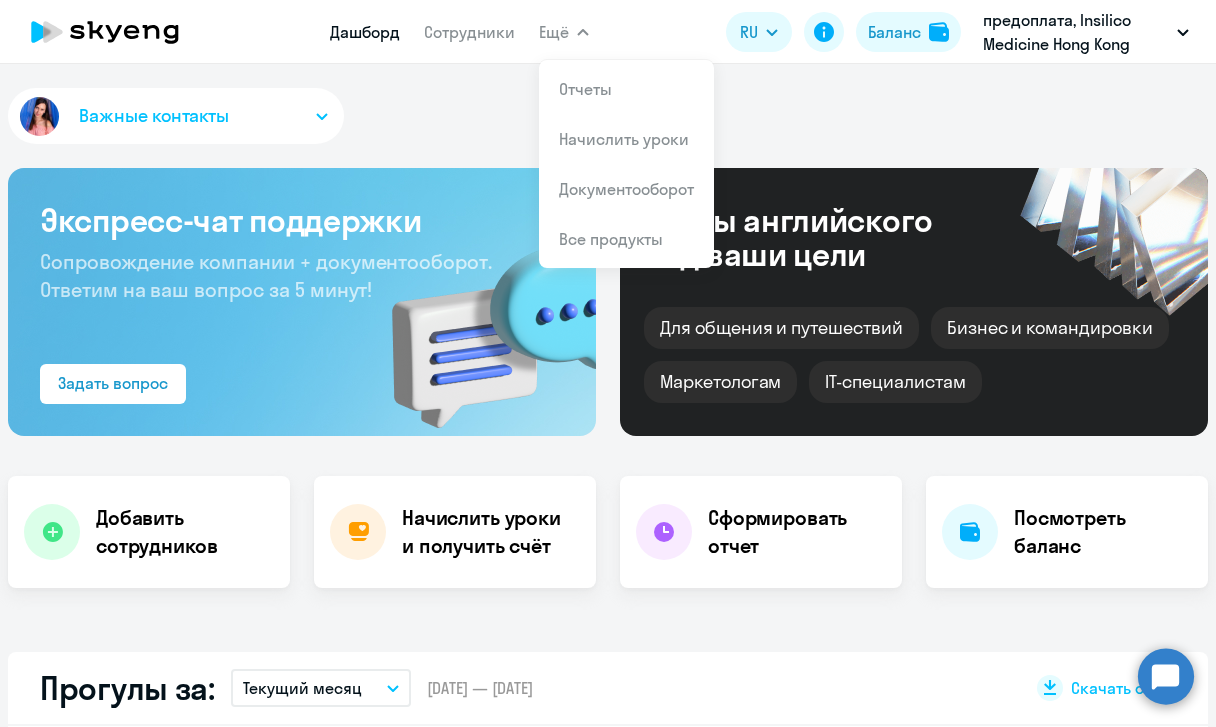click on "Ещё" at bounding box center [554, 32] 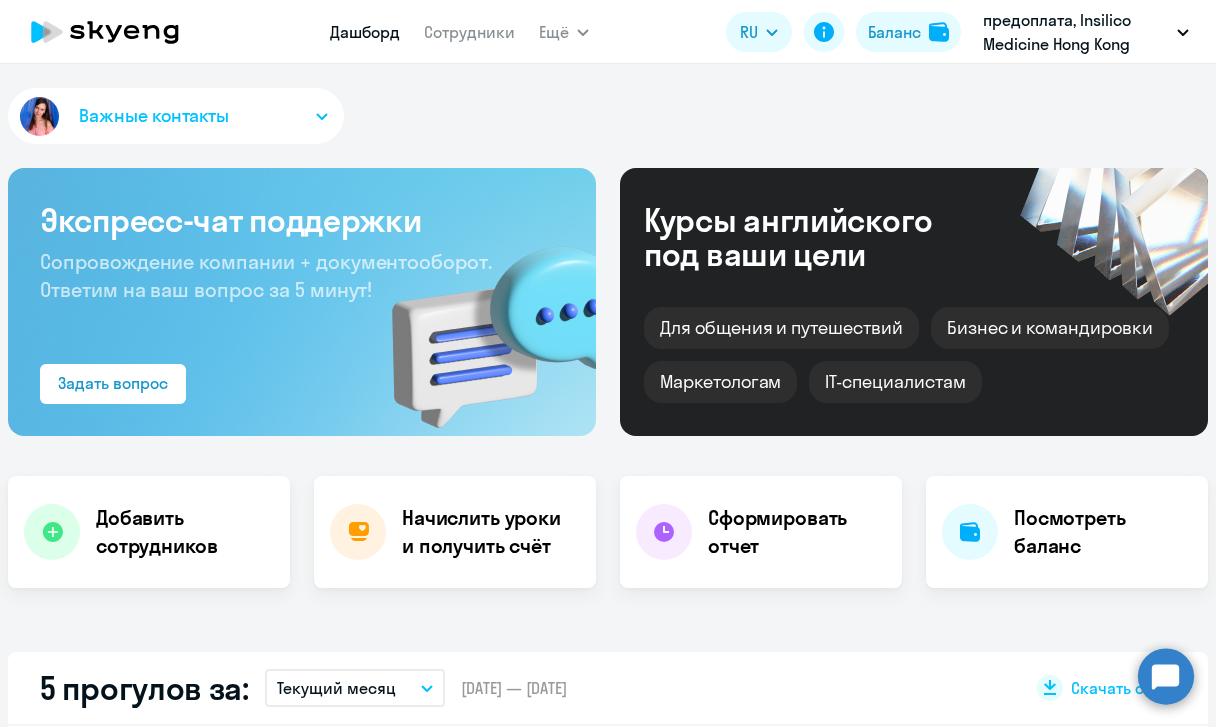 click on "Дашборд" at bounding box center [365, 32] 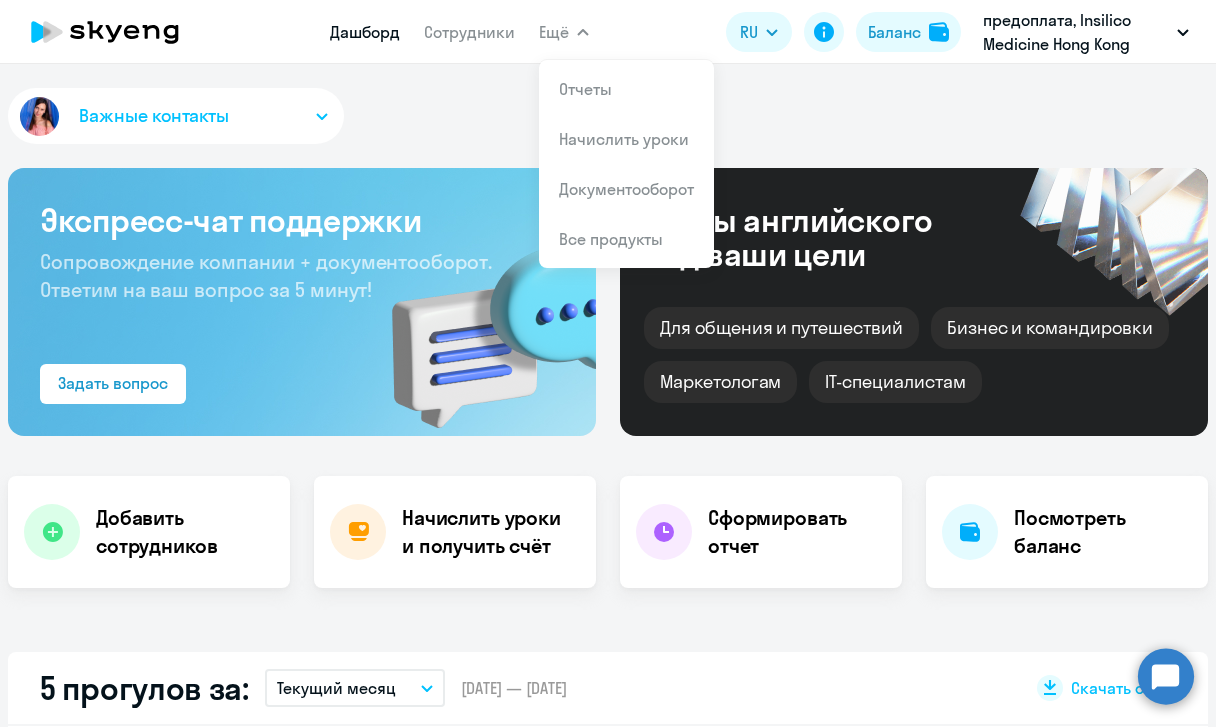 select on "30" 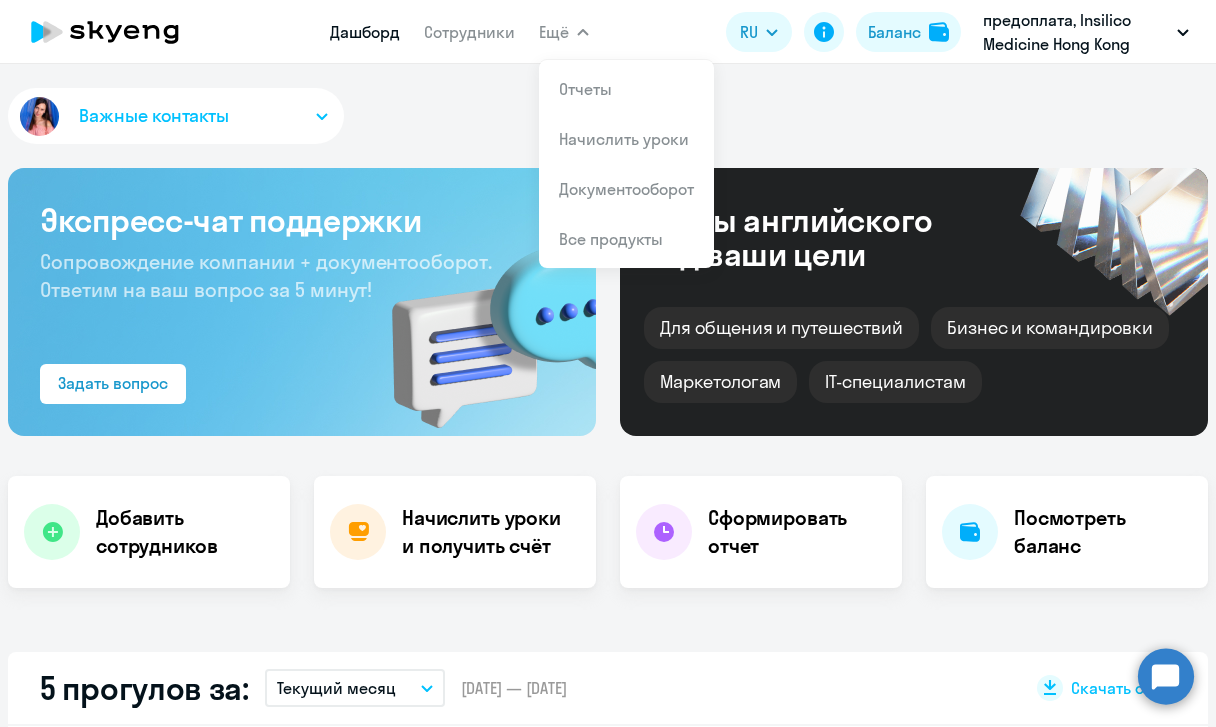 click on "Ещё" at bounding box center (564, 32) 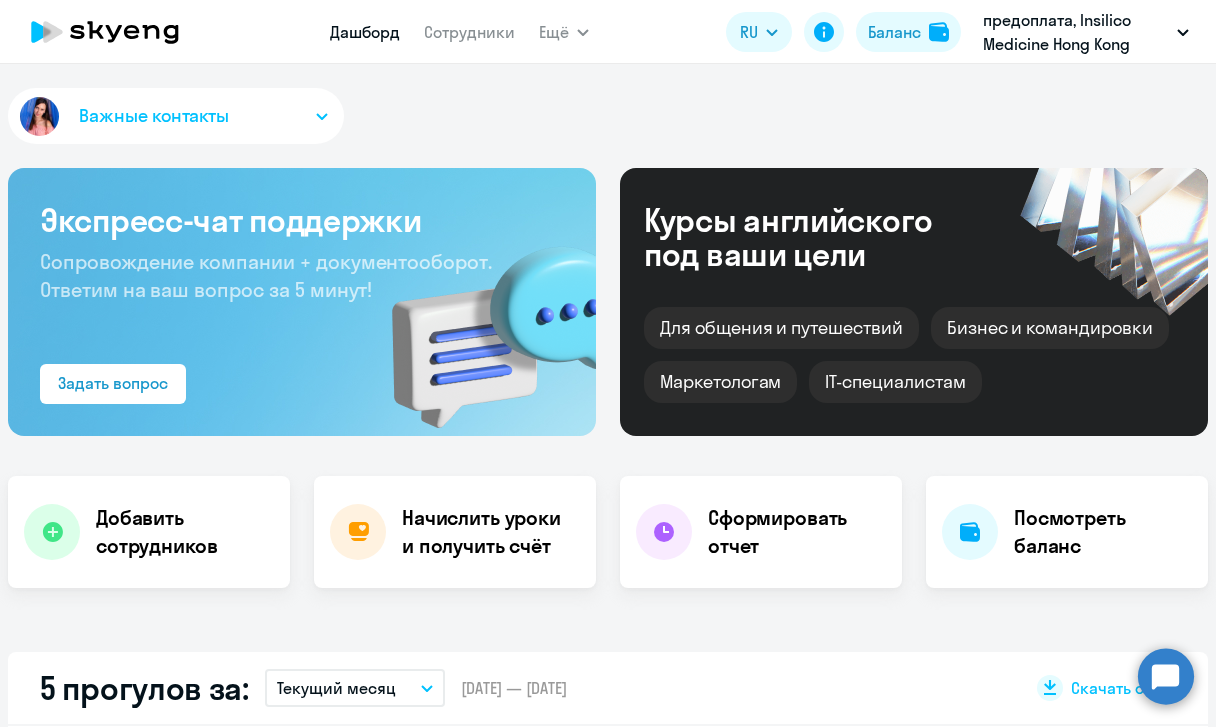 click on "Дашборд" at bounding box center (365, 32) 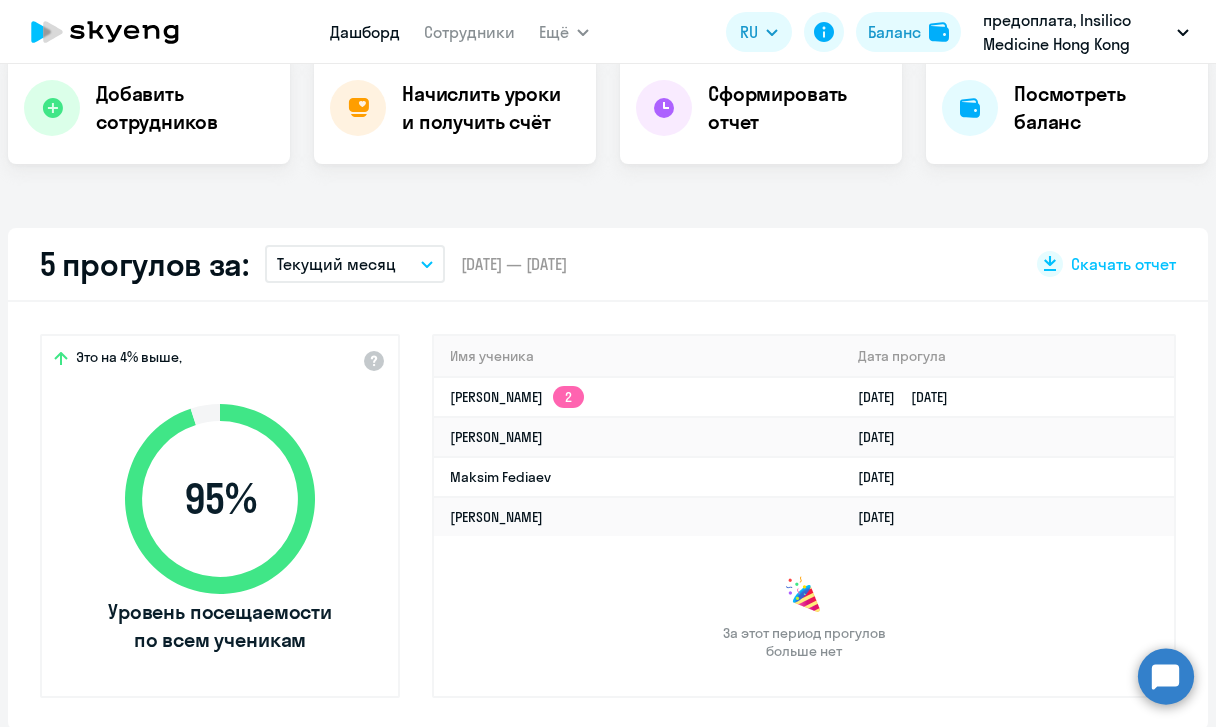 scroll, scrollTop: 425, scrollLeft: 0, axis: vertical 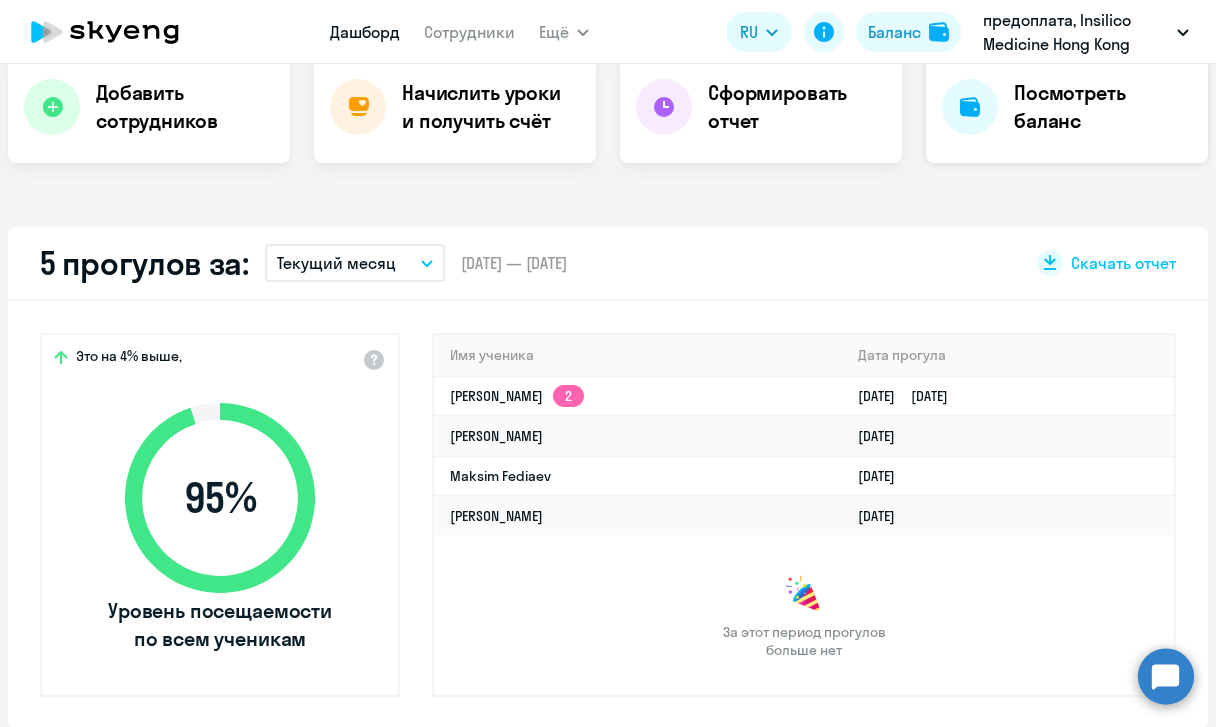 click on "Посмотреть баланс" 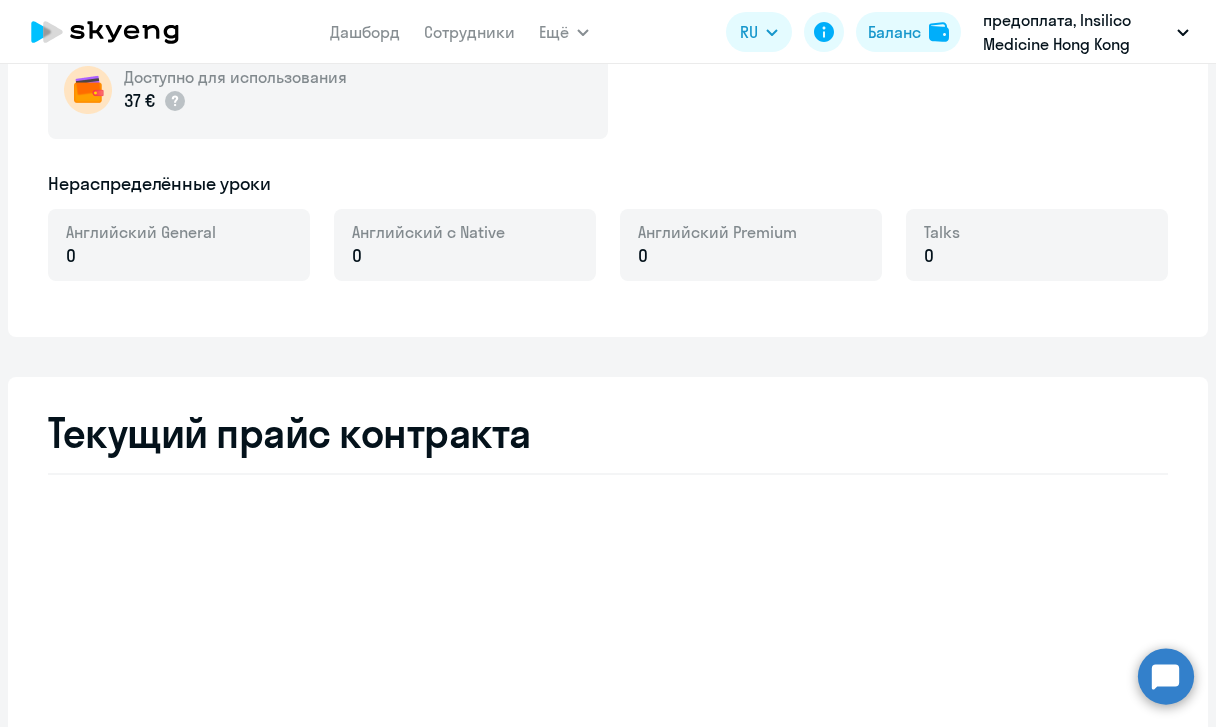 select on "english_adult_not_native_speaker" 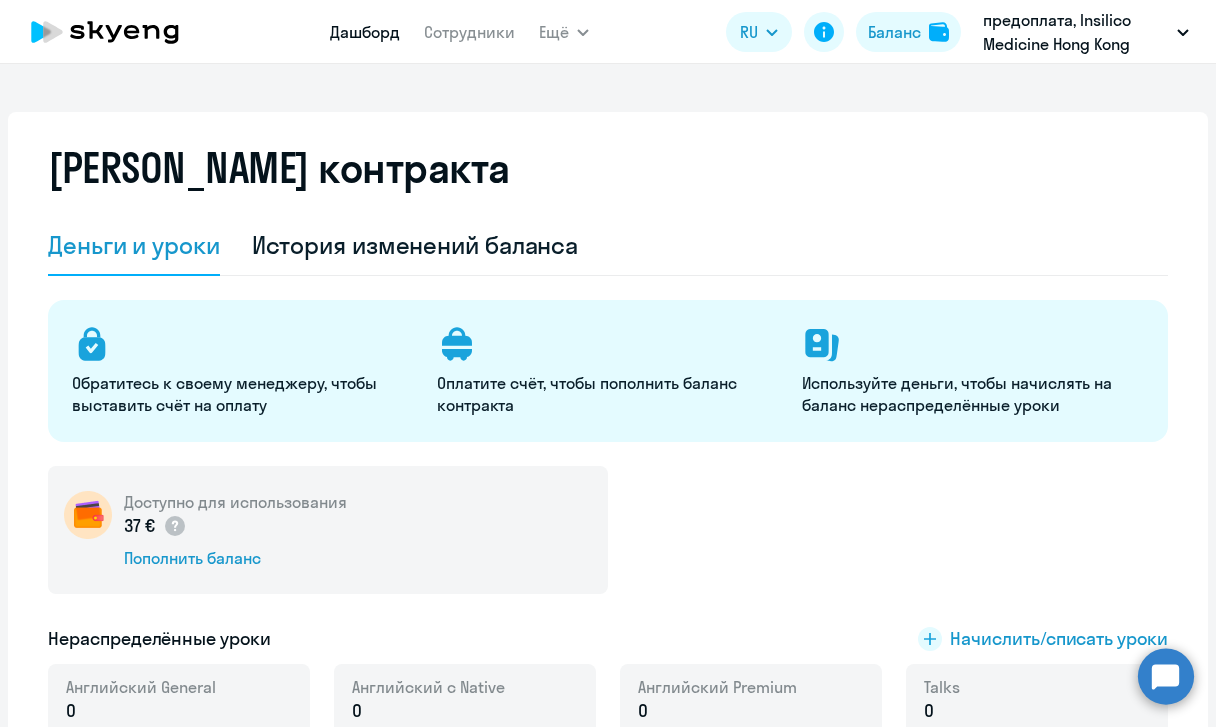 scroll, scrollTop: -1, scrollLeft: 0, axis: vertical 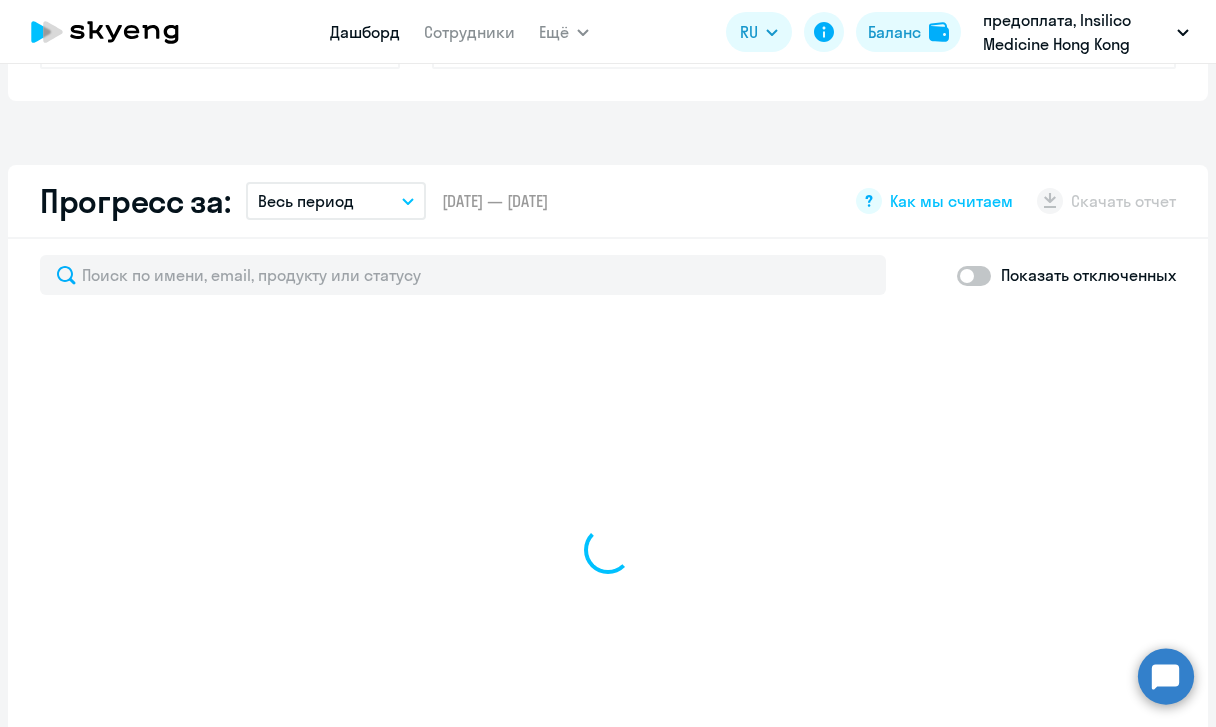 select on "30" 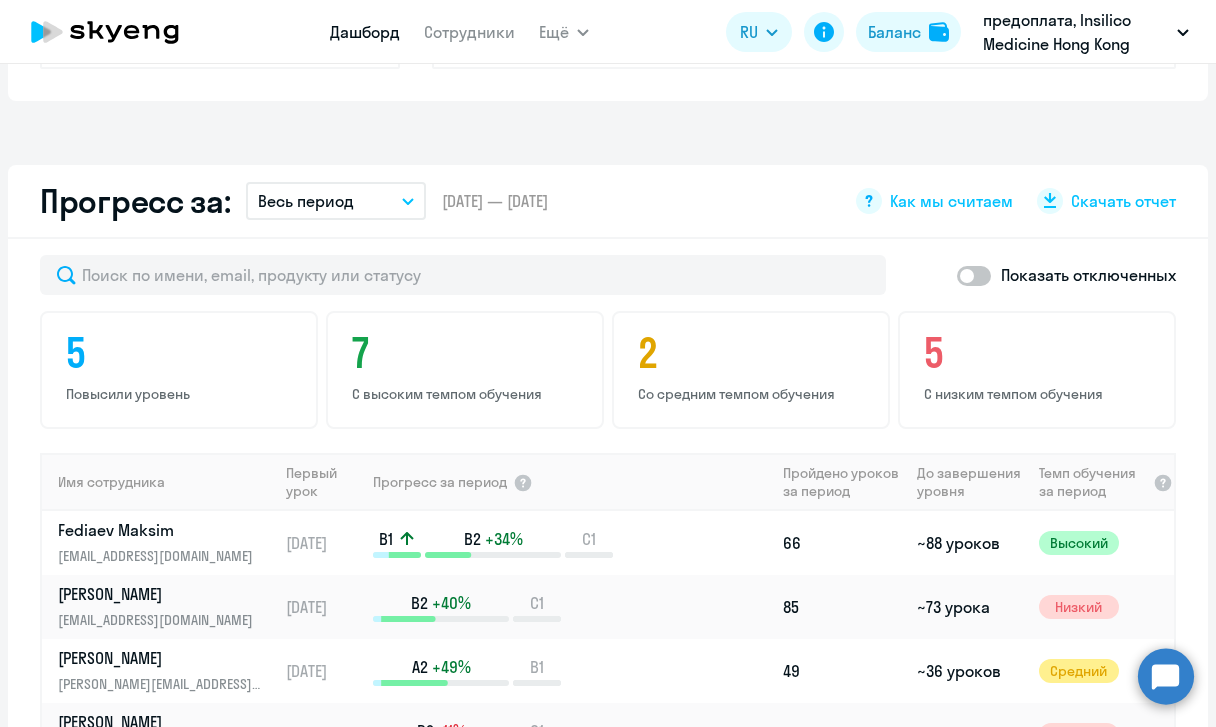 scroll, scrollTop: 0, scrollLeft: 0, axis: both 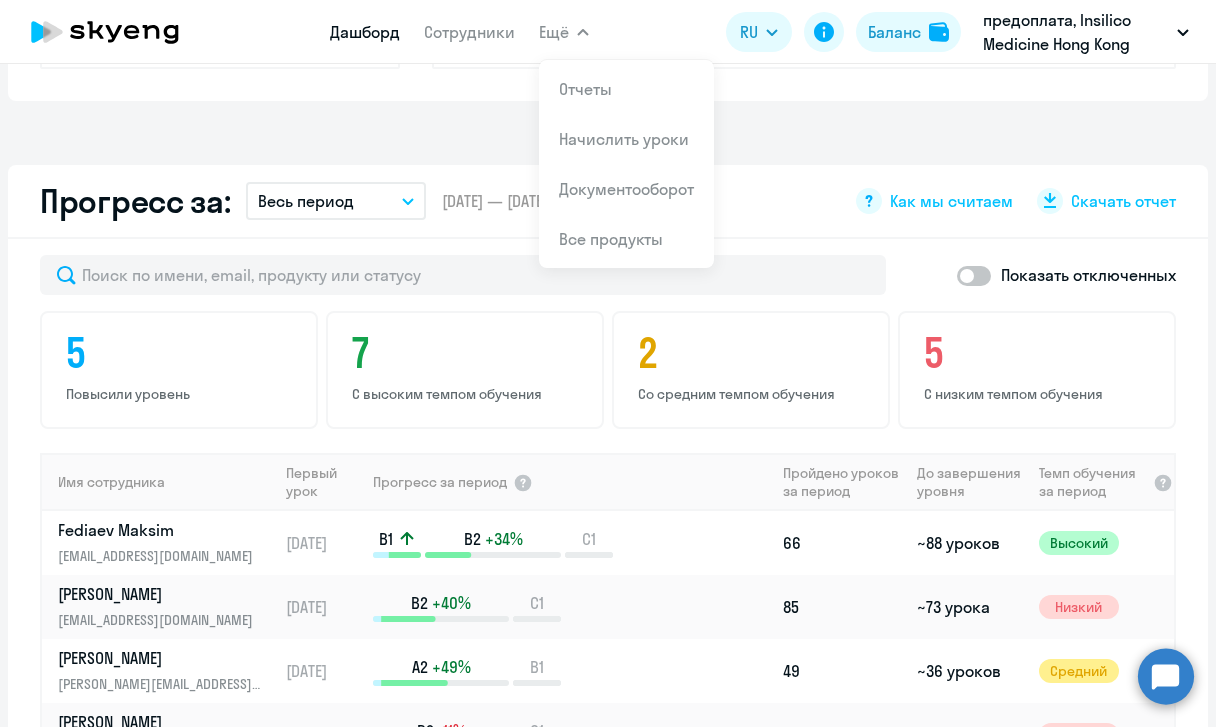 click on "Начислить уроки" at bounding box center (624, 139) 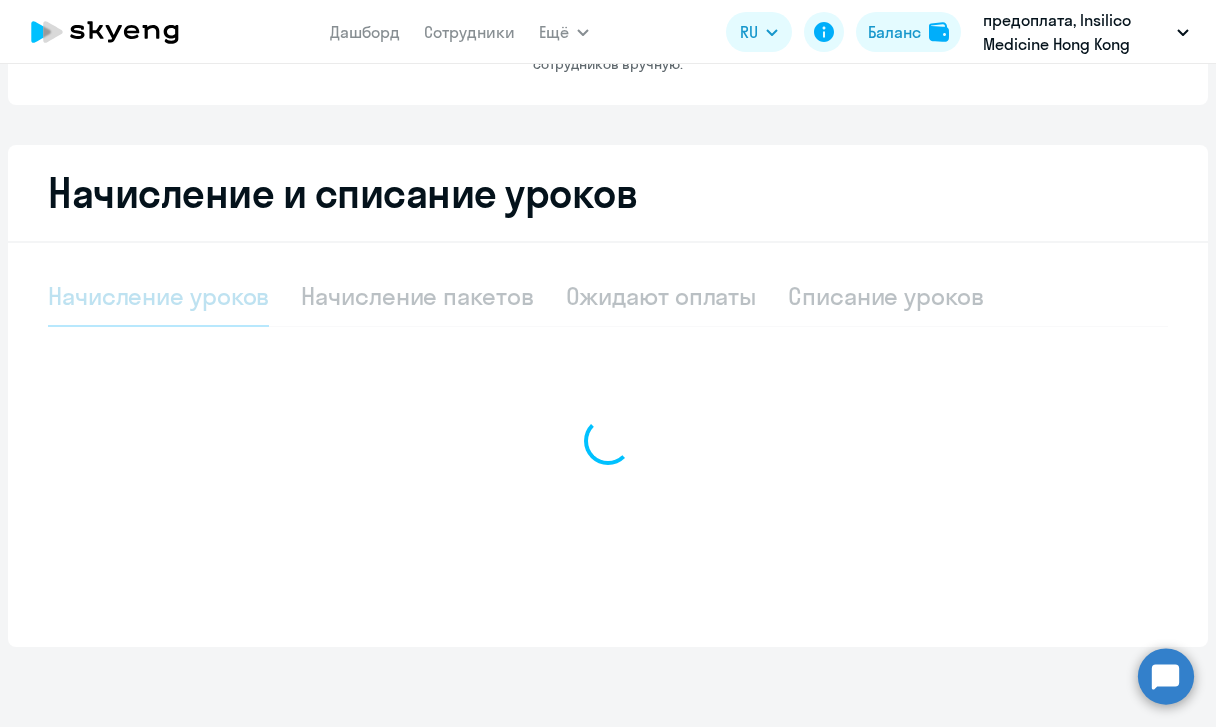 select on "10" 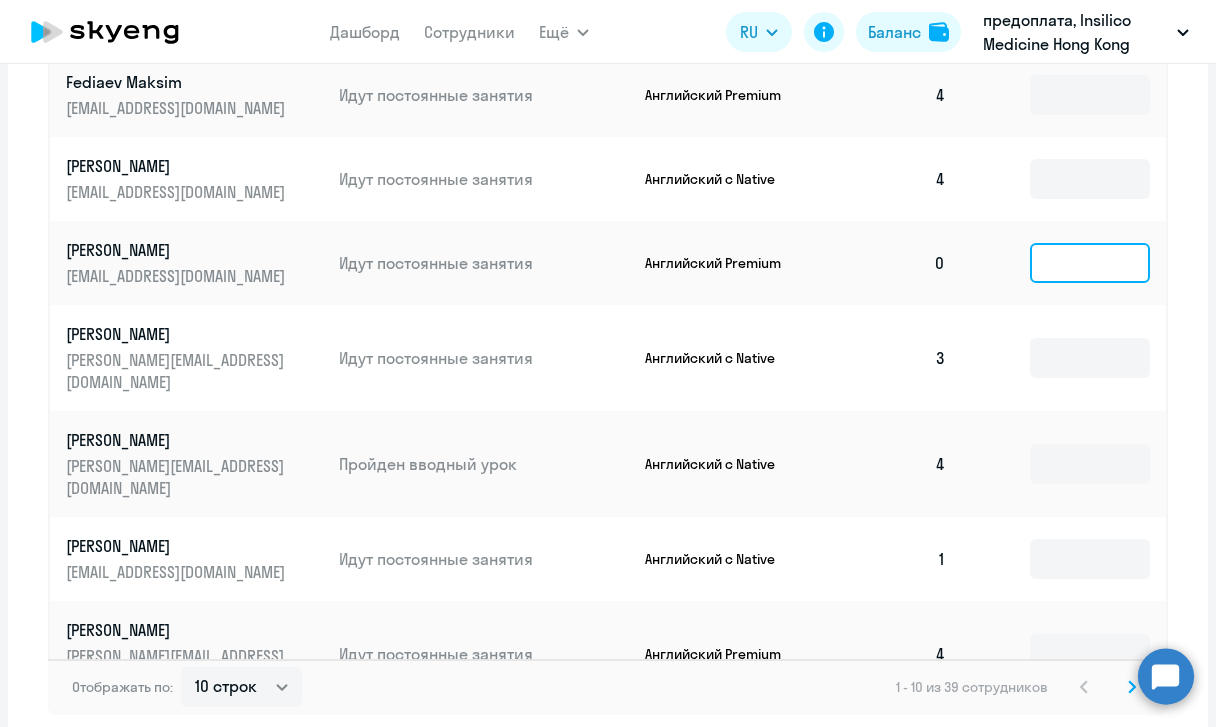 click 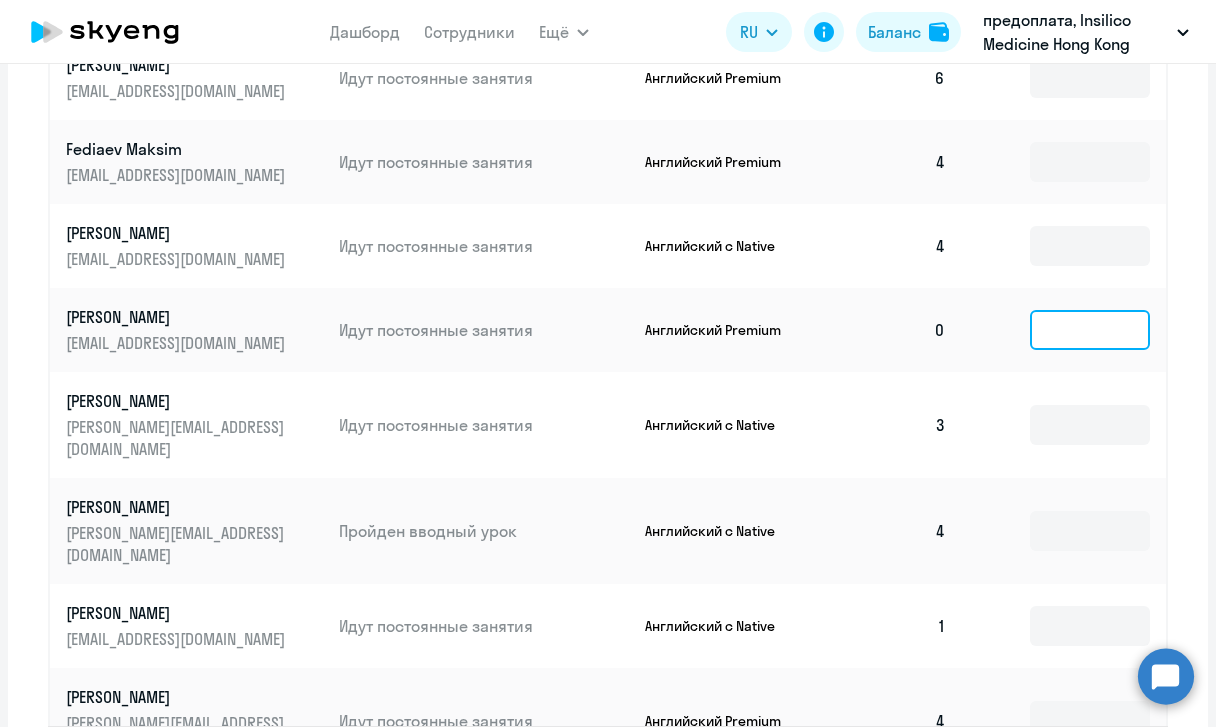scroll, scrollTop: 983, scrollLeft: 0, axis: vertical 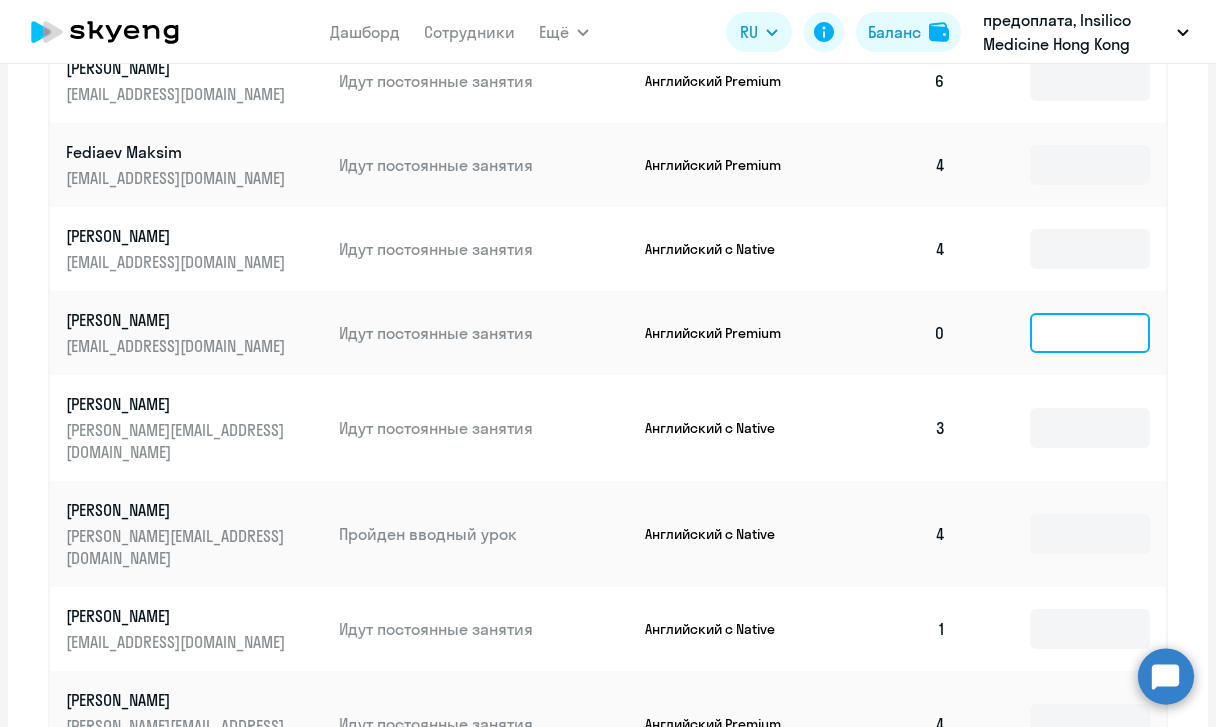 type on "2" 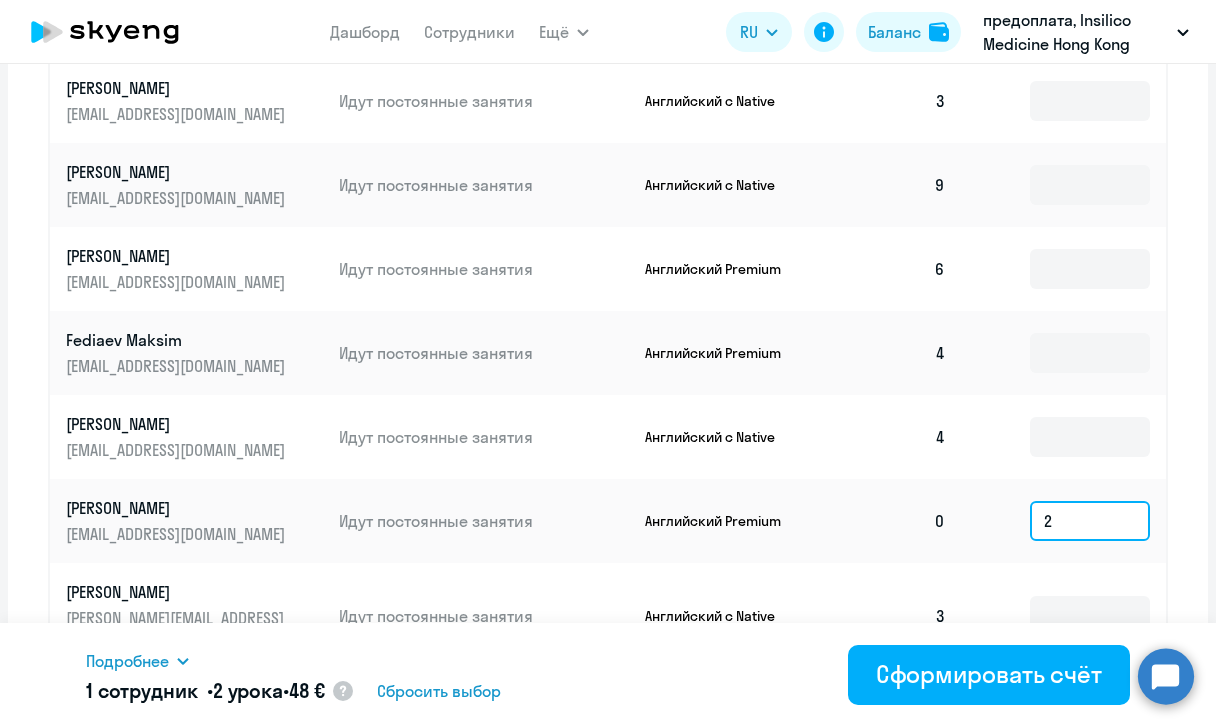 scroll, scrollTop: 1025, scrollLeft: 0, axis: vertical 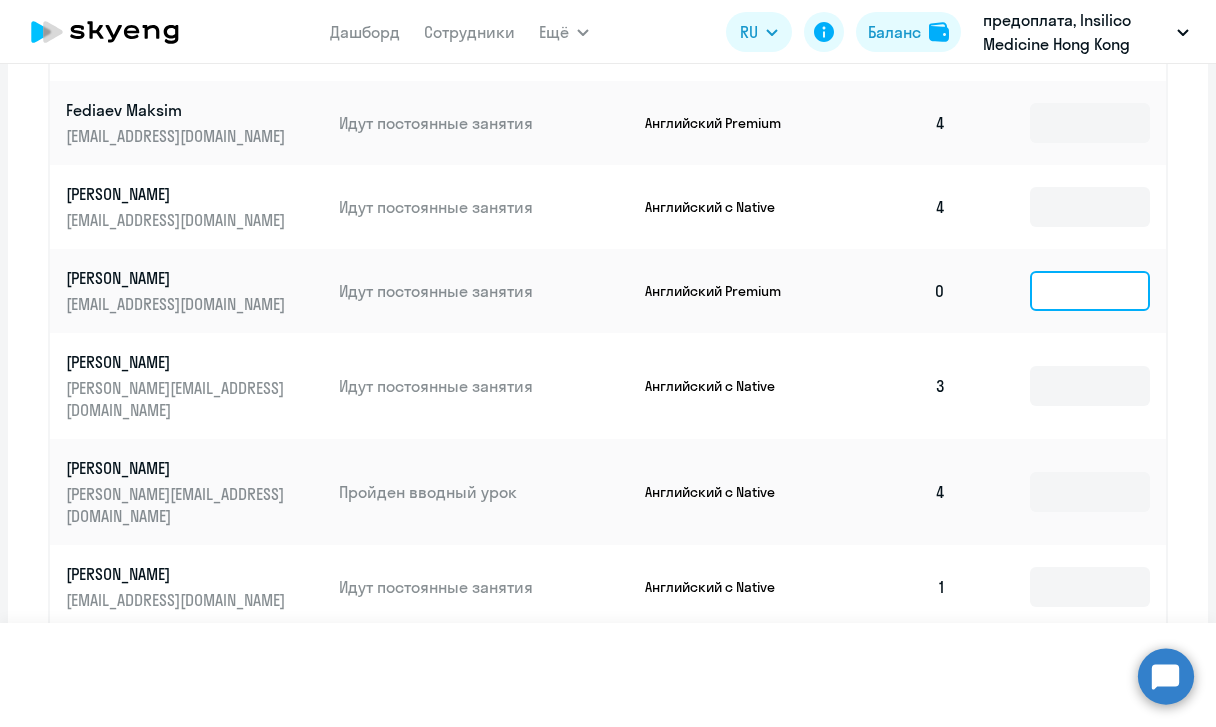 type on "1" 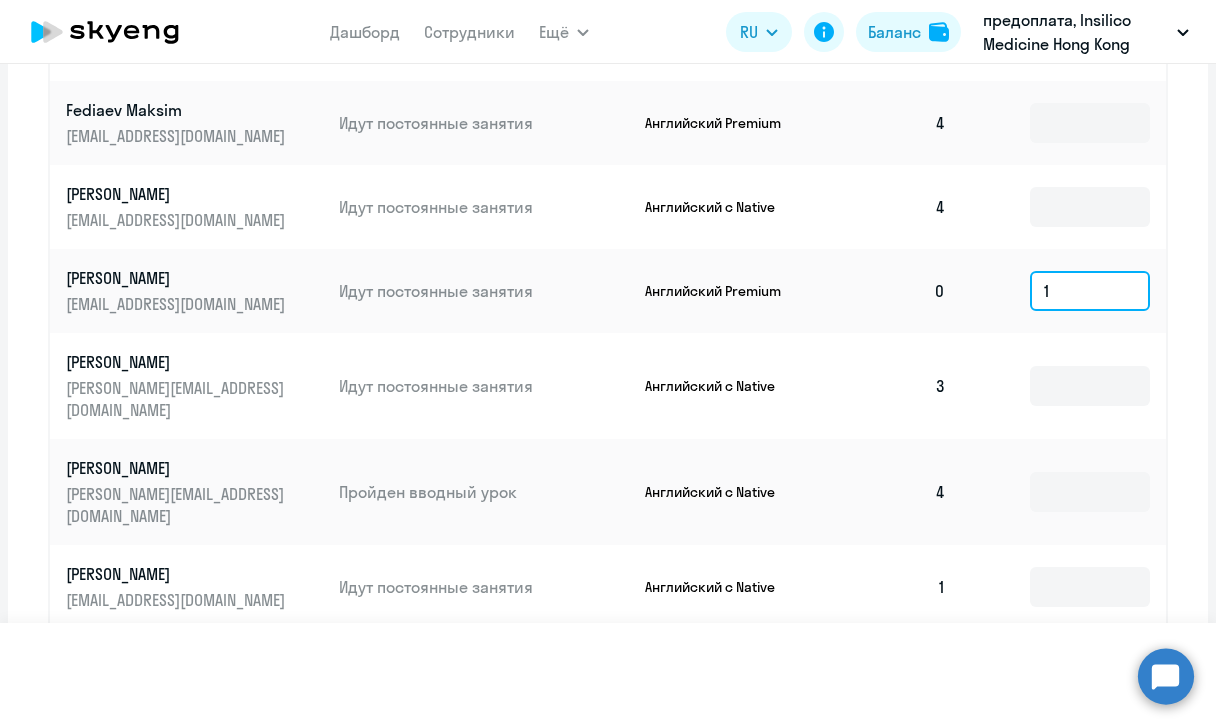 type 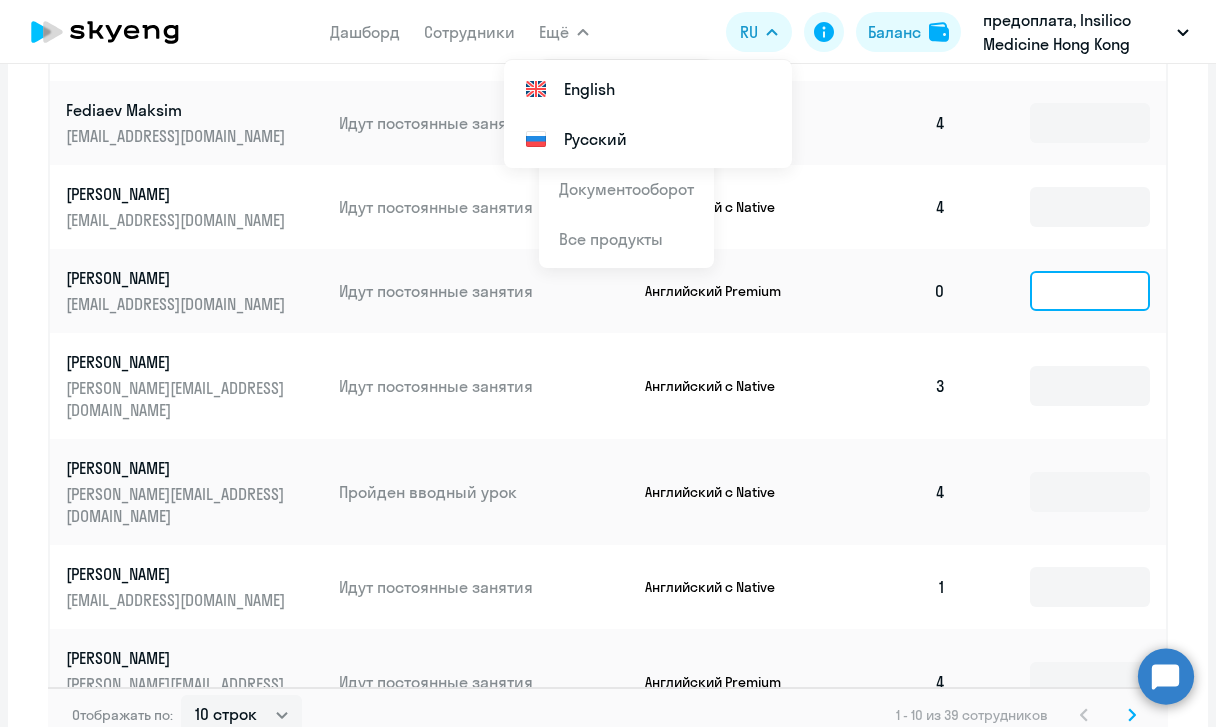 scroll, scrollTop: 0, scrollLeft: 0, axis: both 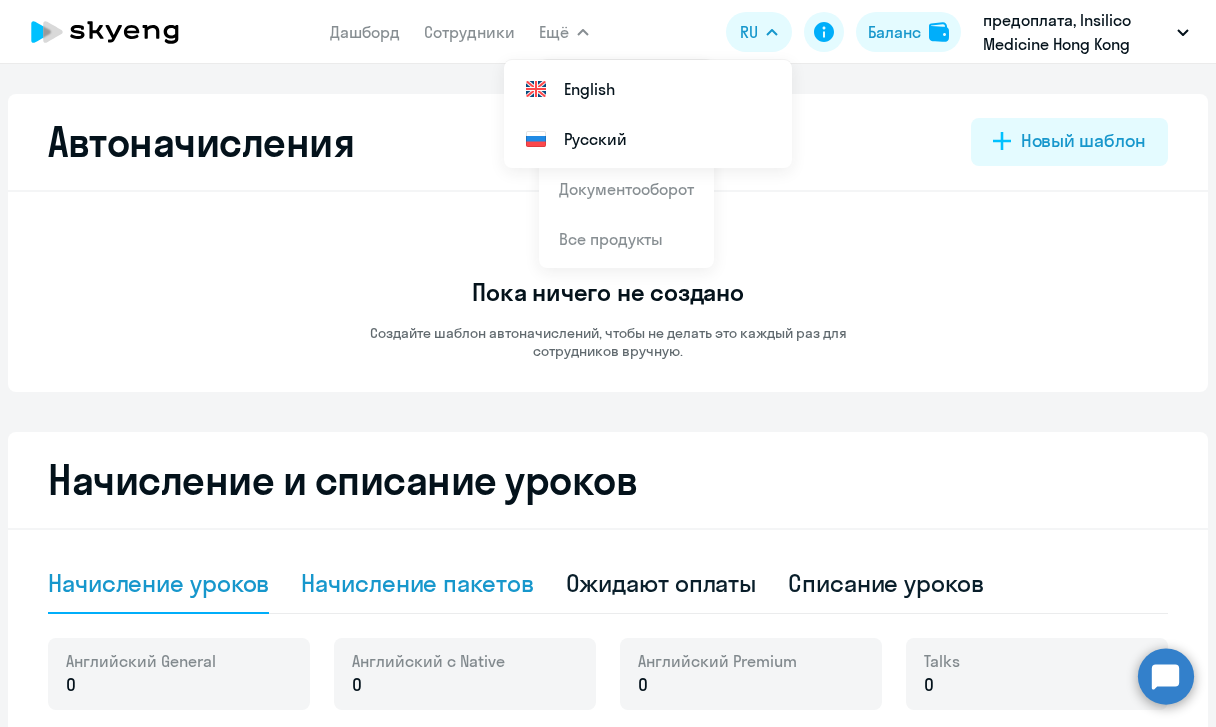 click on "Начисление пакетов" 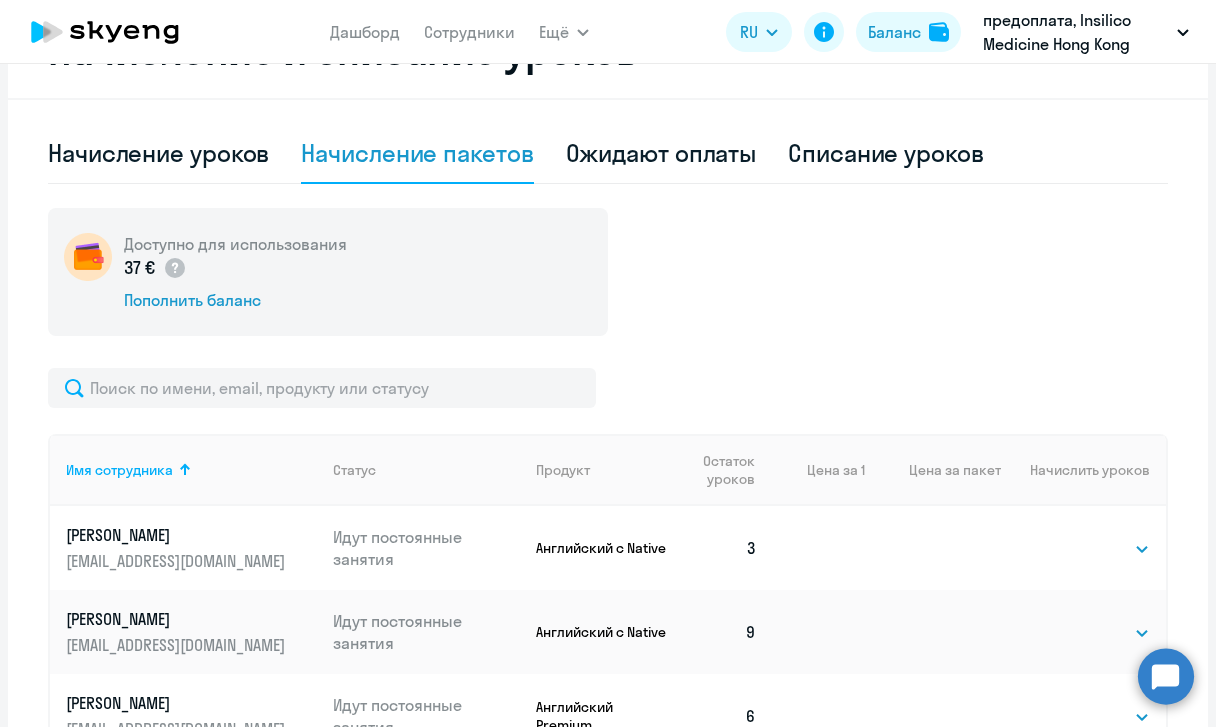 scroll, scrollTop: 425, scrollLeft: 0, axis: vertical 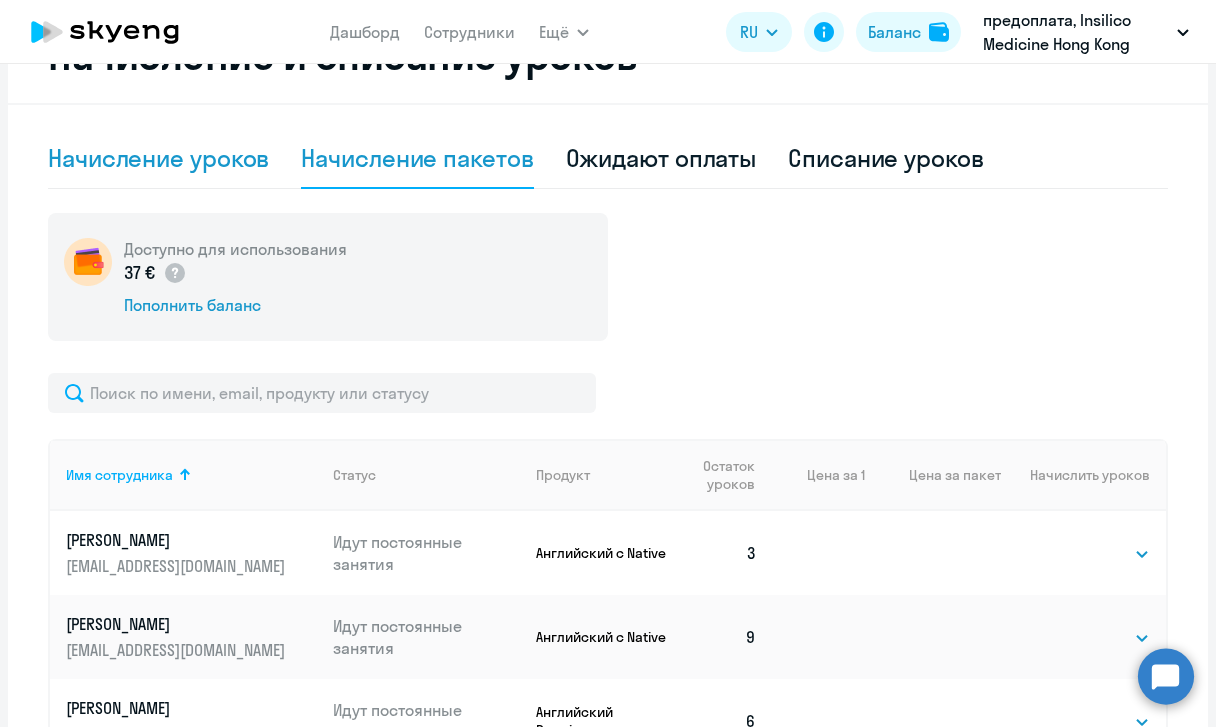 click on "Начисление уроков" 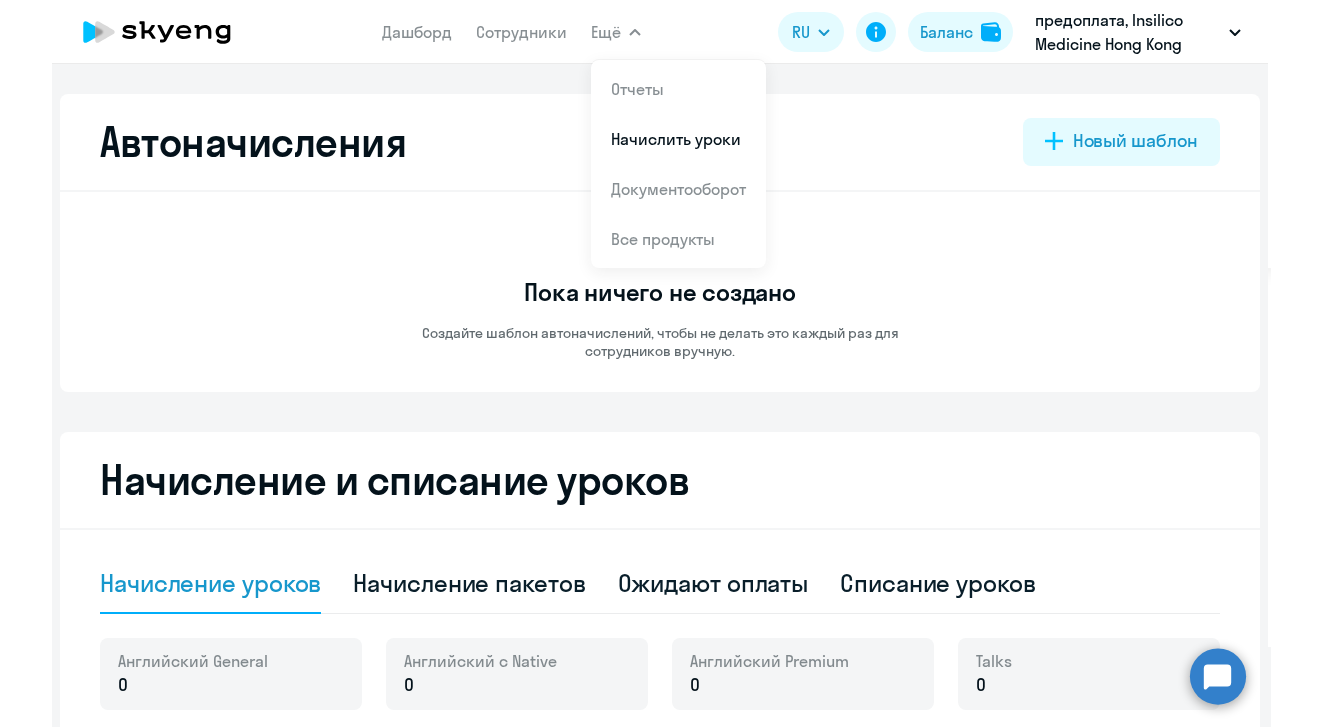 scroll, scrollTop: 0, scrollLeft: 0, axis: both 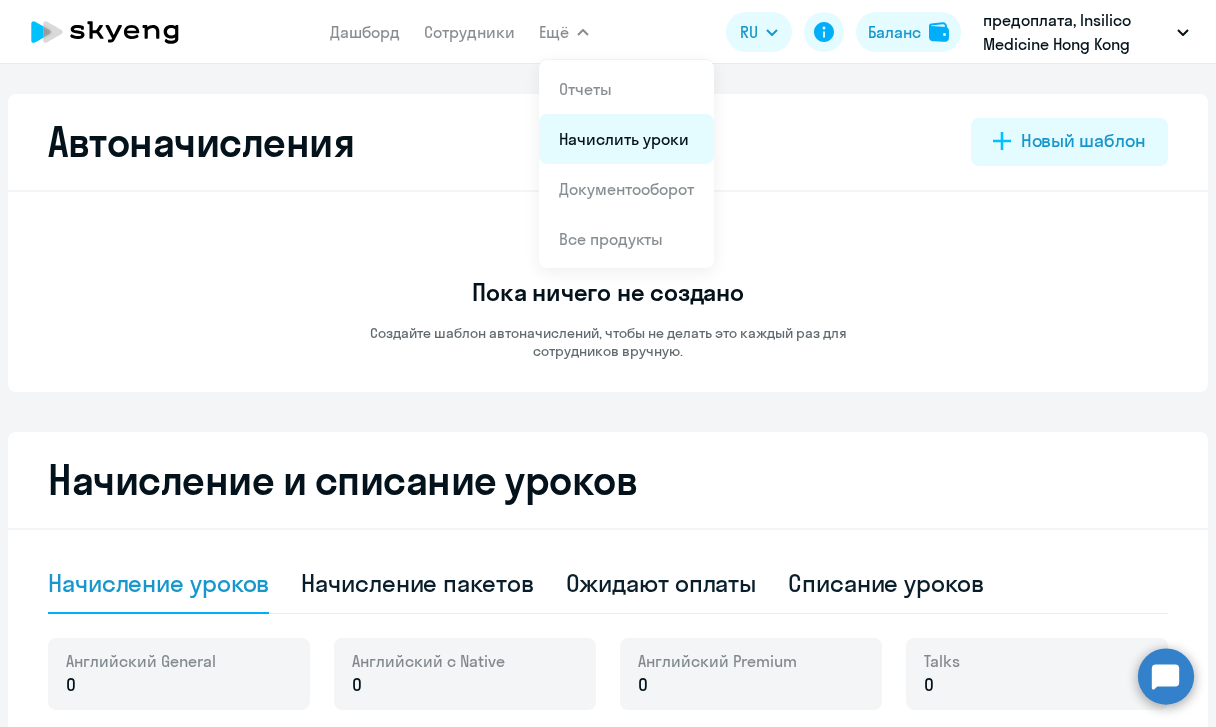 click on "Начислить уроки" at bounding box center (624, 139) 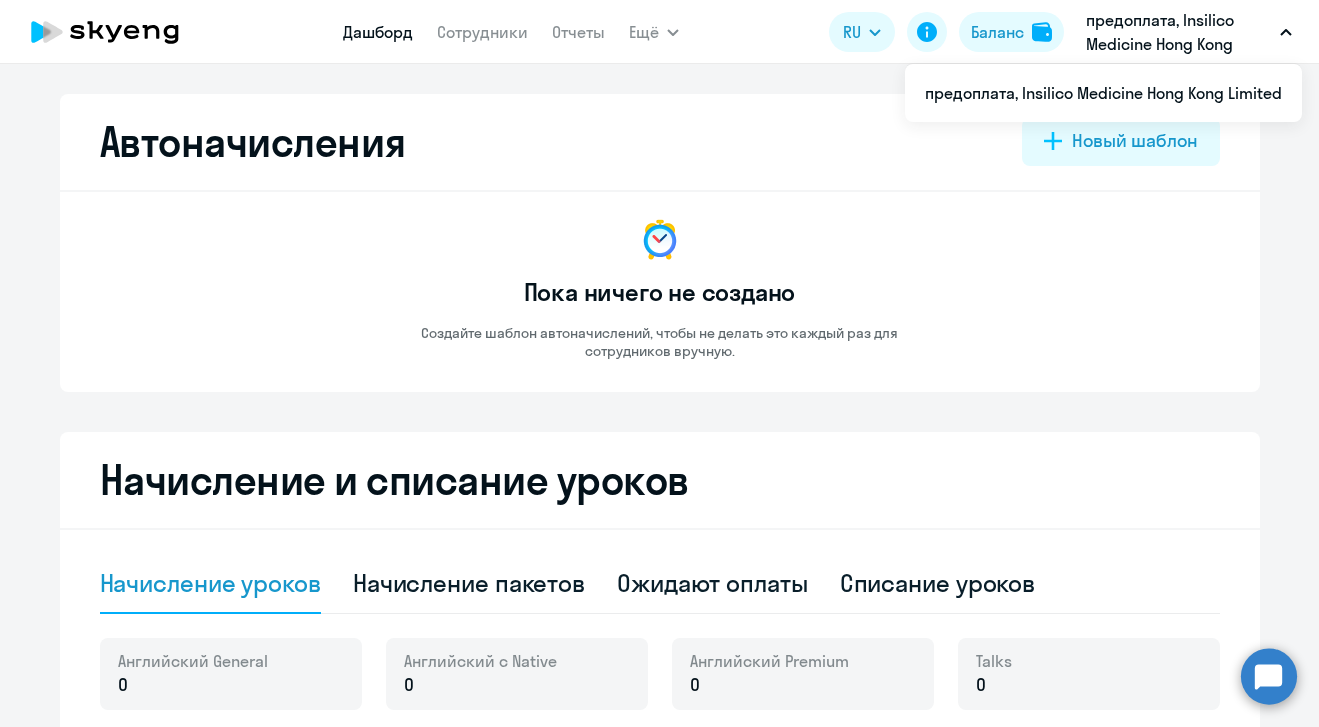 click on "Дашборд" at bounding box center (378, 32) 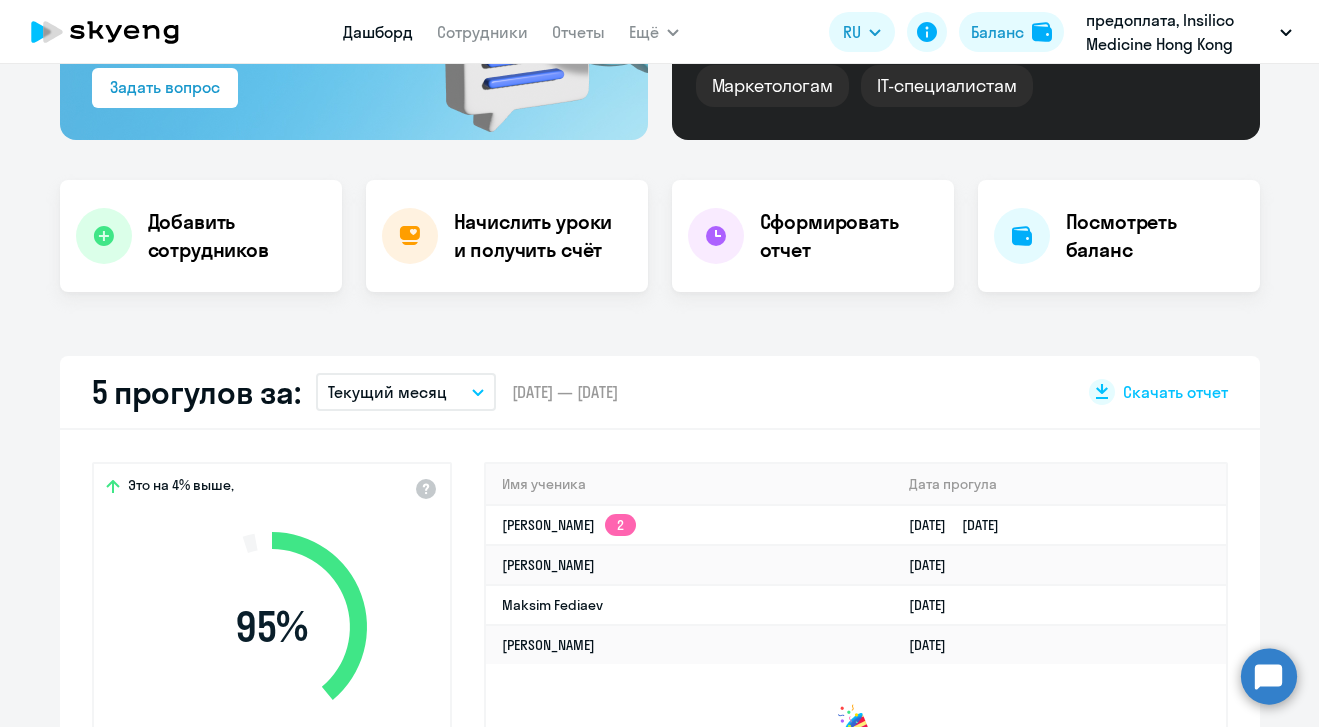 scroll, scrollTop: 328, scrollLeft: 0, axis: vertical 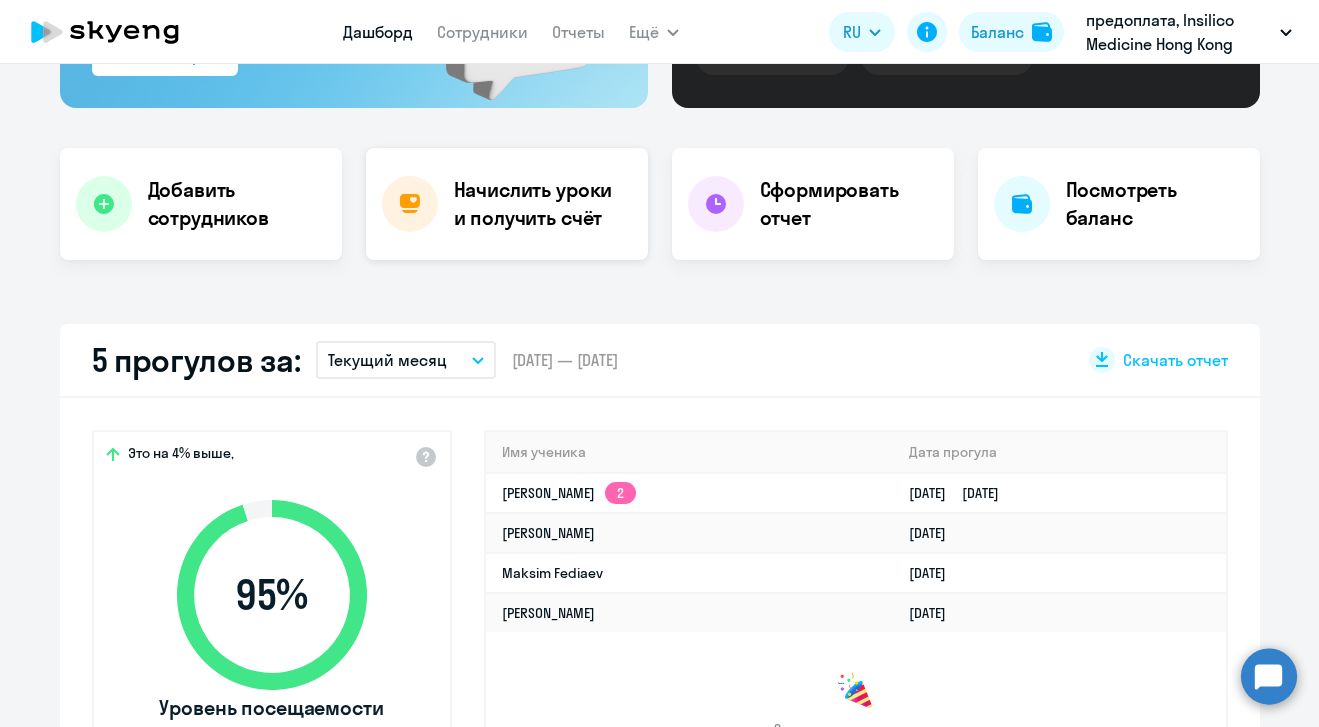 click on "Начислить уроки и получить счёт" 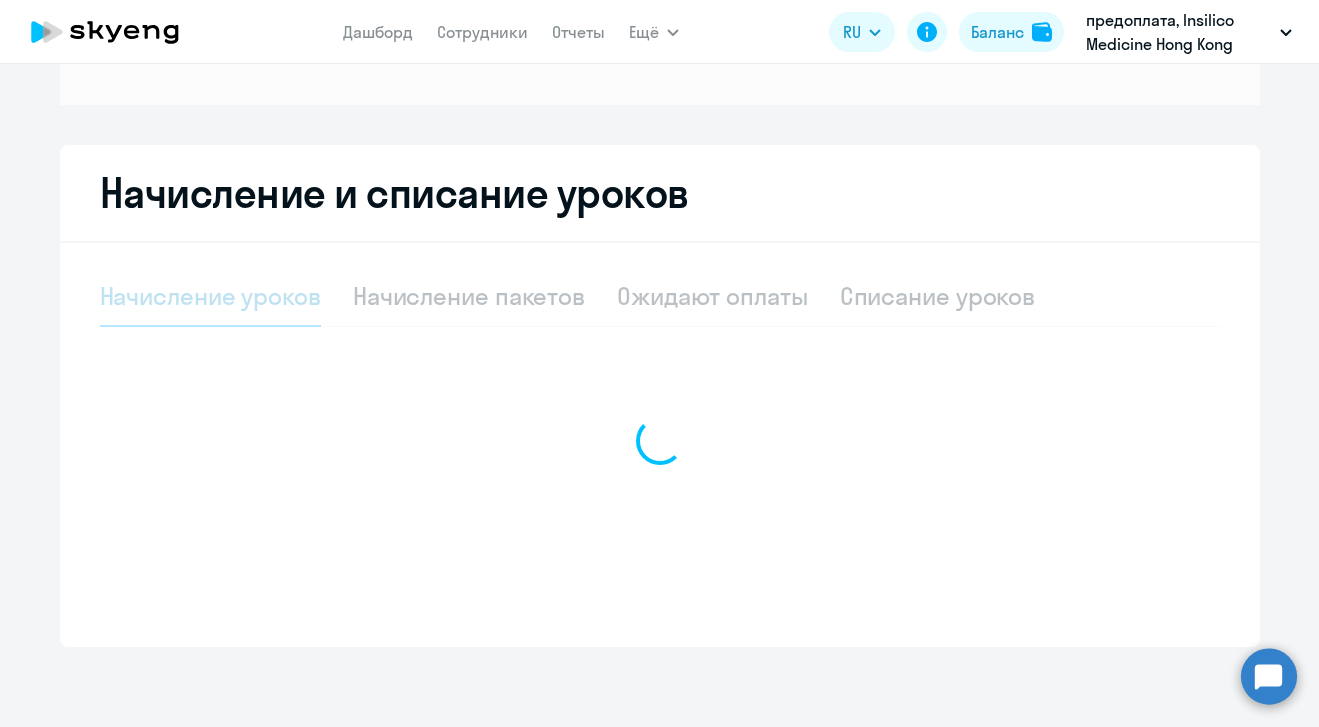 scroll, scrollTop: 277, scrollLeft: 0, axis: vertical 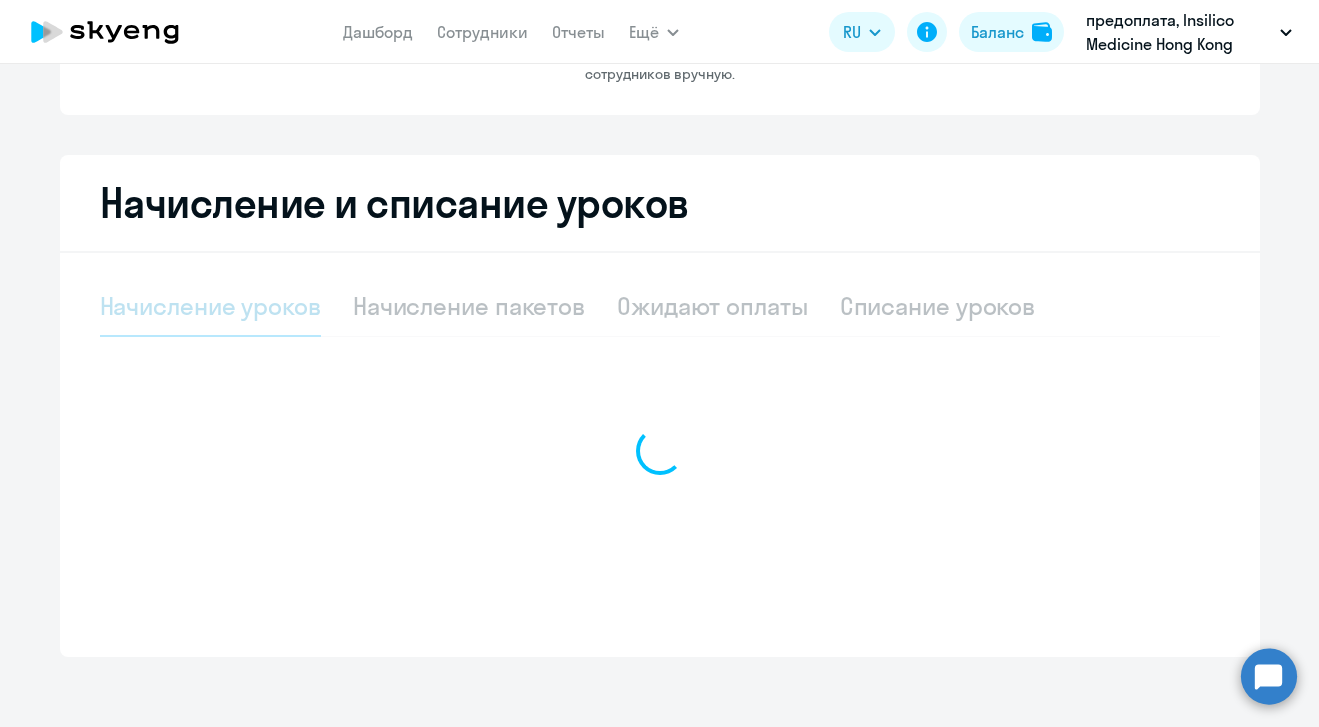 select on "10" 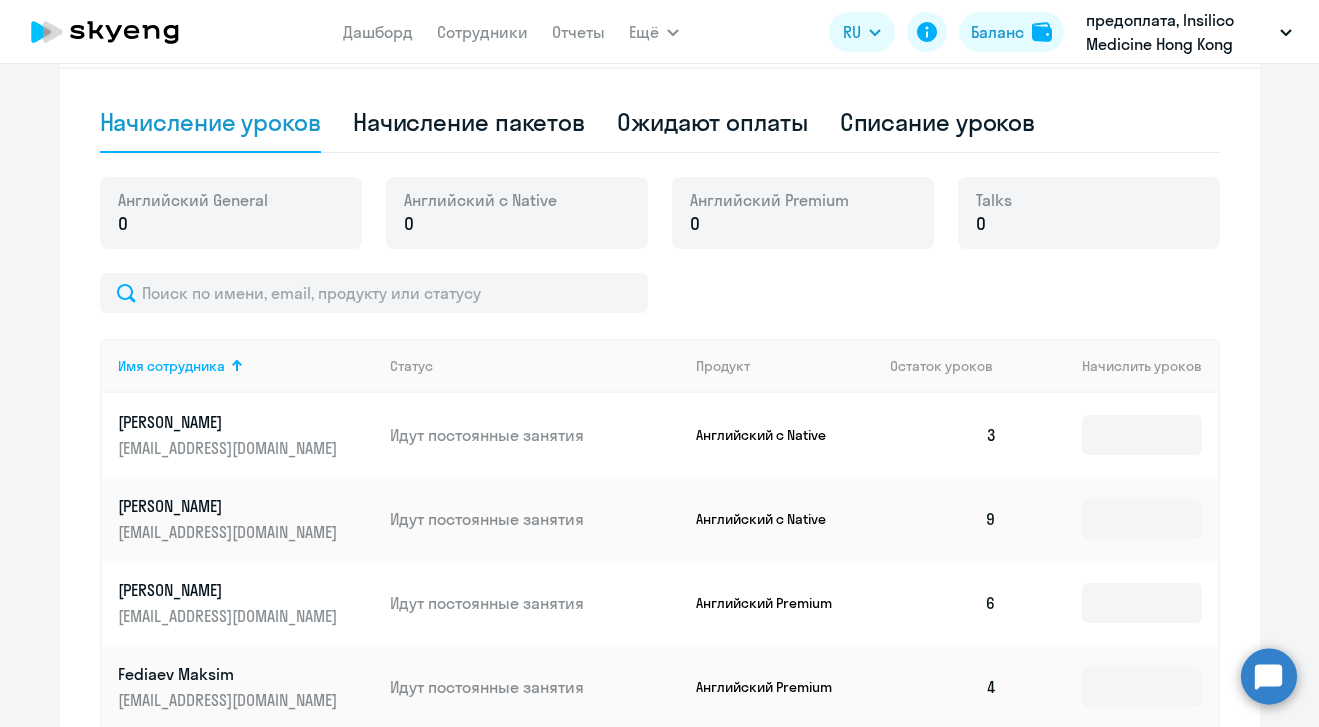 scroll, scrollTop: 462, scrollLeft: 0, axis: vertical 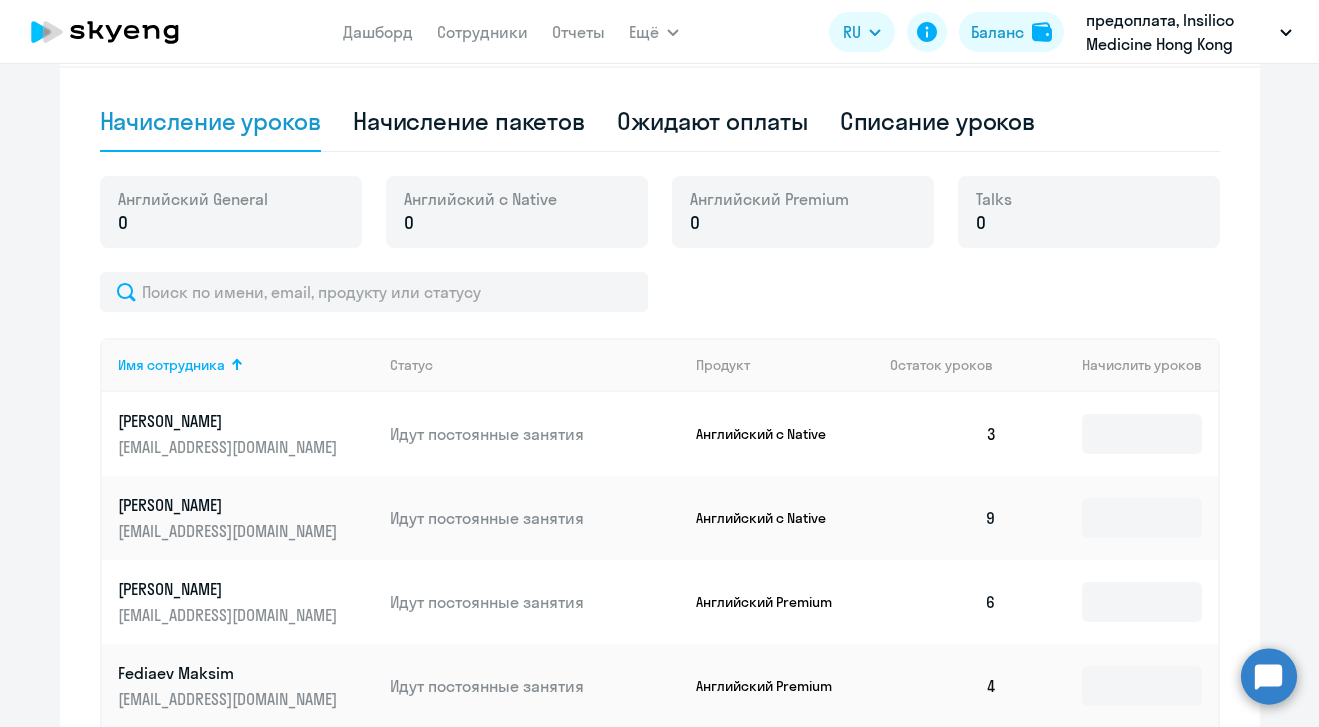 click on "0" 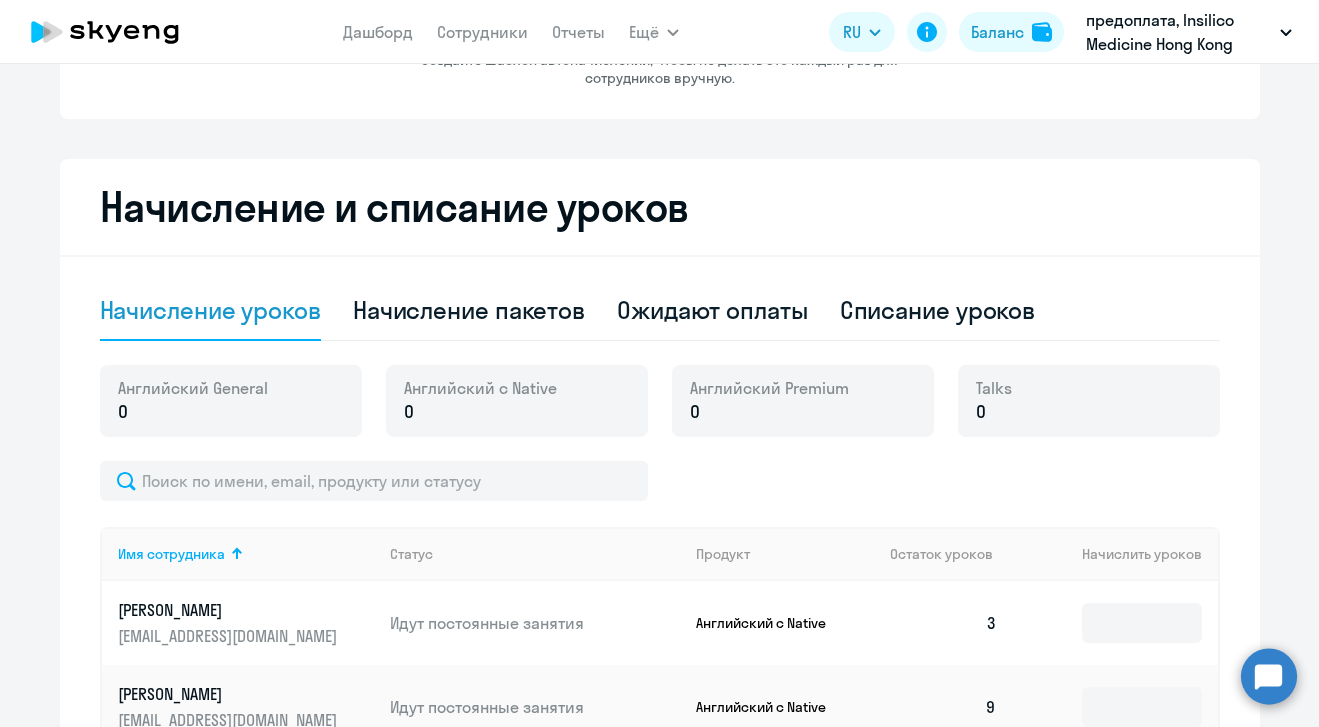 scroll, scrollTop: 271, scrollLeft: 0, axis: vertical 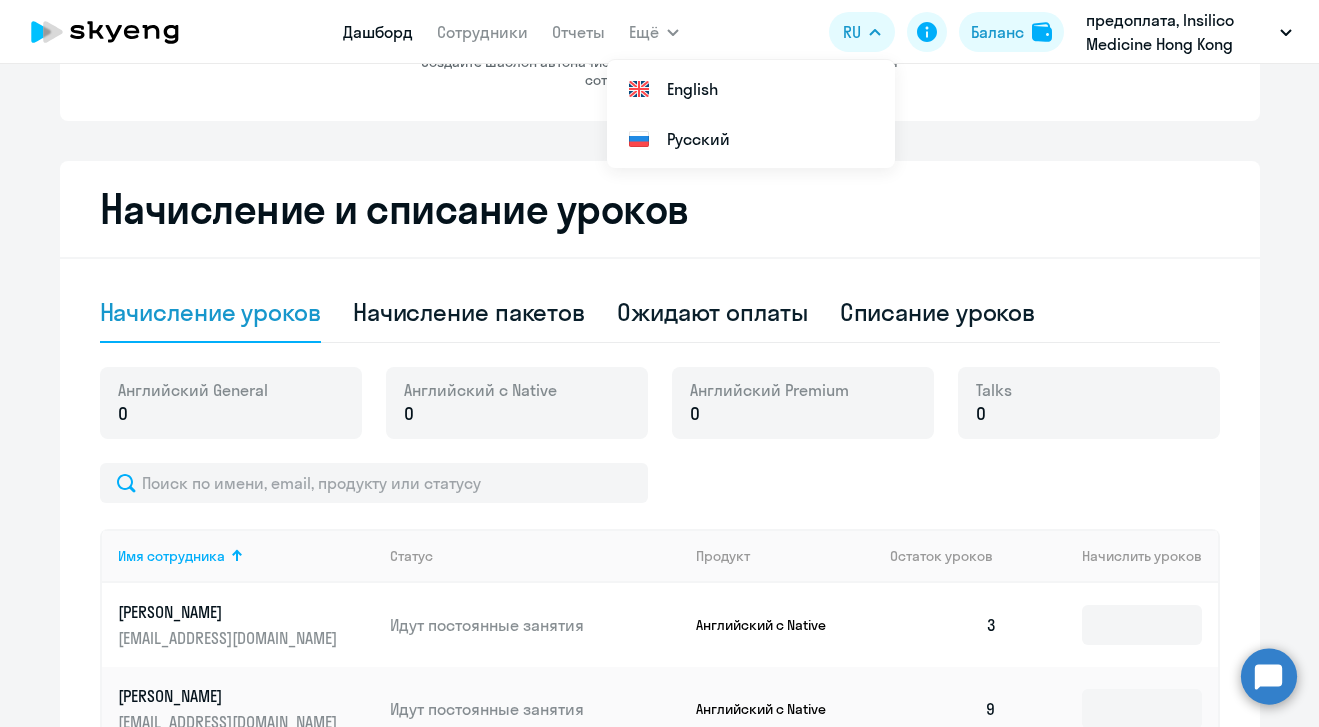click on "Дашборд" at bounding box center (378, 32) 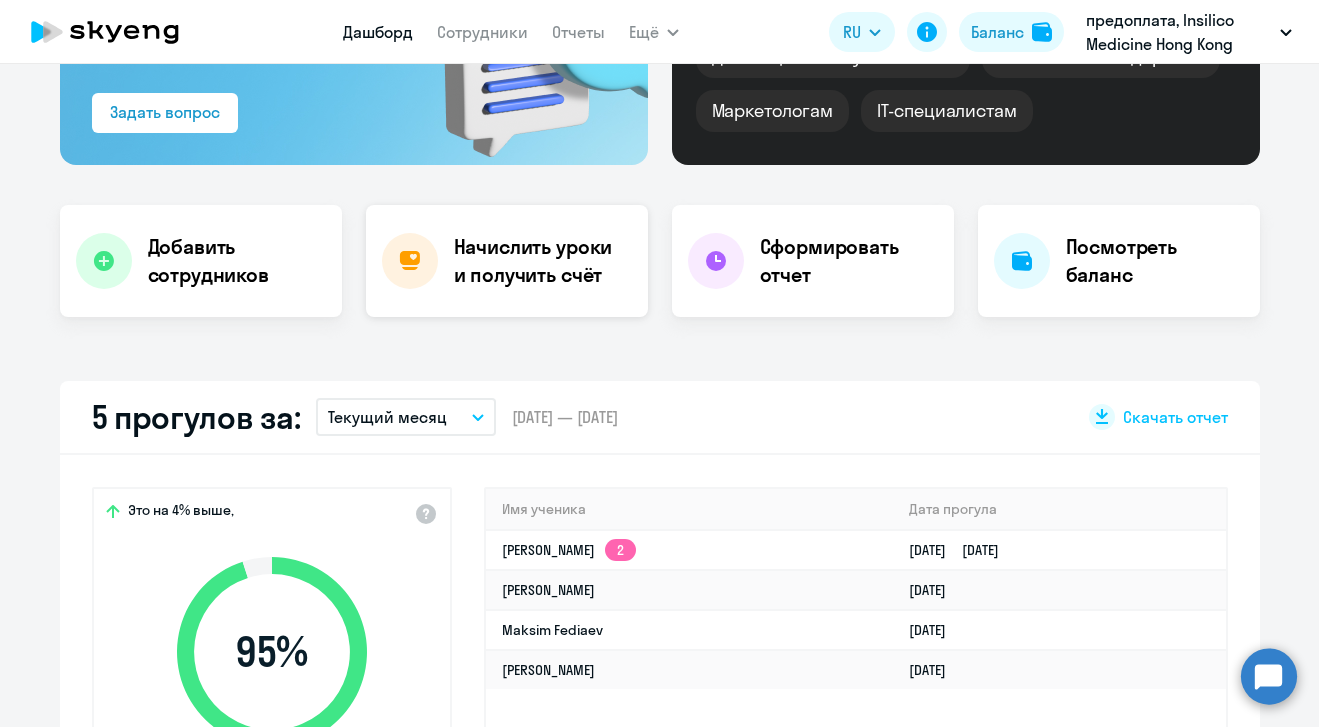 select on "30" 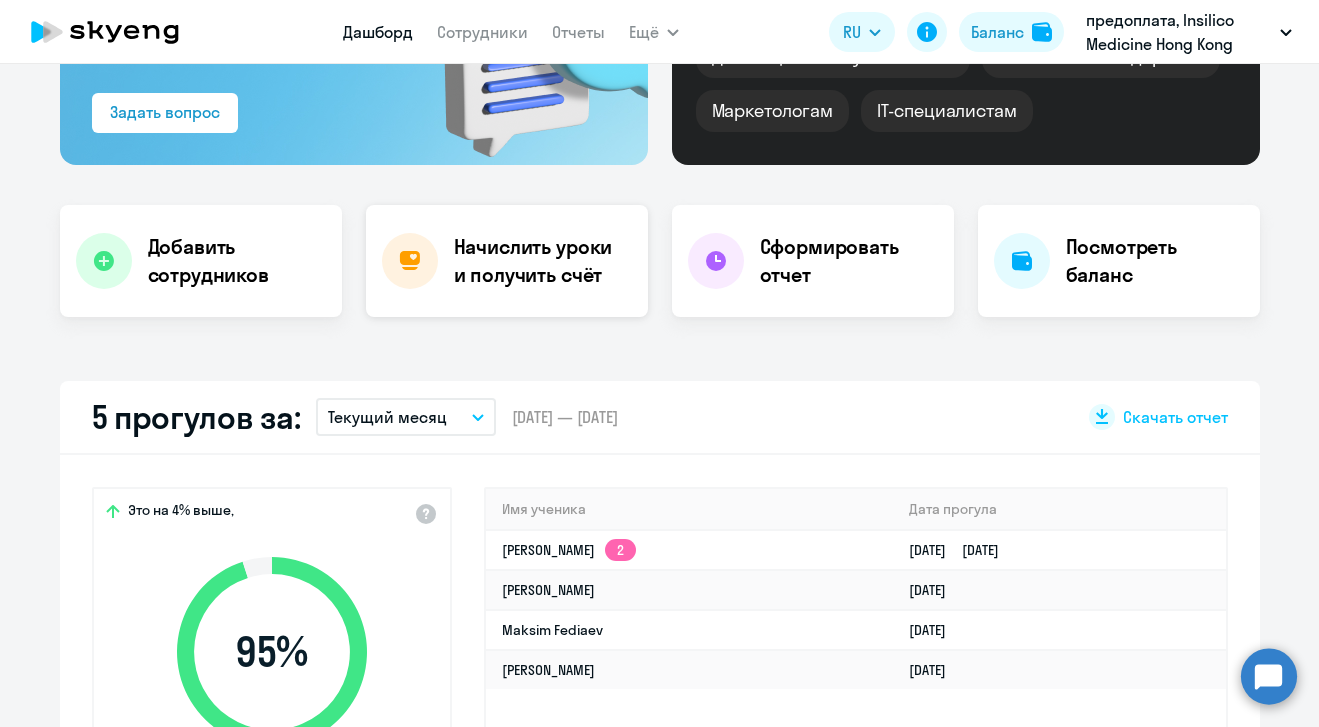 click on "Начислить уроки и получить счёт" 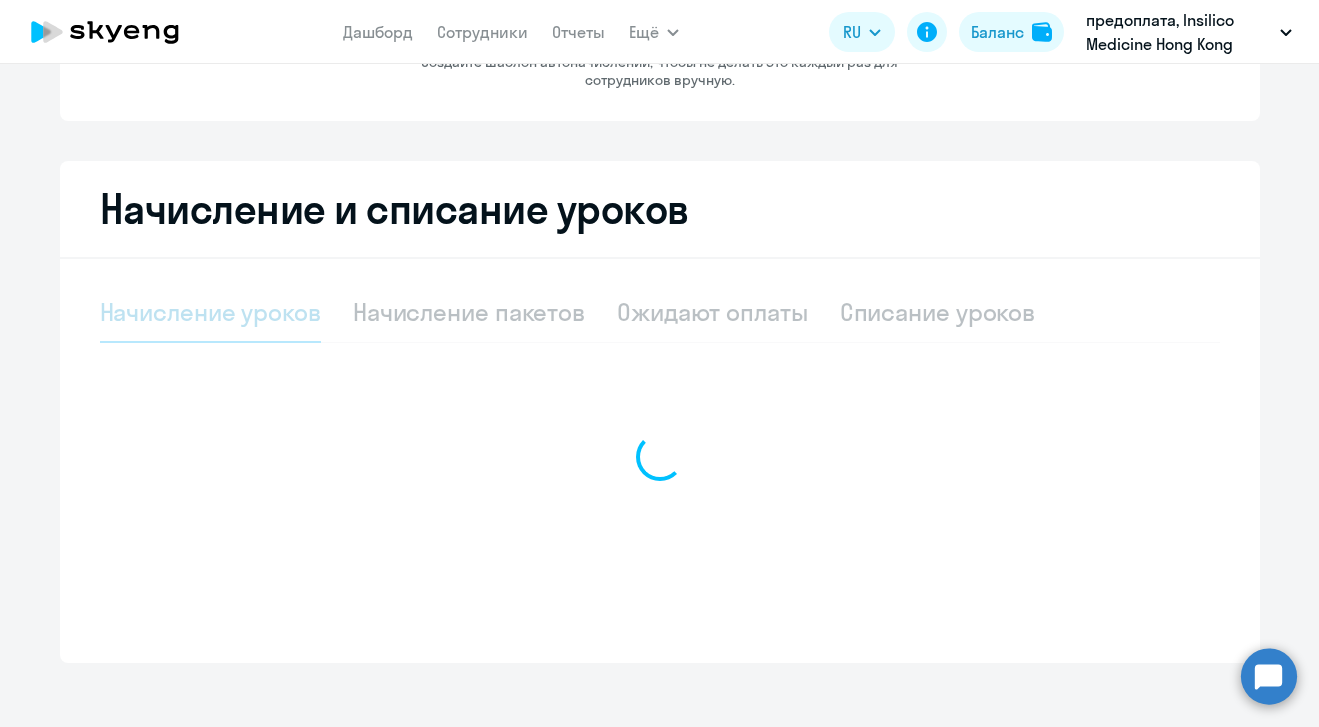 select on "10" 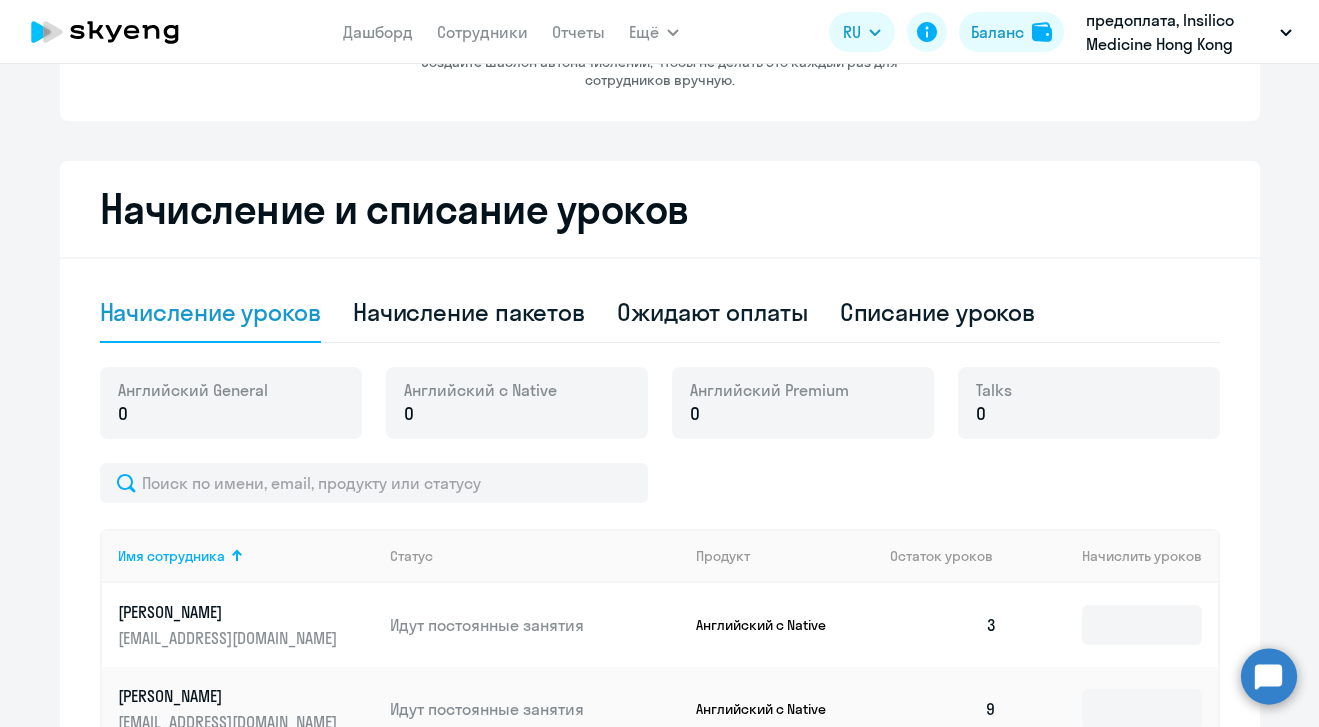 click on "0" 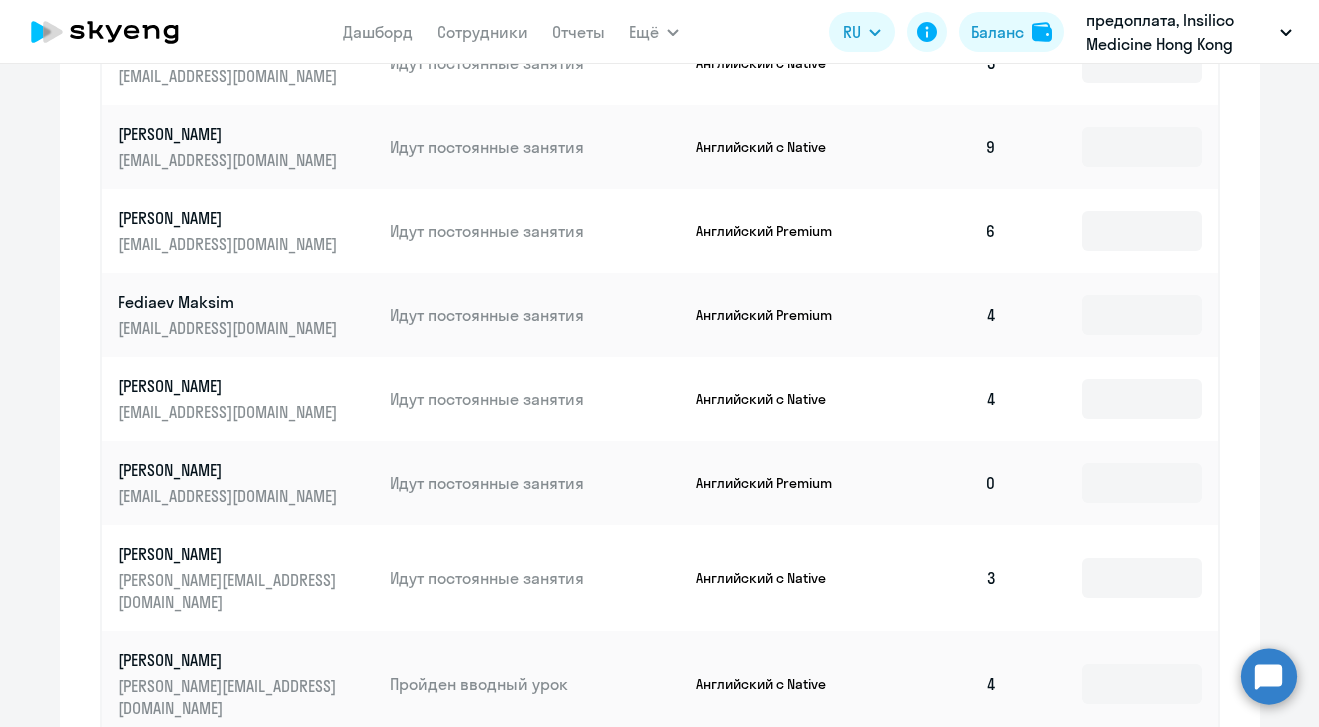 scroll, scrollTop: 834, scrollLeft: 0, axis: vertical 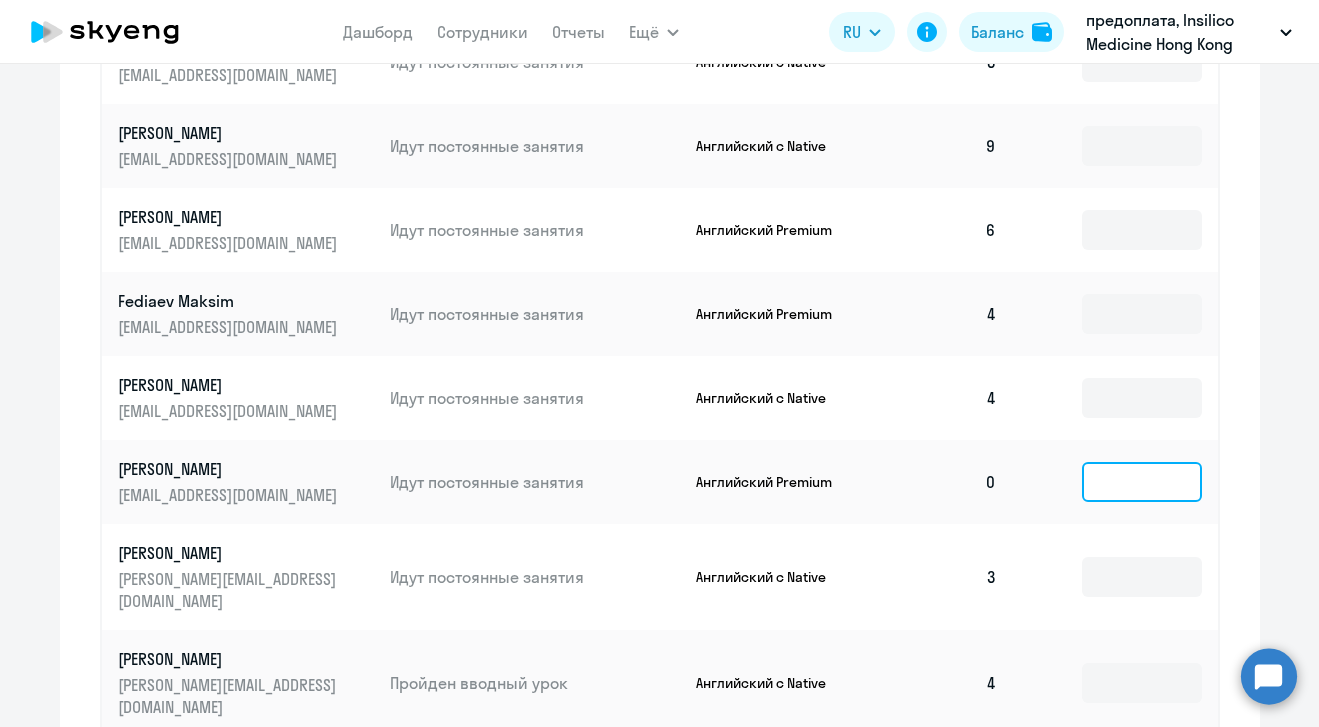 click 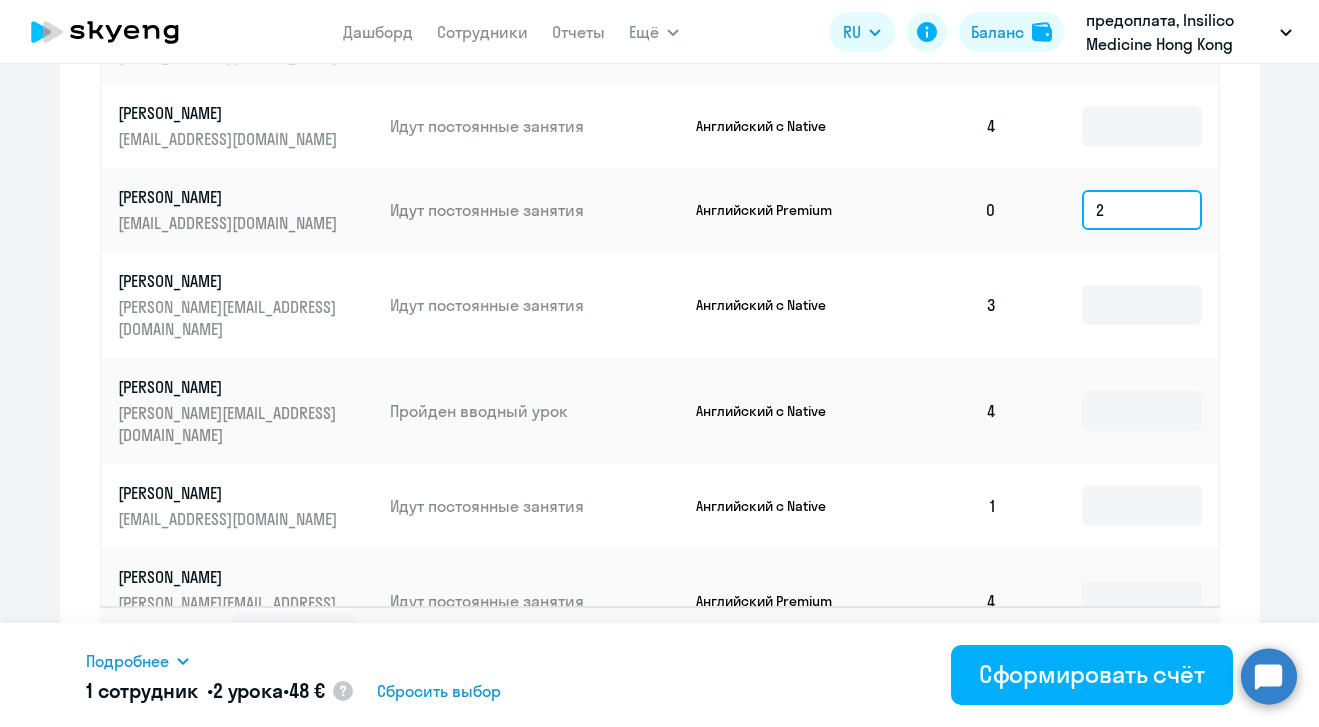 scroll, scrollTop: 1135, scrollLeft: 0, axis: vertical 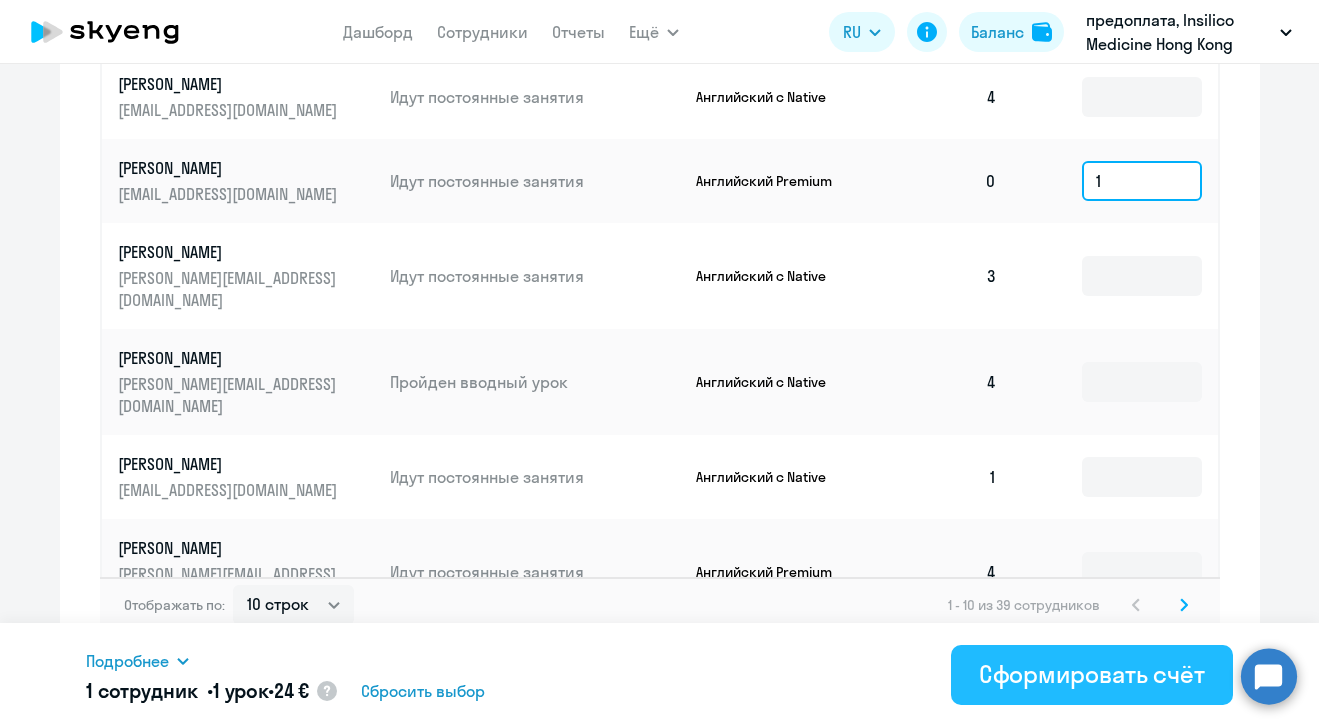type on "1" 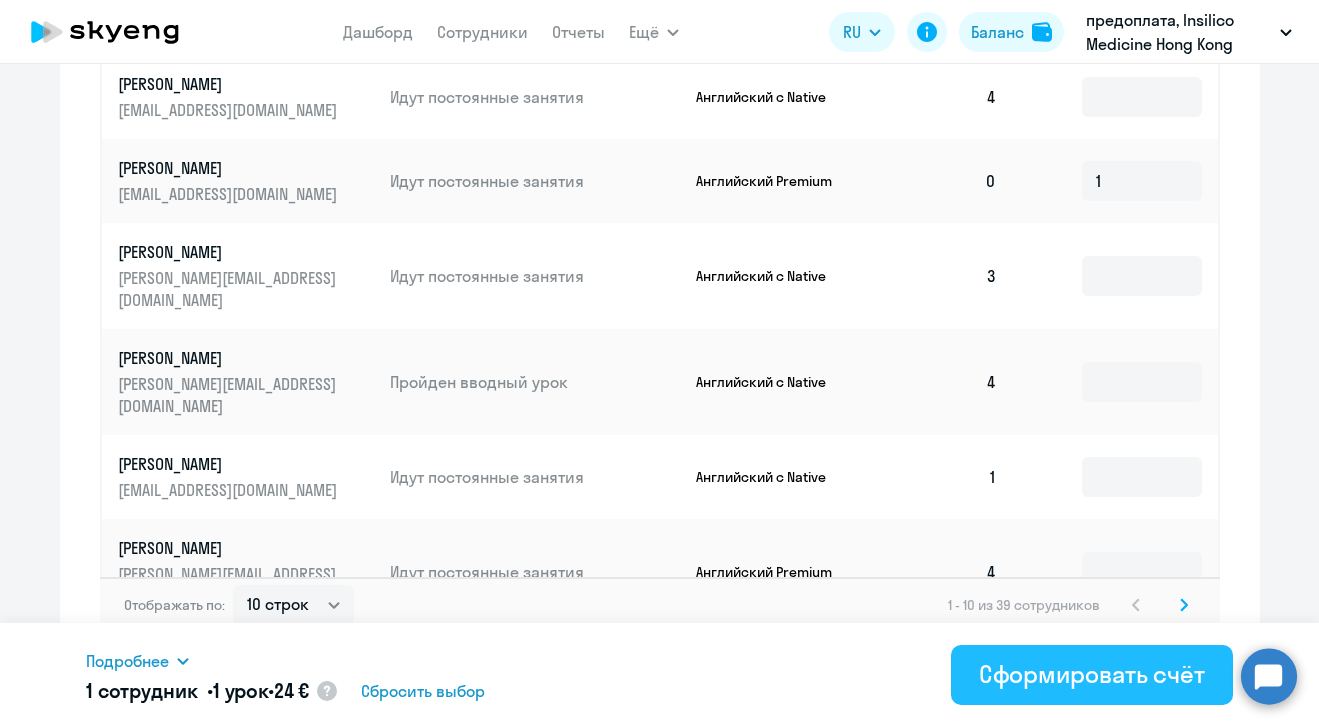 click on "Сформировать счёт" at bounding box center [1092, 674] 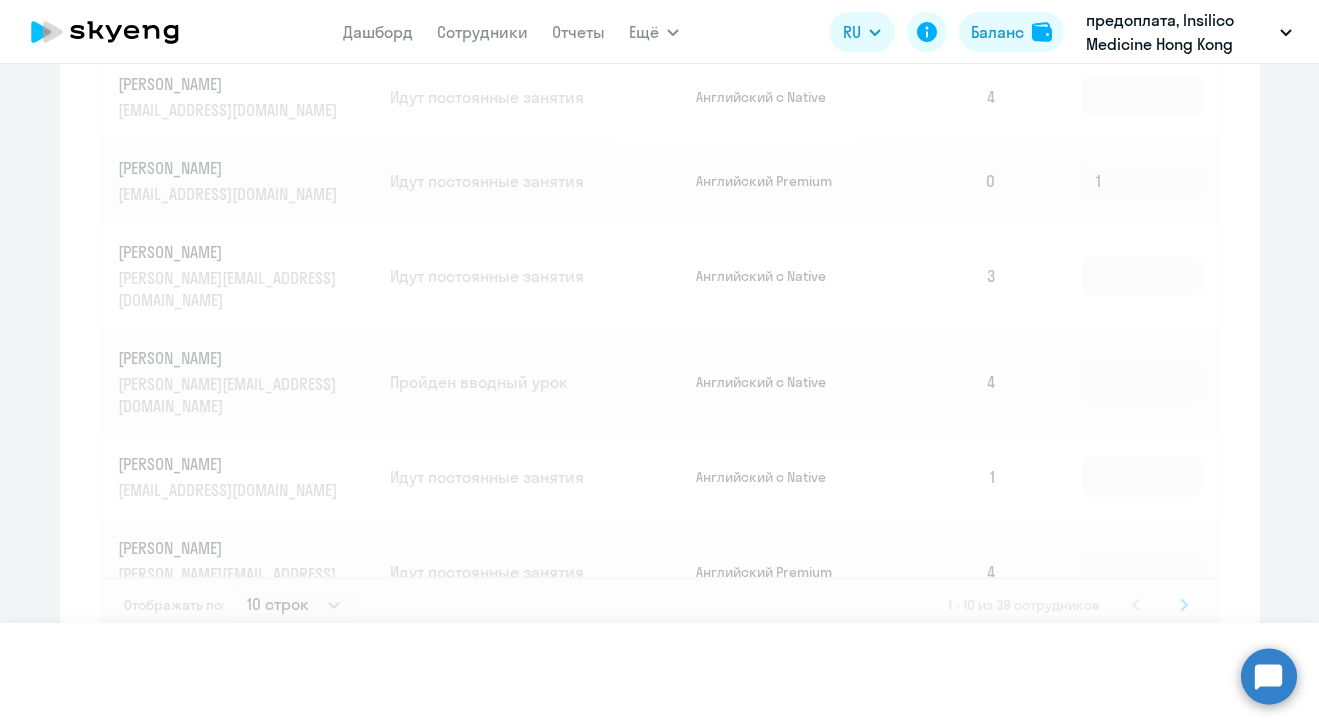 type 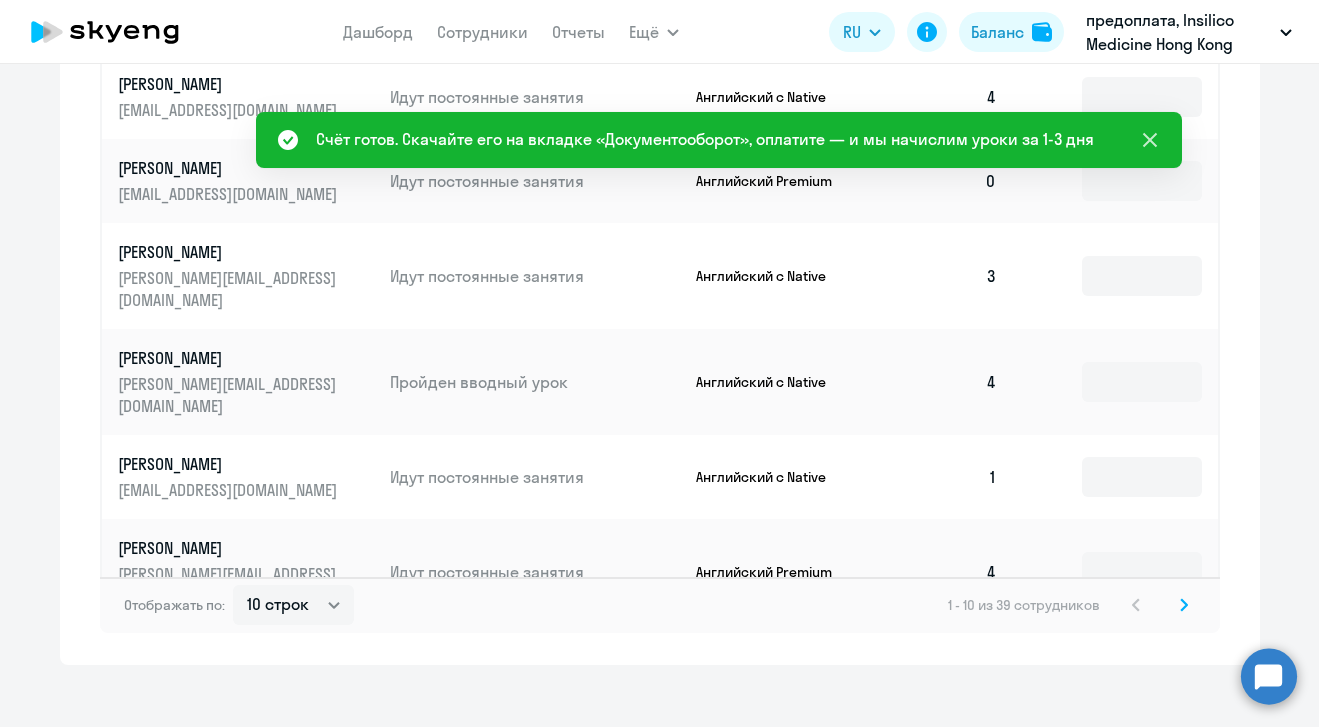 click 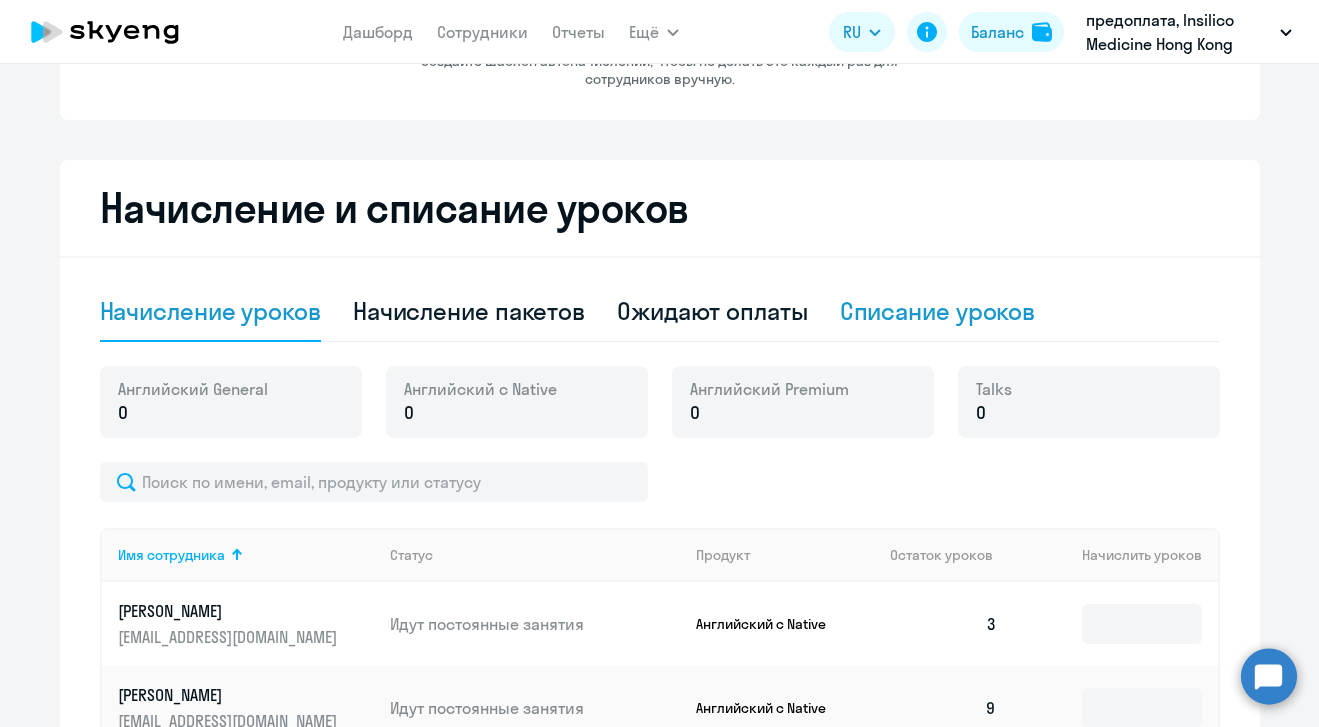 scroll, scrollTop: 0, scrollLeft: 0, axis: both 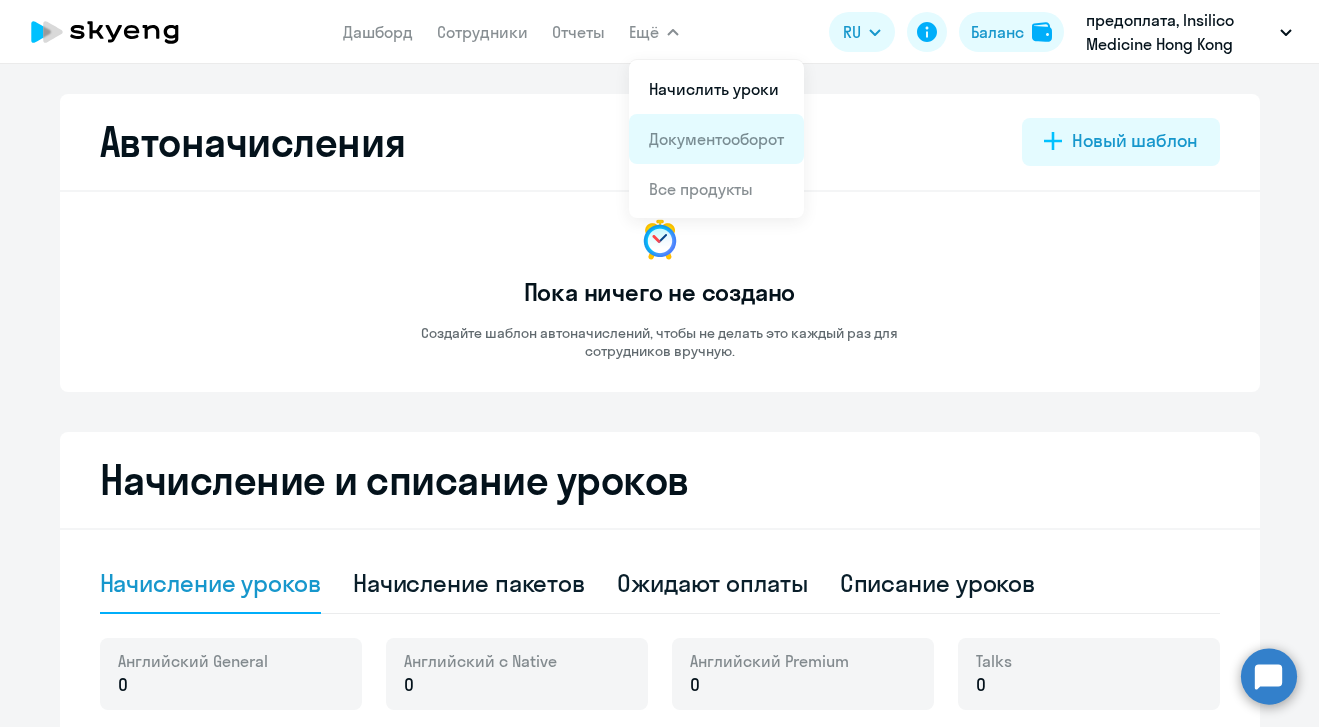 click on "Документооборот" at bounding box center (716, 139) 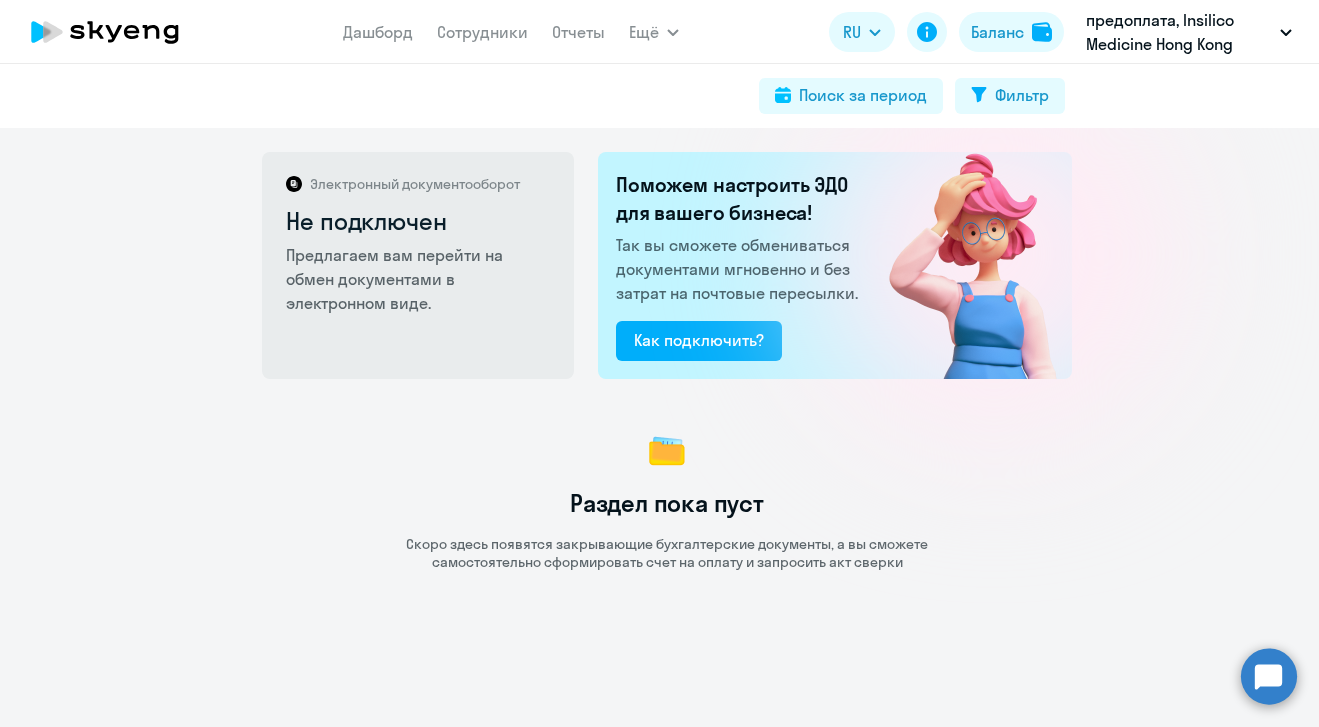 click on "Раздел пока пуст Скоро здесь появятся закрывающие бухгалтерские документы, а вы сможете самостоятельно сформировать счет на оплату и запросить акт сверки" 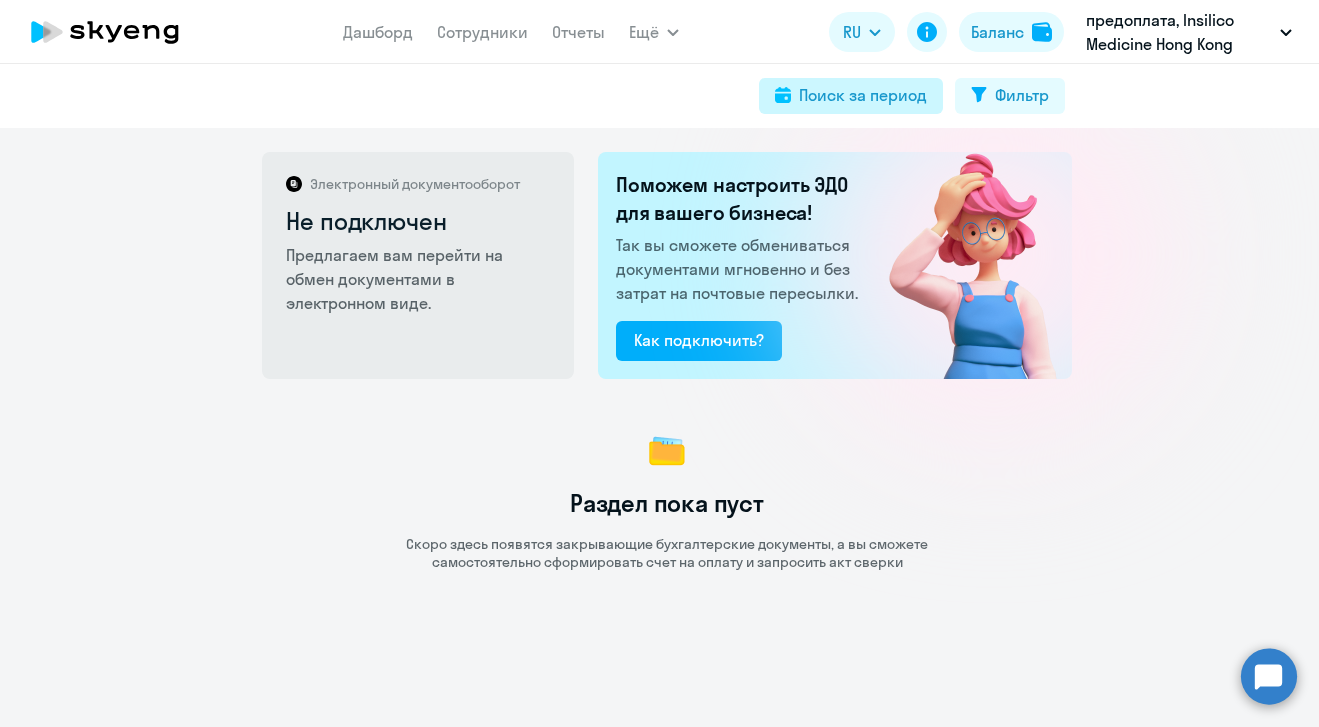 click on "Поиск за период" 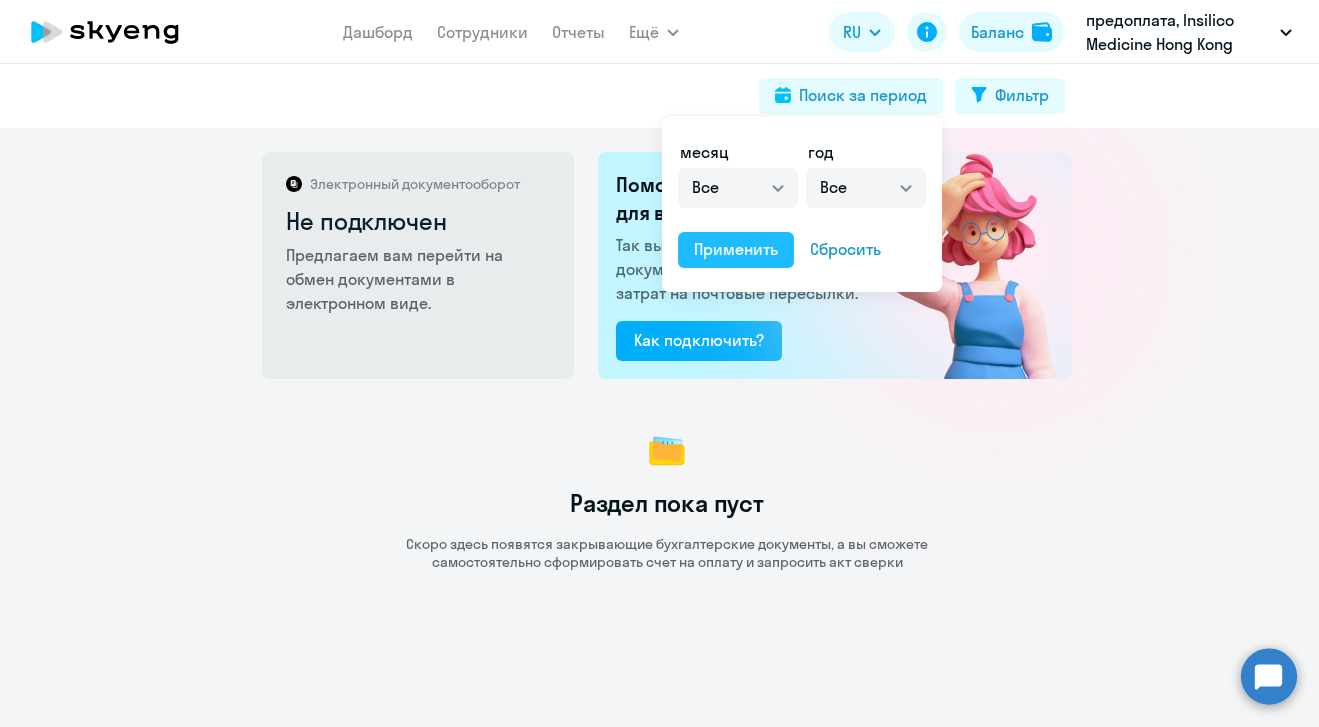 click on "Применить" at bounding box center (736, 249) 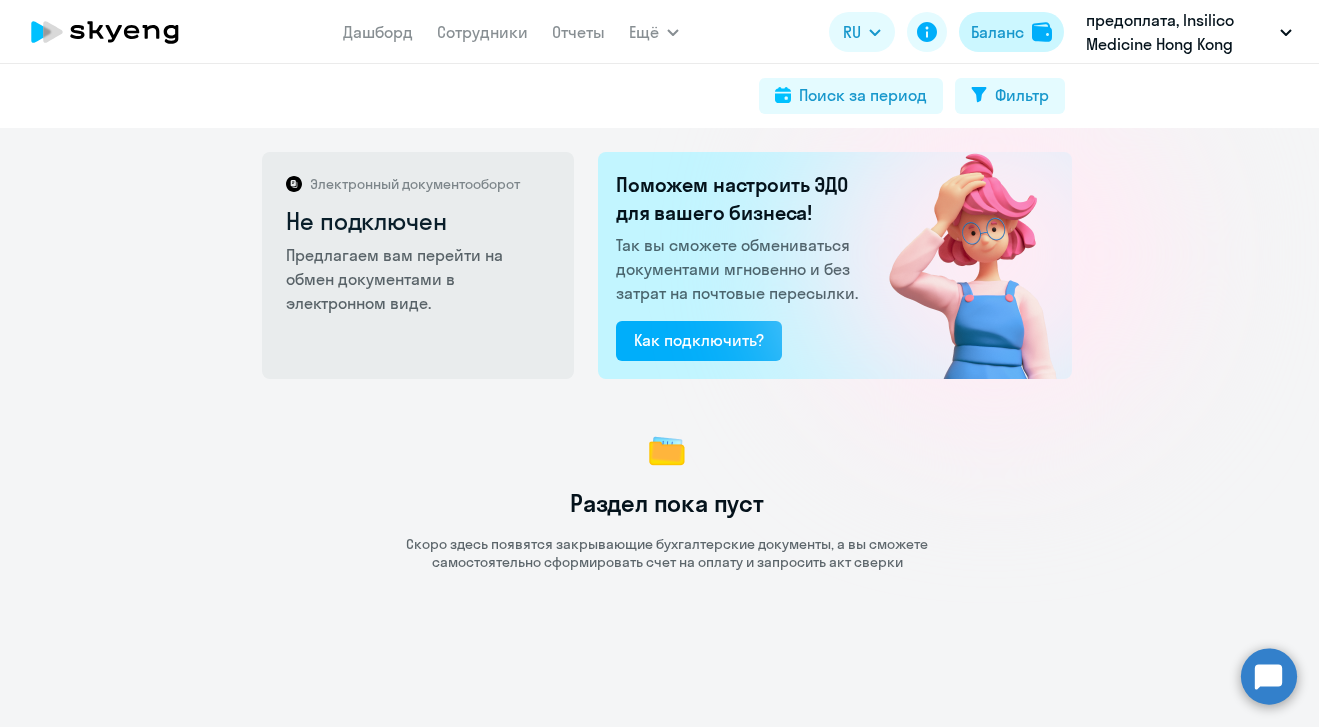 click on "Баланс" 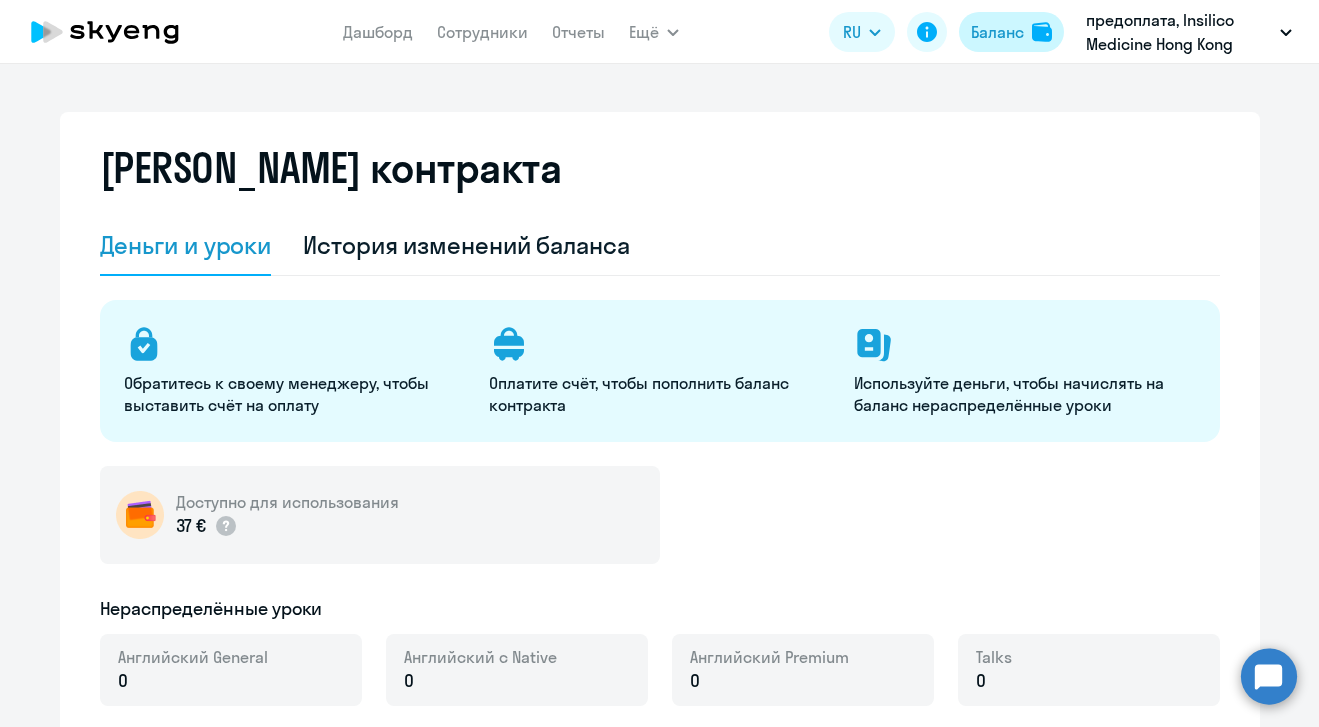 select on "english_adult_not_native_speaker" 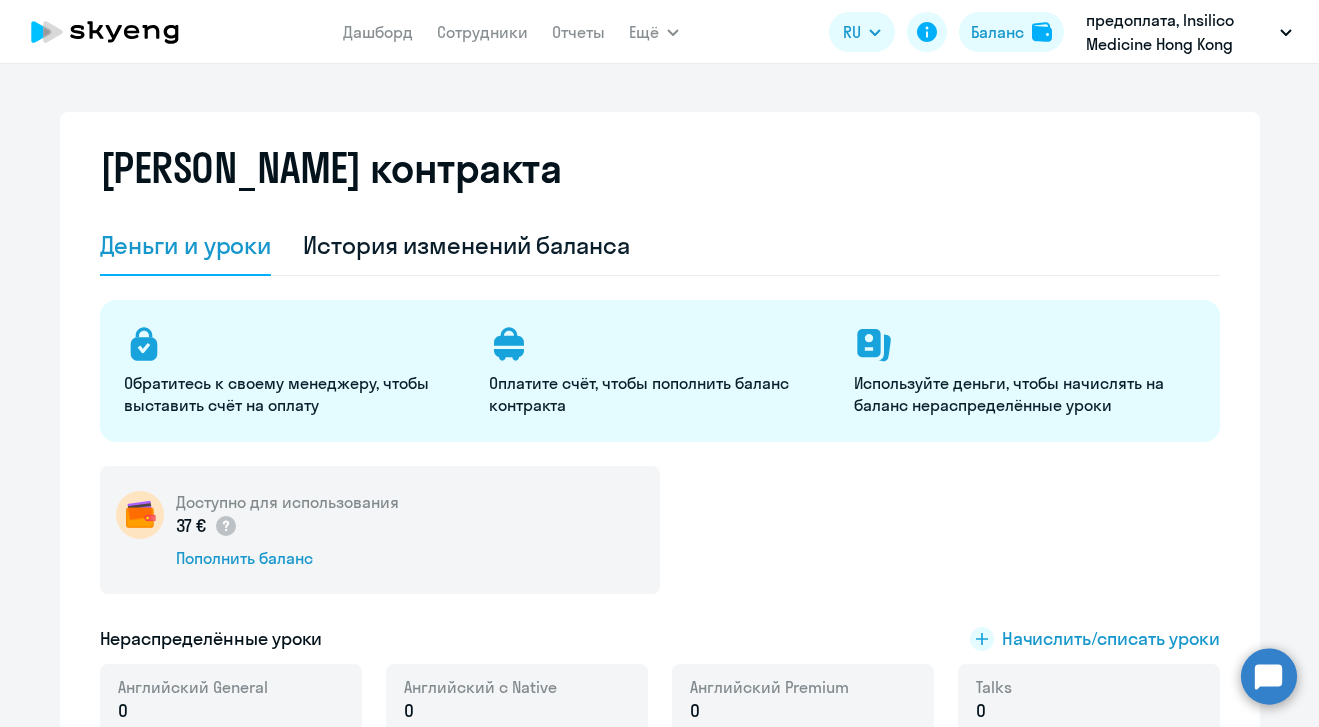 scroll, scrollTop: 173, scrollLeft: 0, axis: vertical 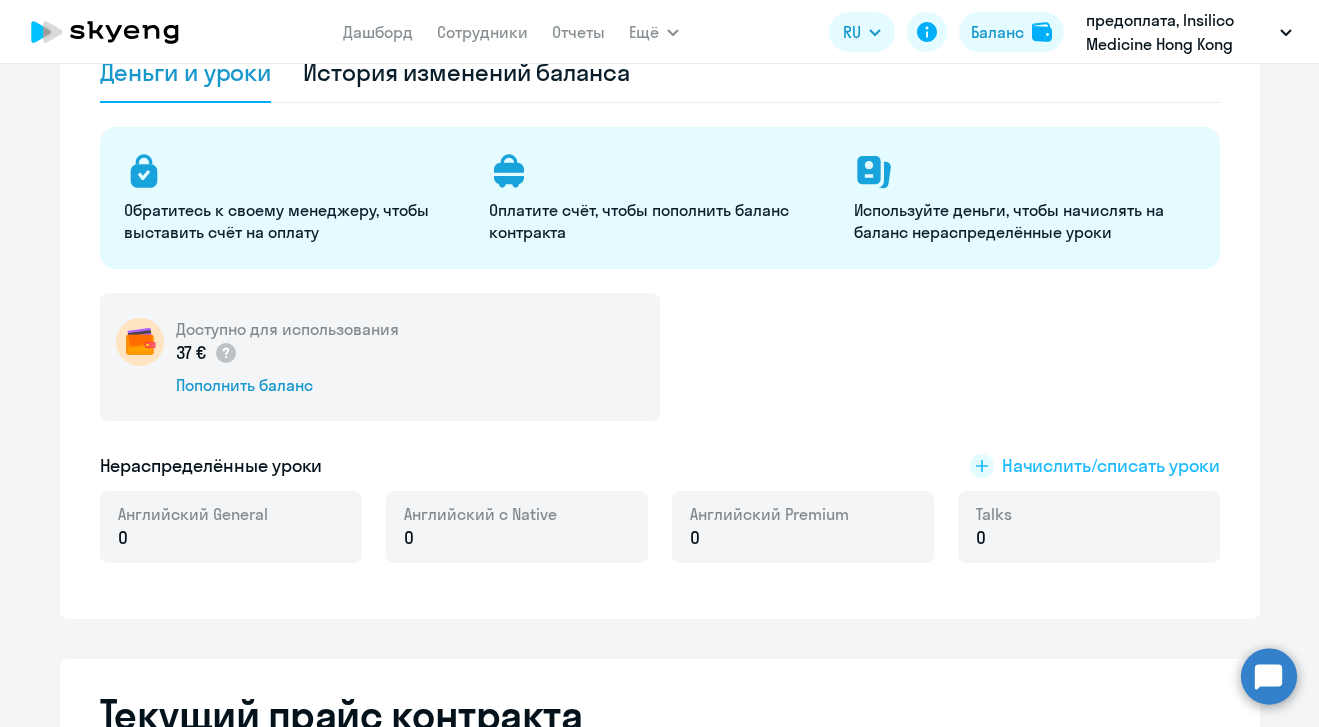 click on "Начислить/списать уроки" 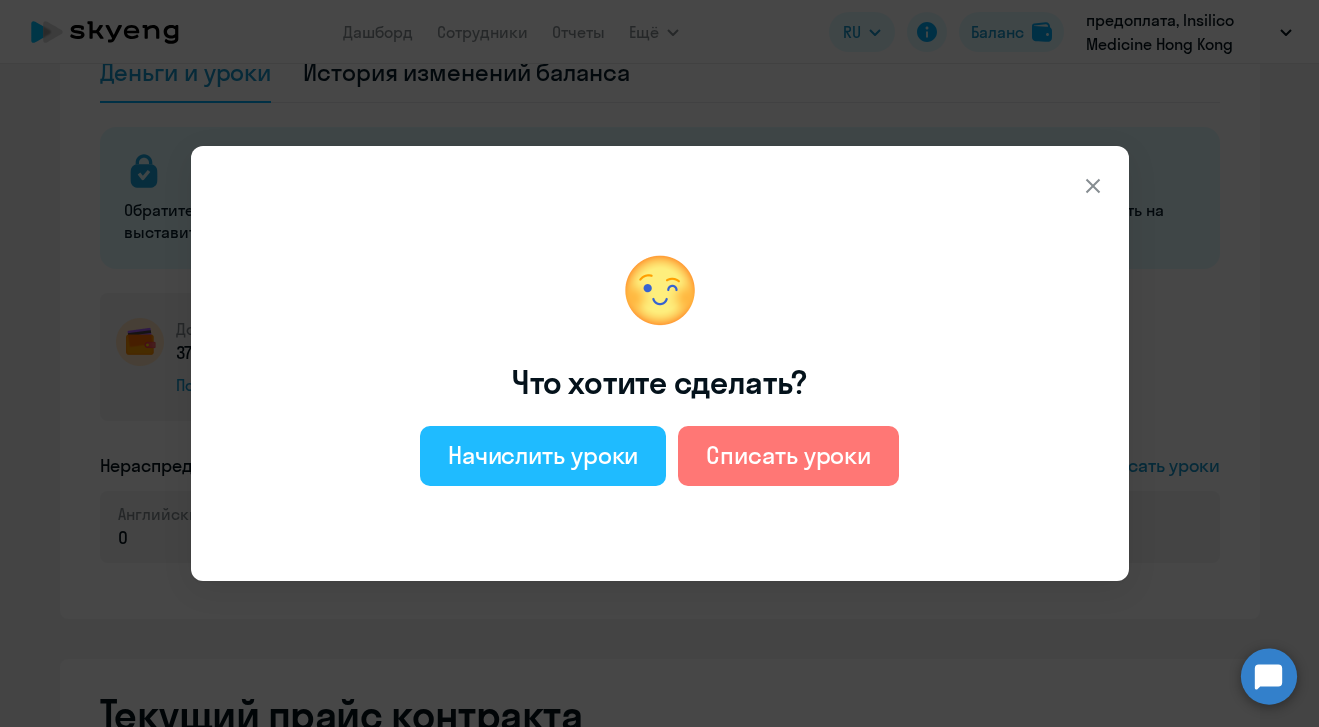 click on "Начислить уроки" at bounding box center (543, 455) 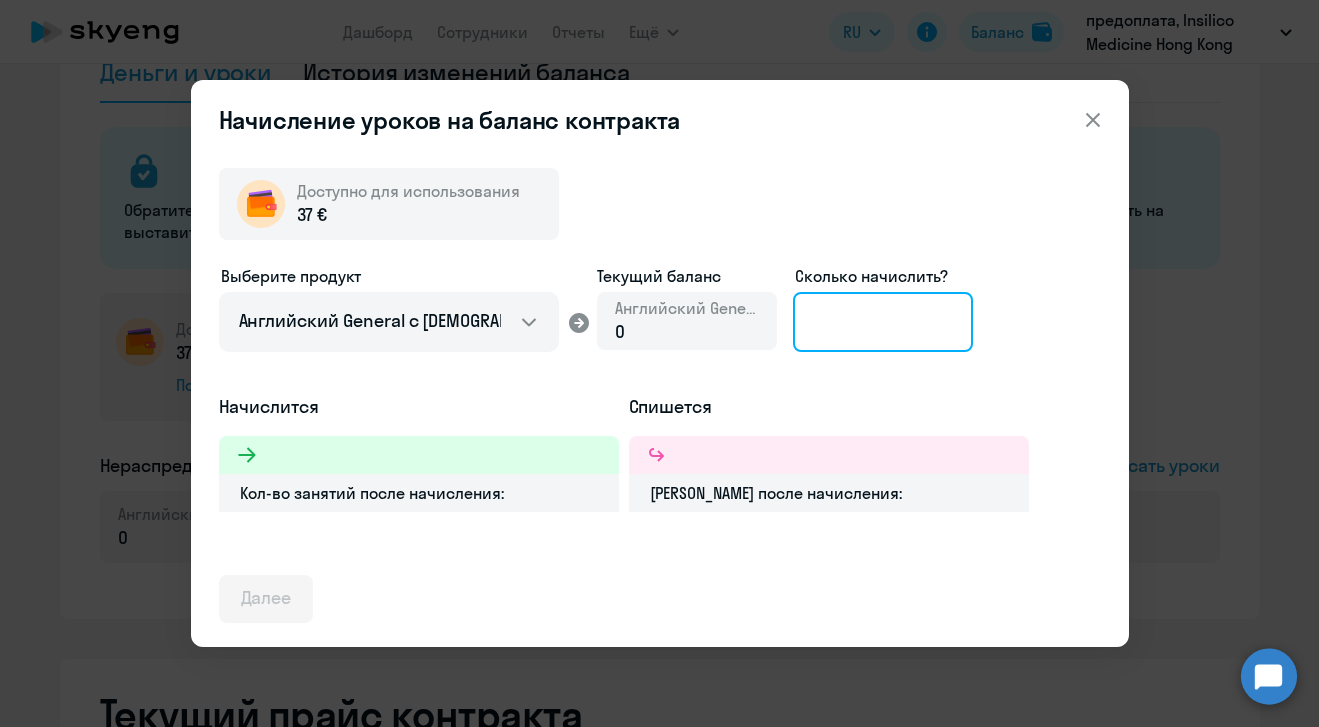 click 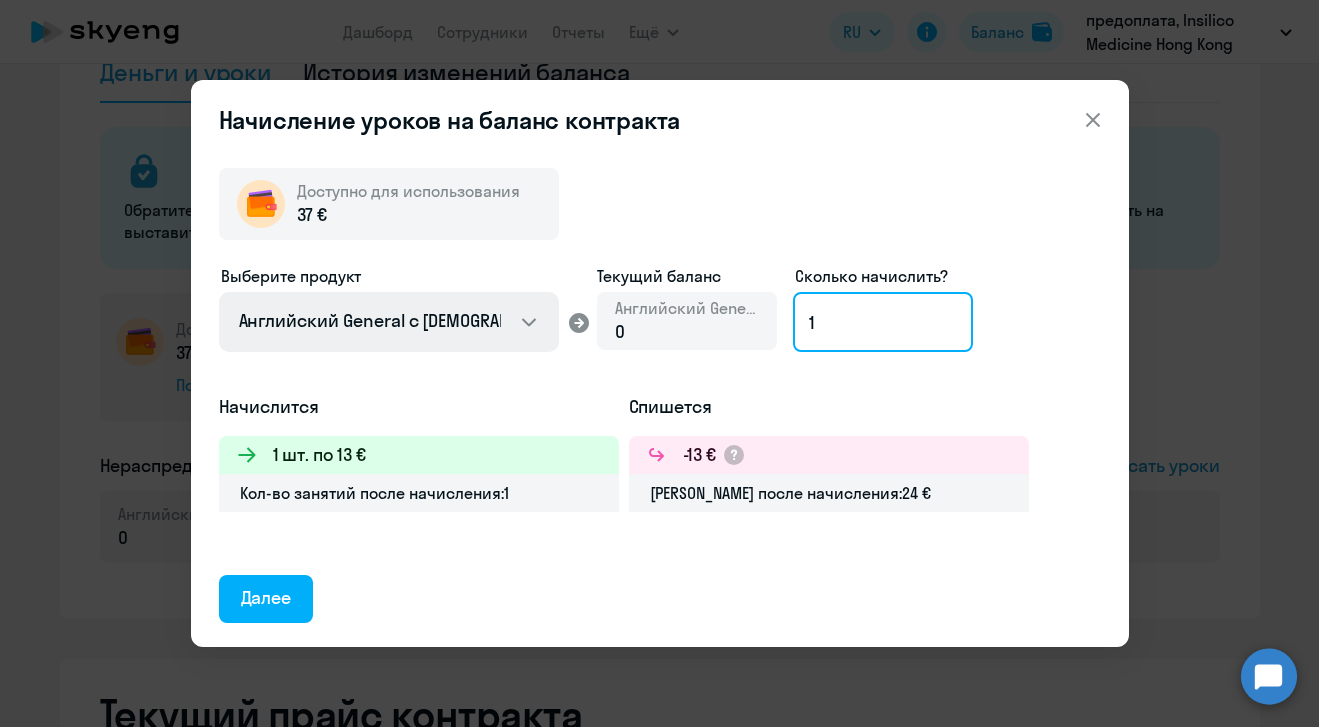 type on "1" 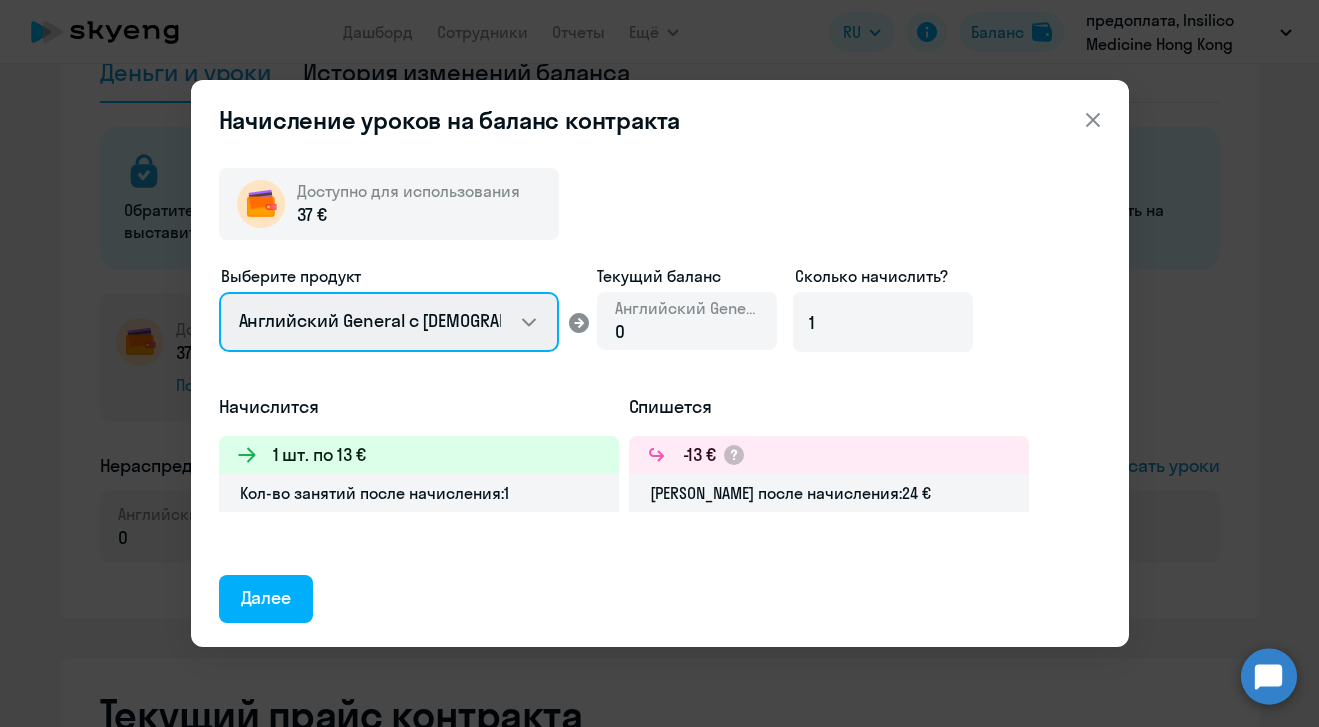 select on "english_adult_not_native_speaker_premium" 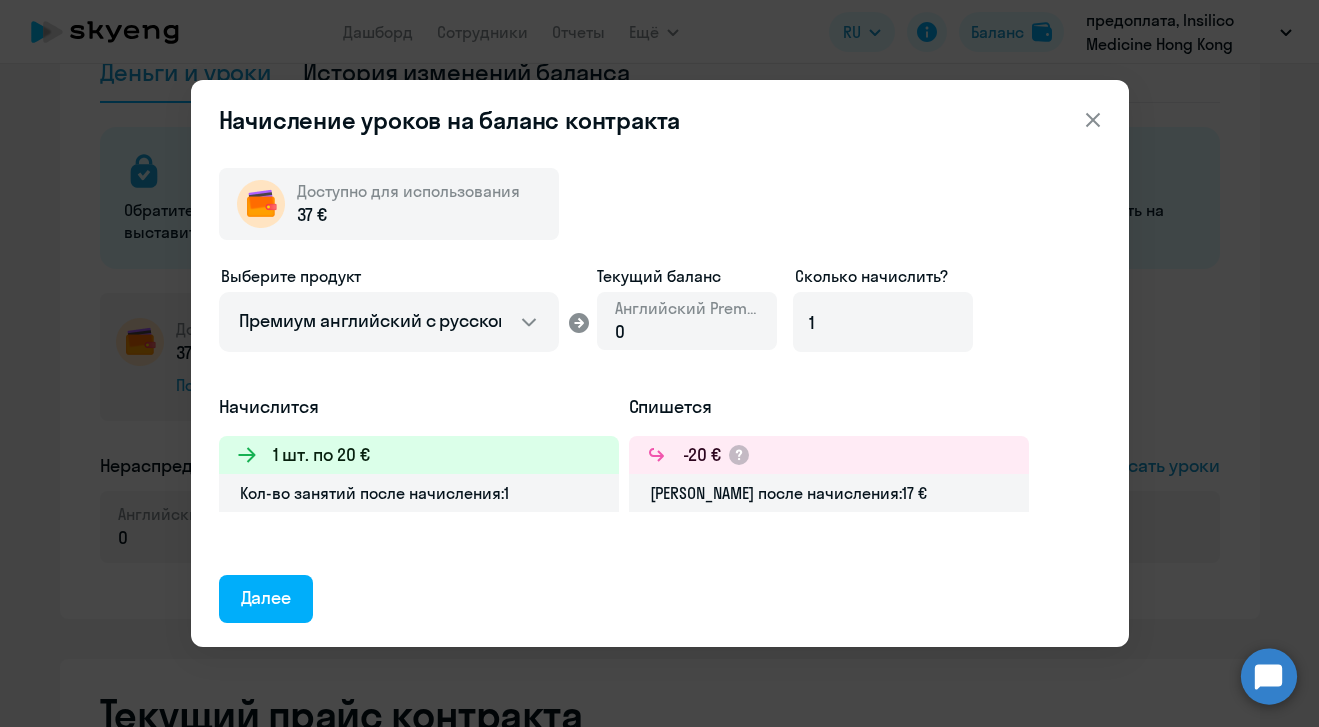 click 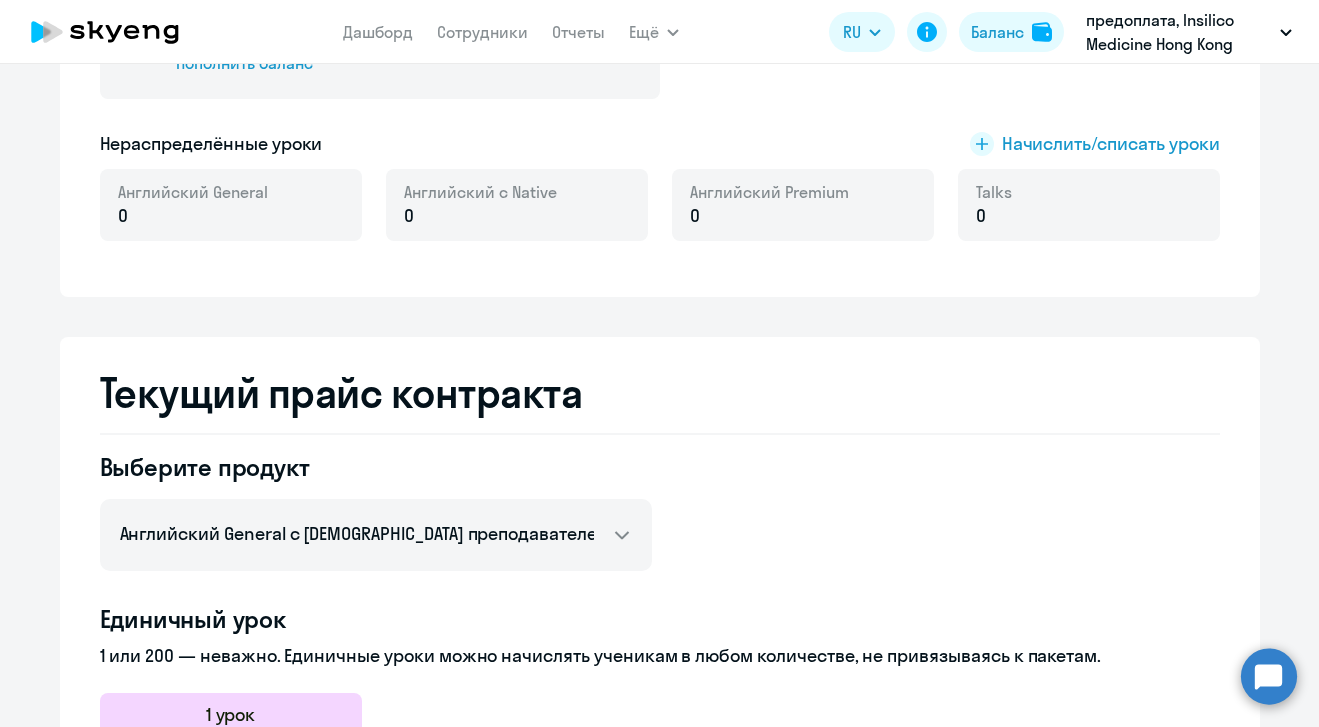 scroll, scrollTop: 225, scrollLeft: 0, axis: vertical 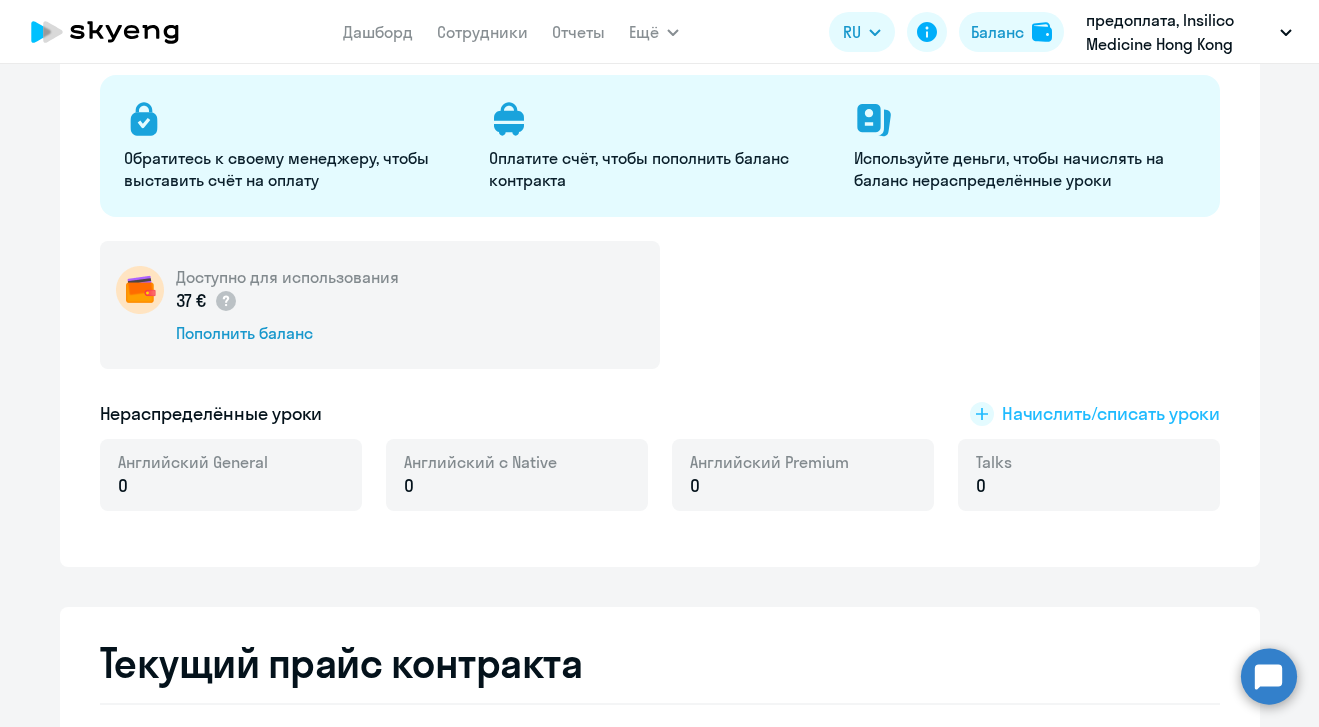 click on "Начислить/списать уроки" 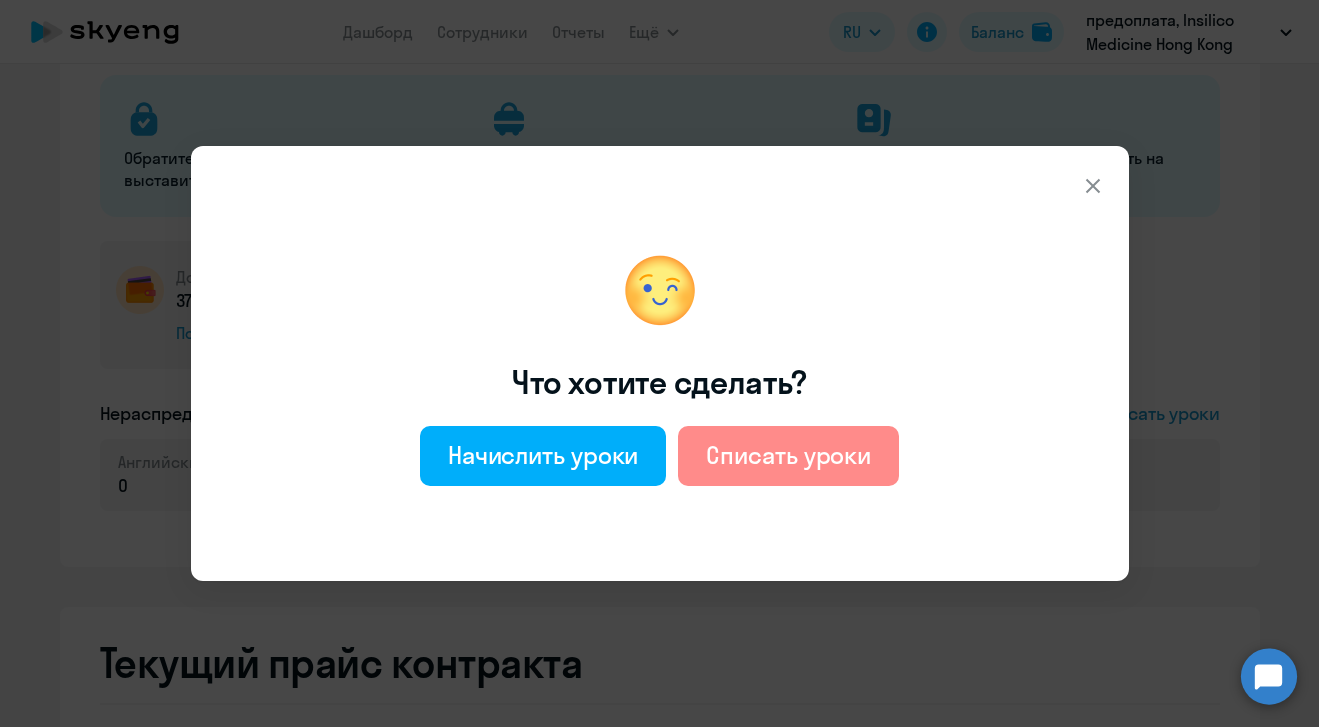 click on "Списать уроки" at bounding box center (788, 455) 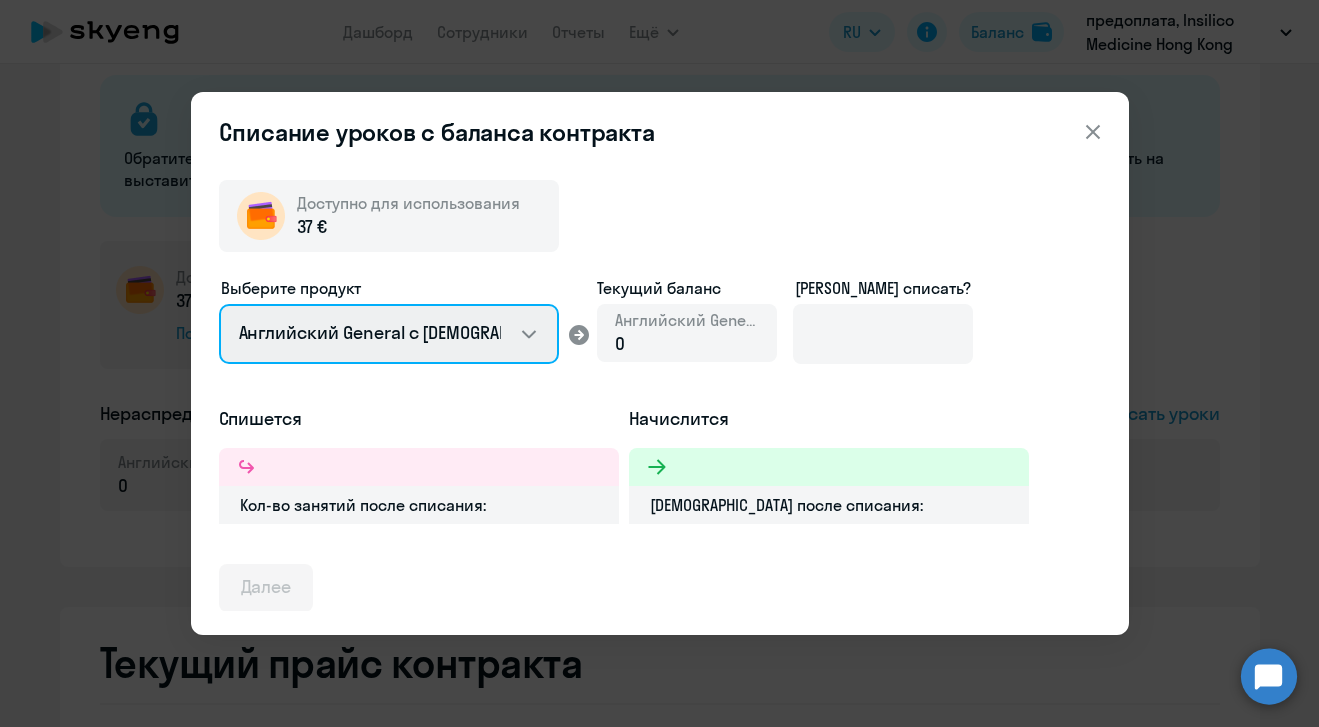 select on "english_adult_not_native_speaker_premium" 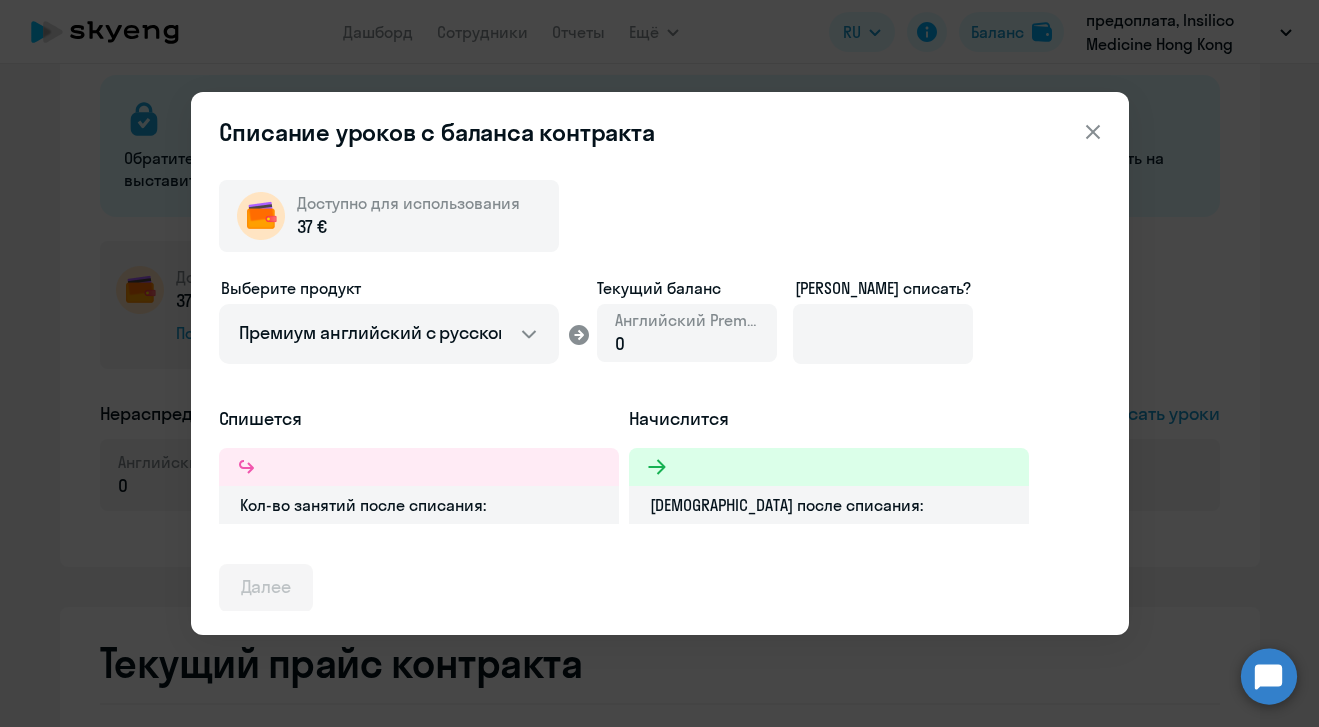 click 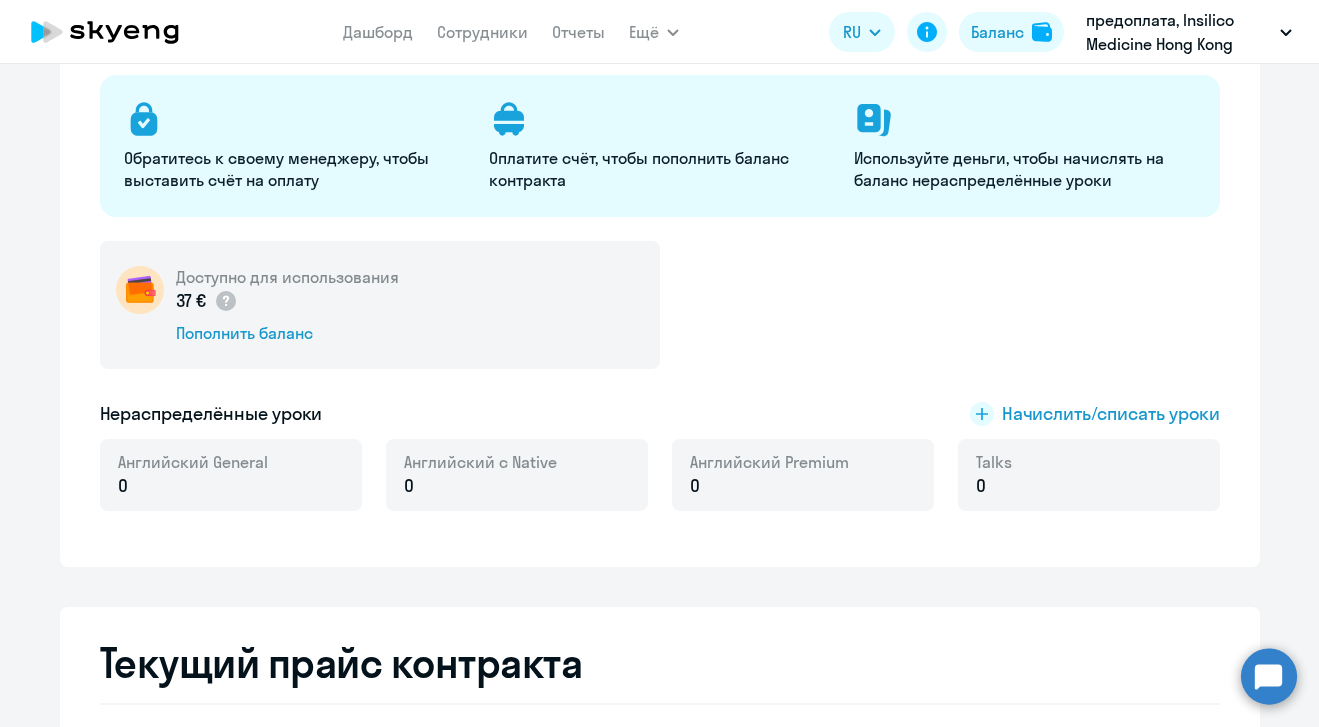 click on "Доступно для использования  37 €
Пополнить баланс" 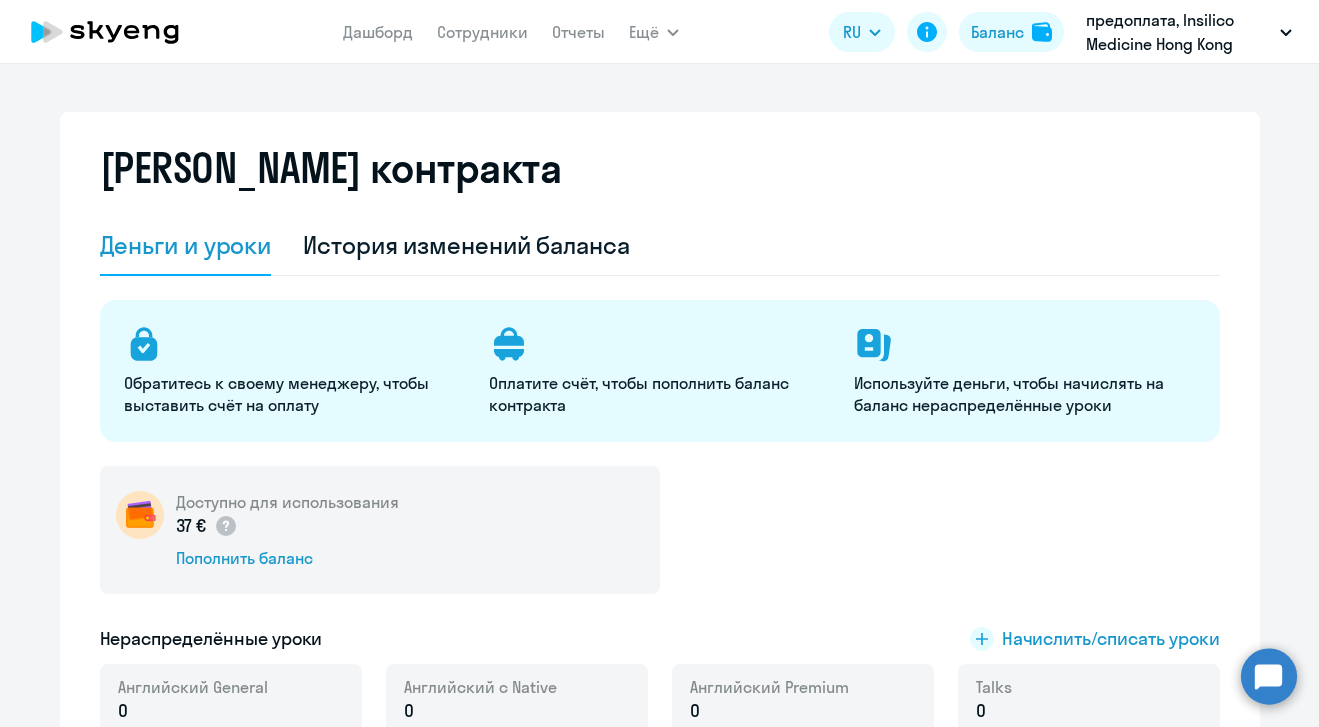 scroll, scrollTop: 0, scrollLeft: 0, axis: both 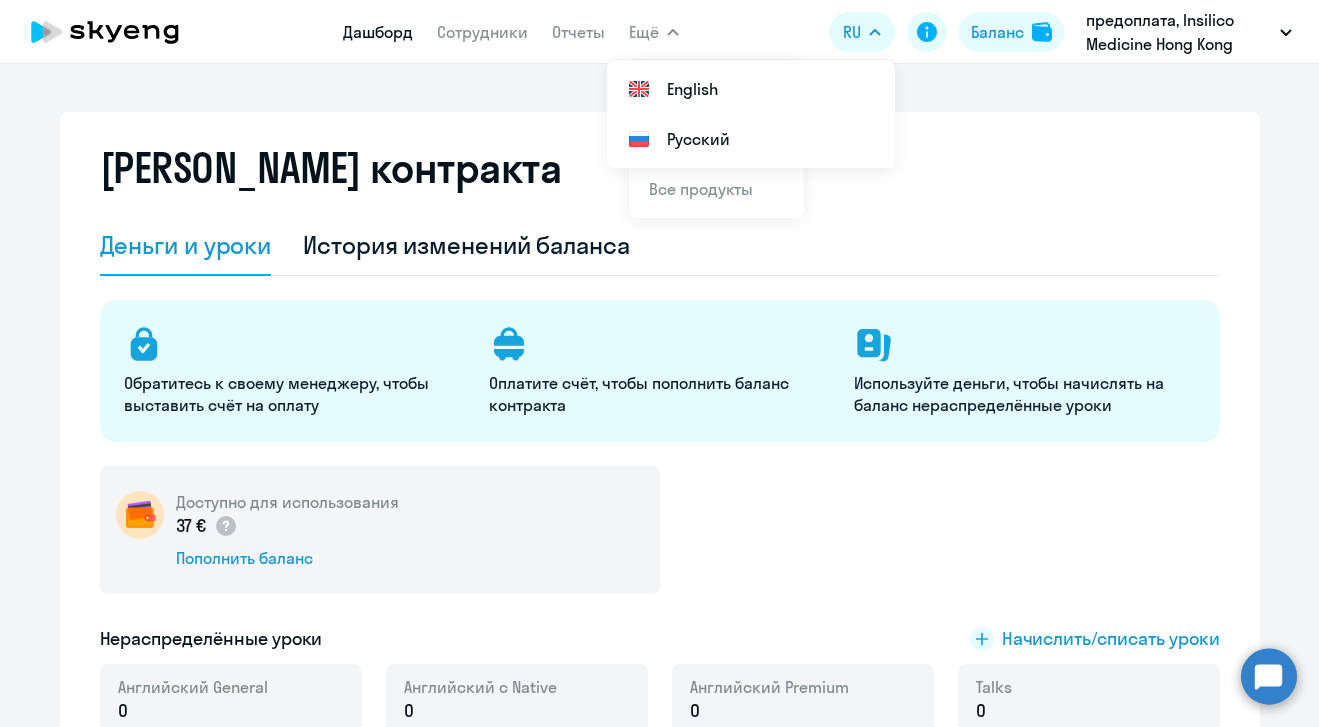 click on "Дашборд" at bounding box center [378, 32] 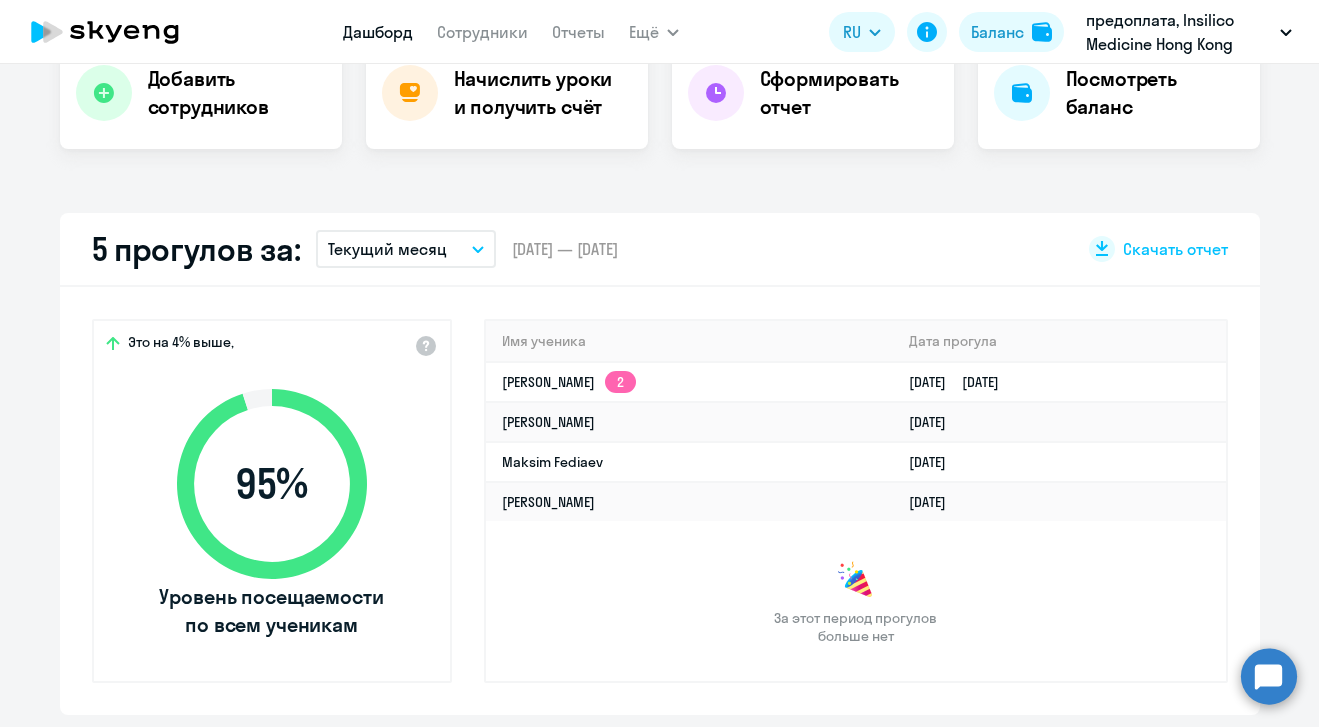 scroll, scrollTop: 440, scrollLeft: 0, axis: vertical 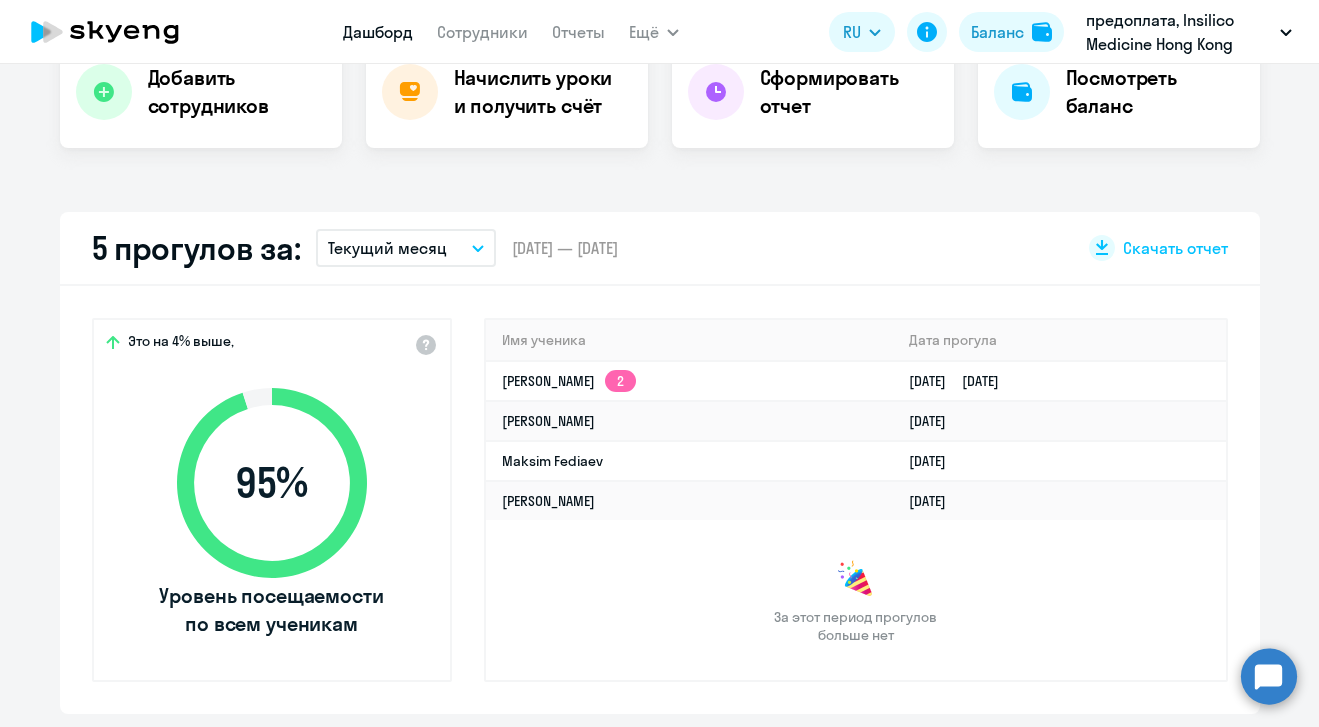 select on "30" 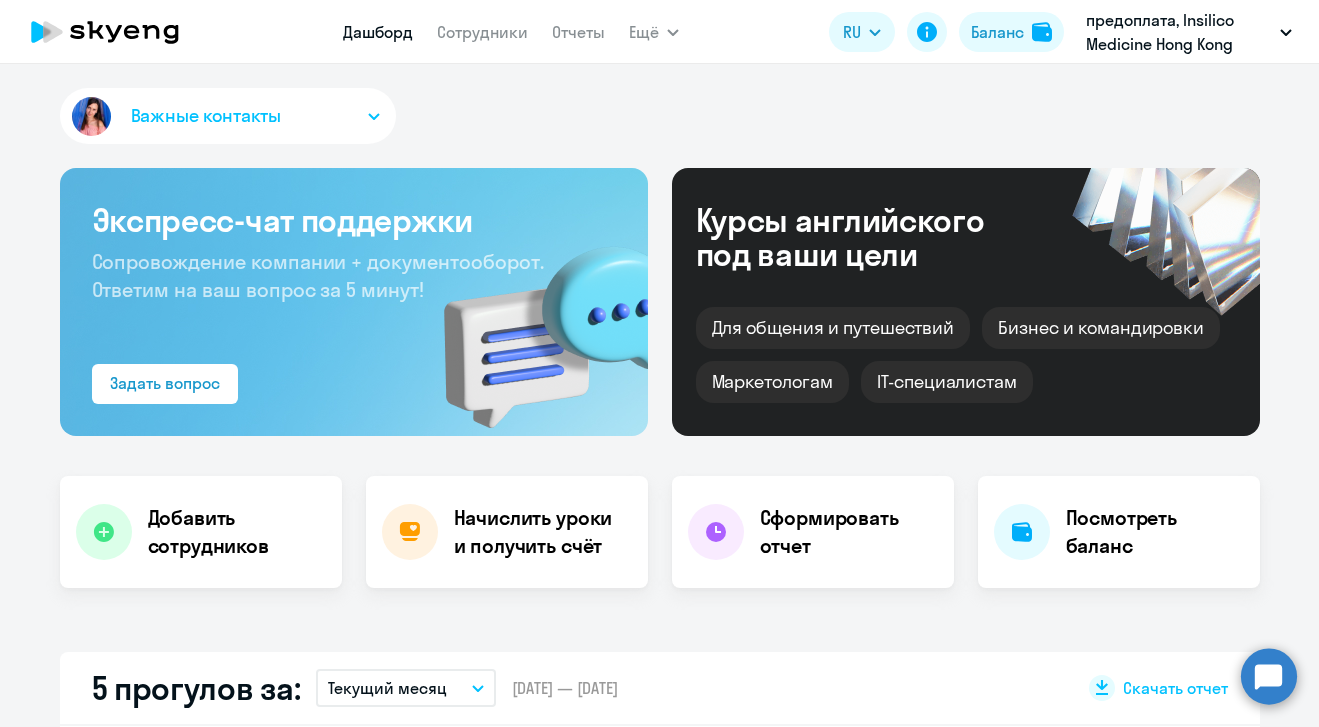 scroll, scrollTop: 0, scrollLeft: 0, axis: both 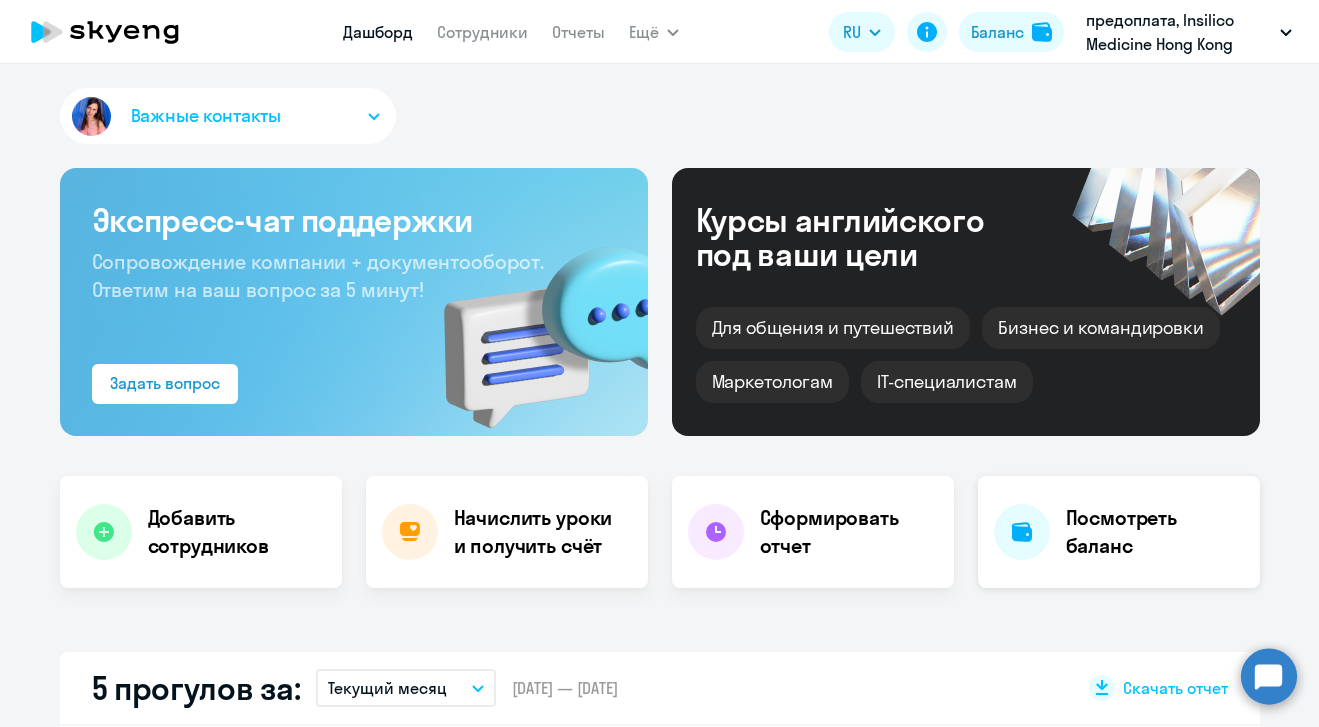 click on "Посмотреть баланс" 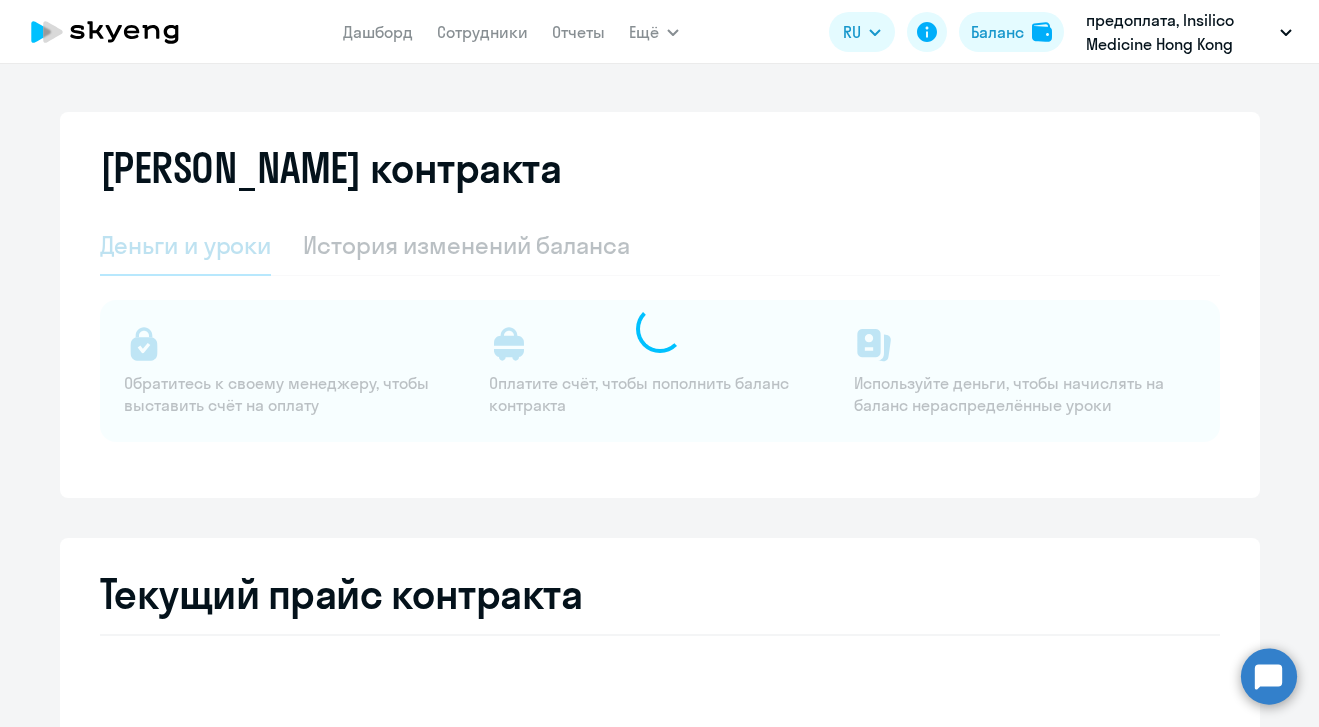 select on "english_adult_not_native_speaker" 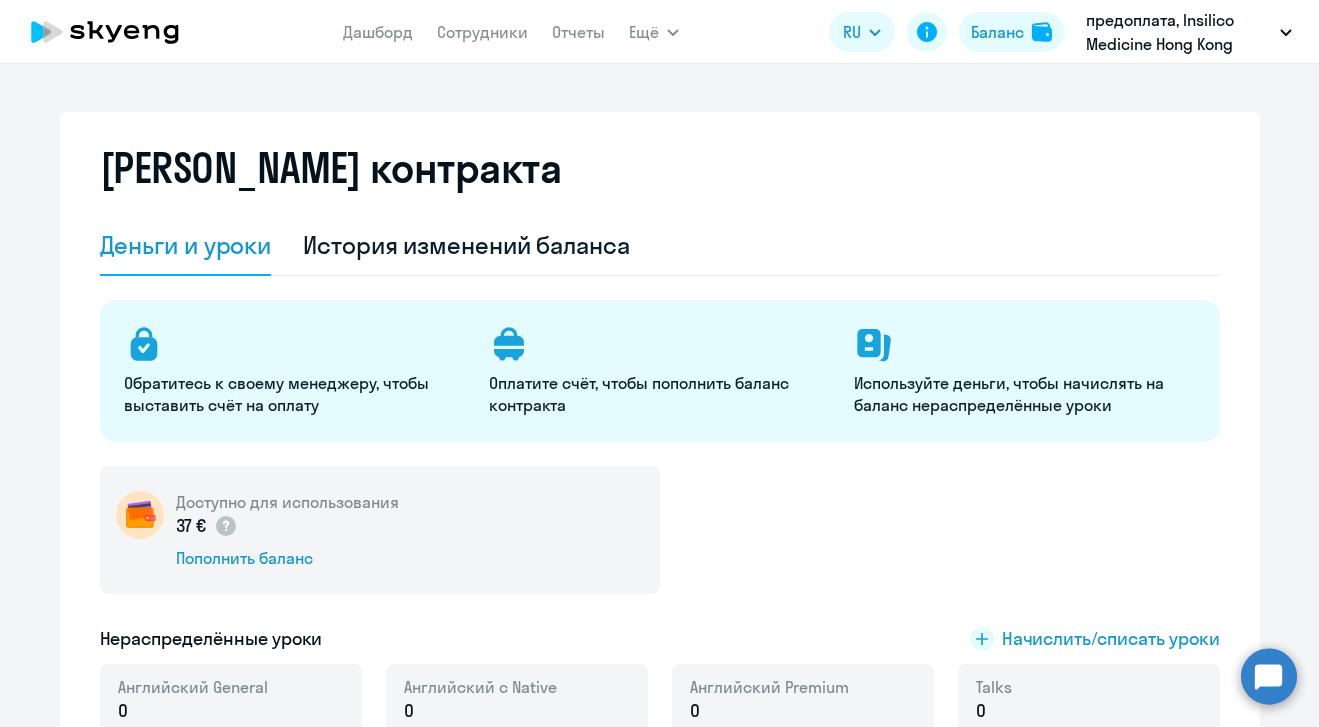 scroll, scrollTop: 0, scrollLeft: 0, axis: both 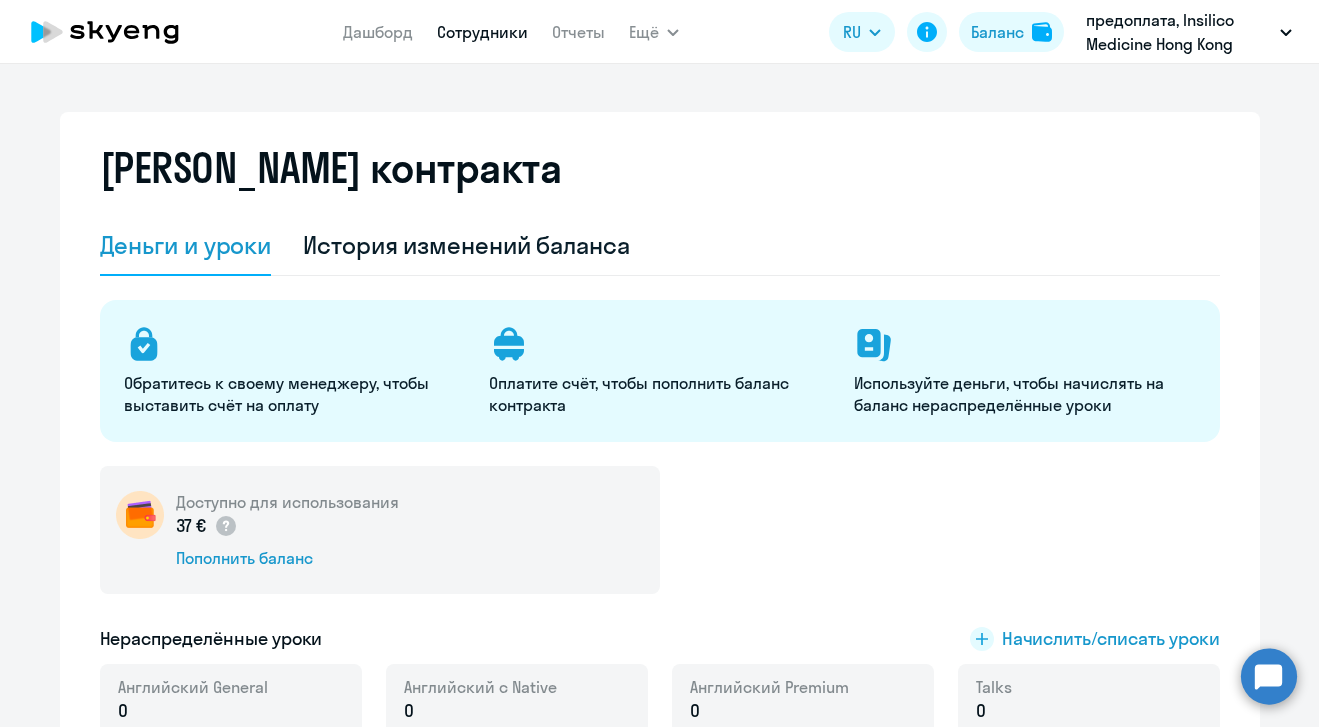 click on "Сотрудники" at bounding box center (482, 32) 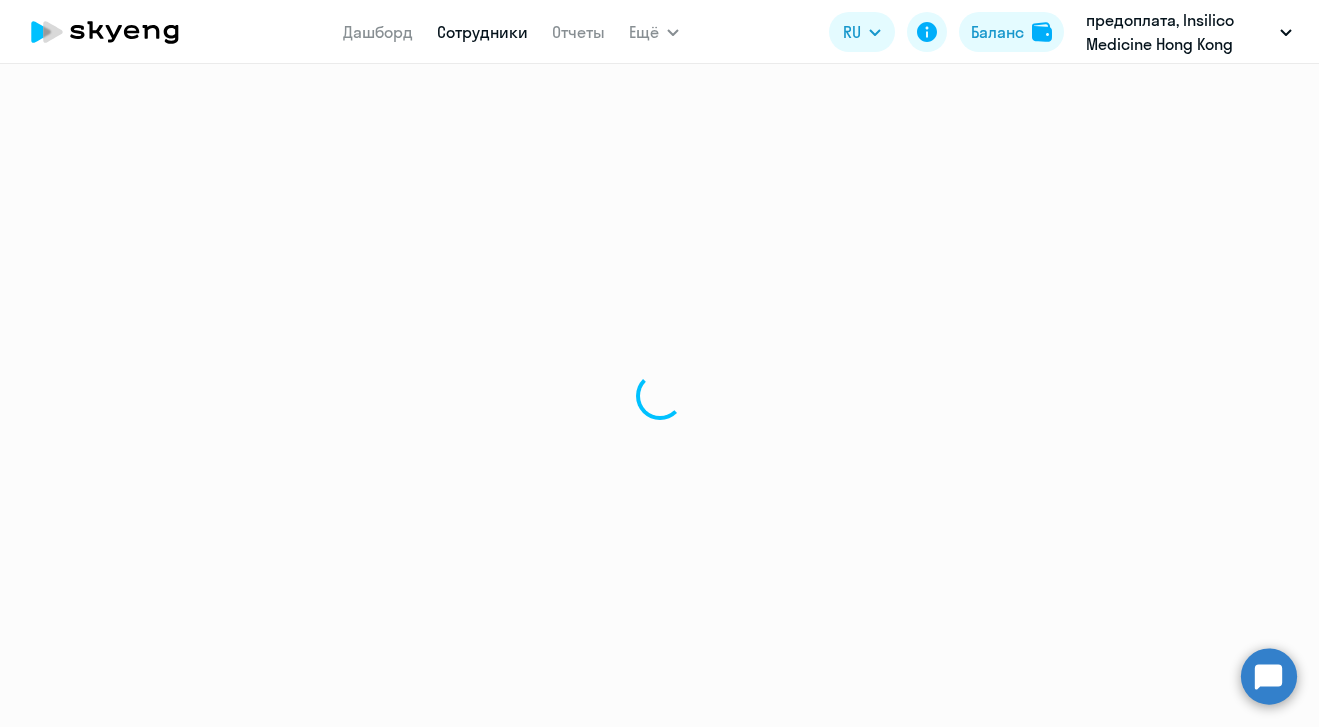 select on "30" 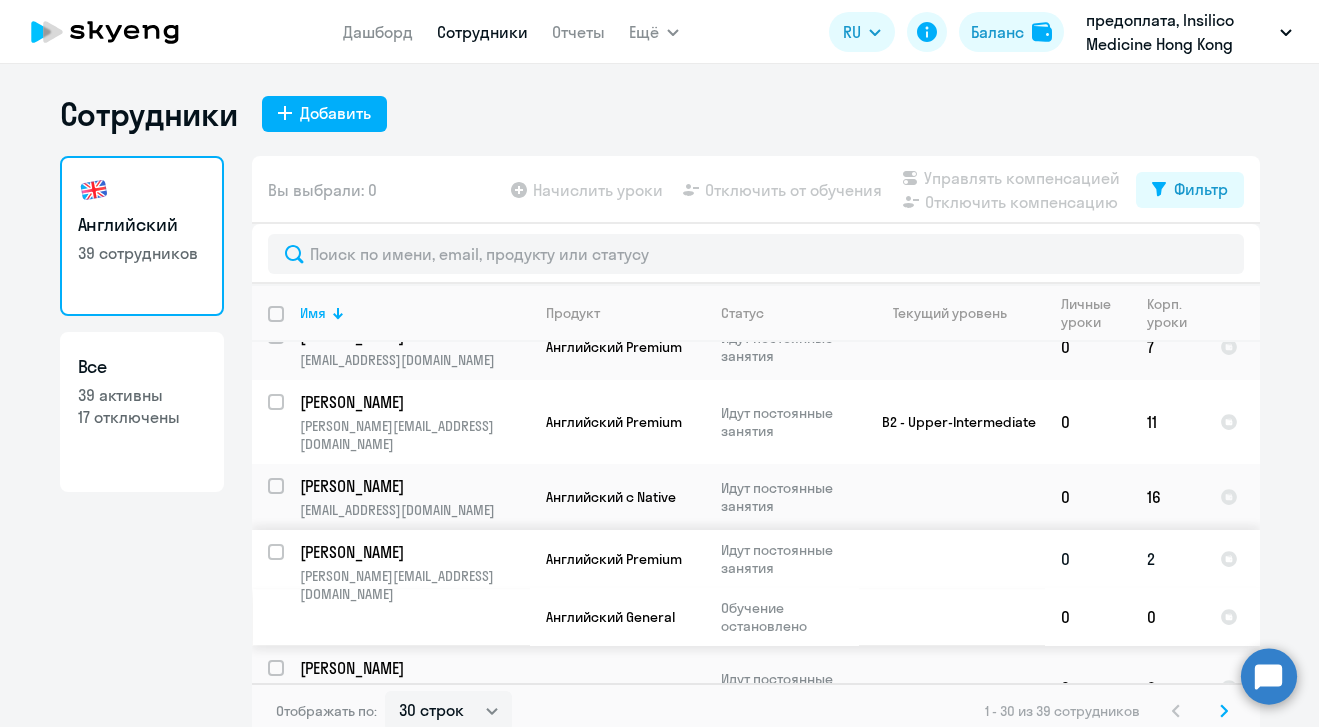 scroll, scrollTop: 1789, scrollLeft: 0, axis: vertical 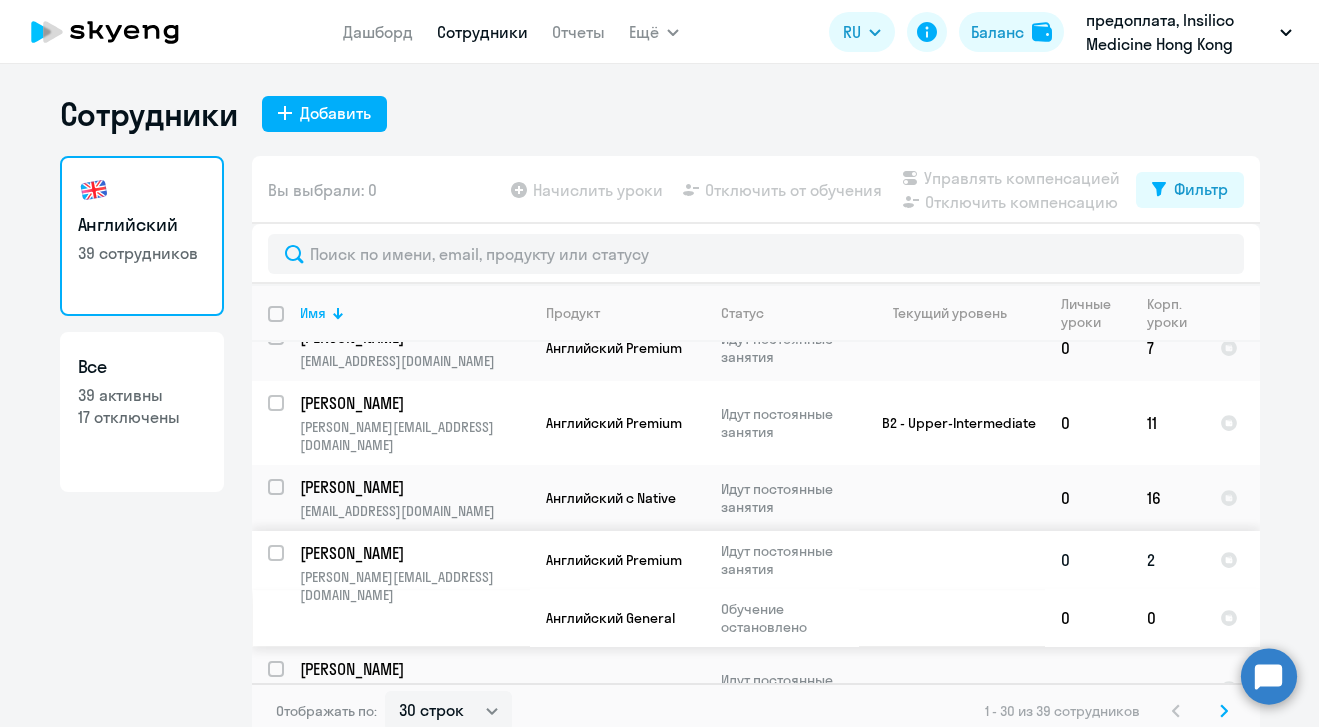 click at bounding box center (288, 565) 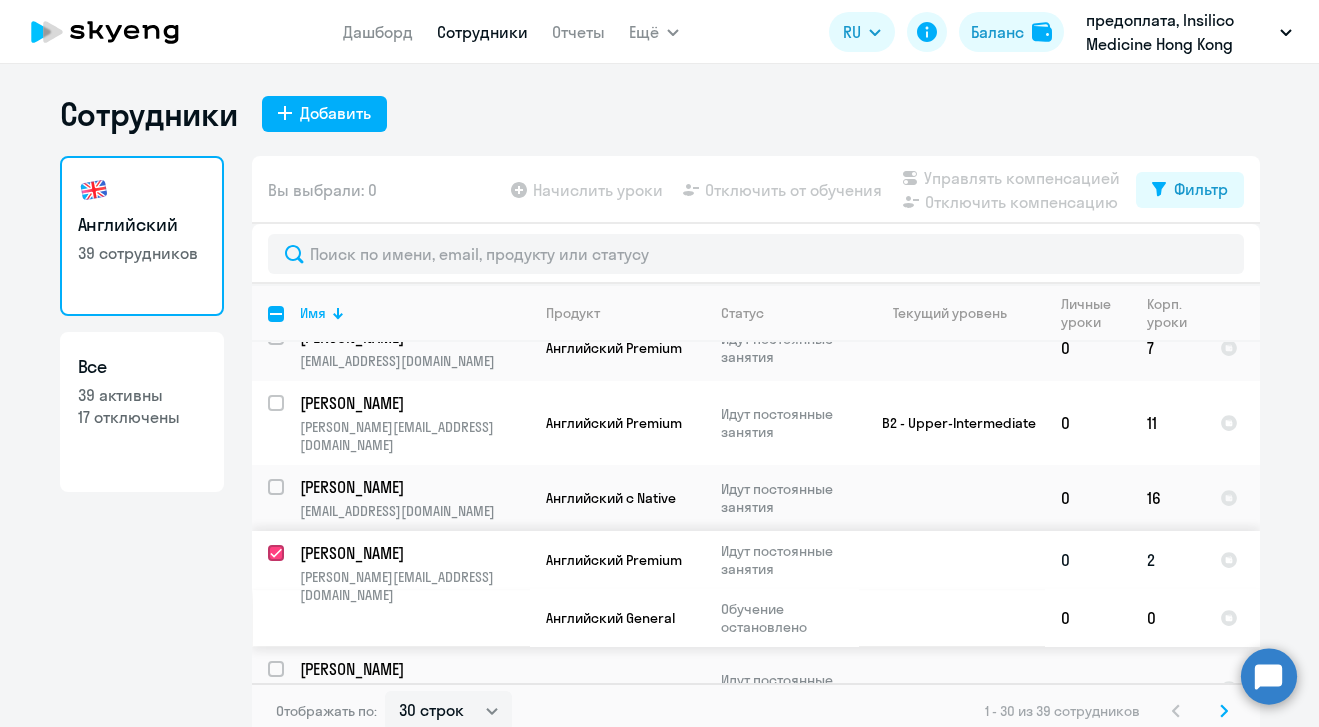 checkbox on "true" 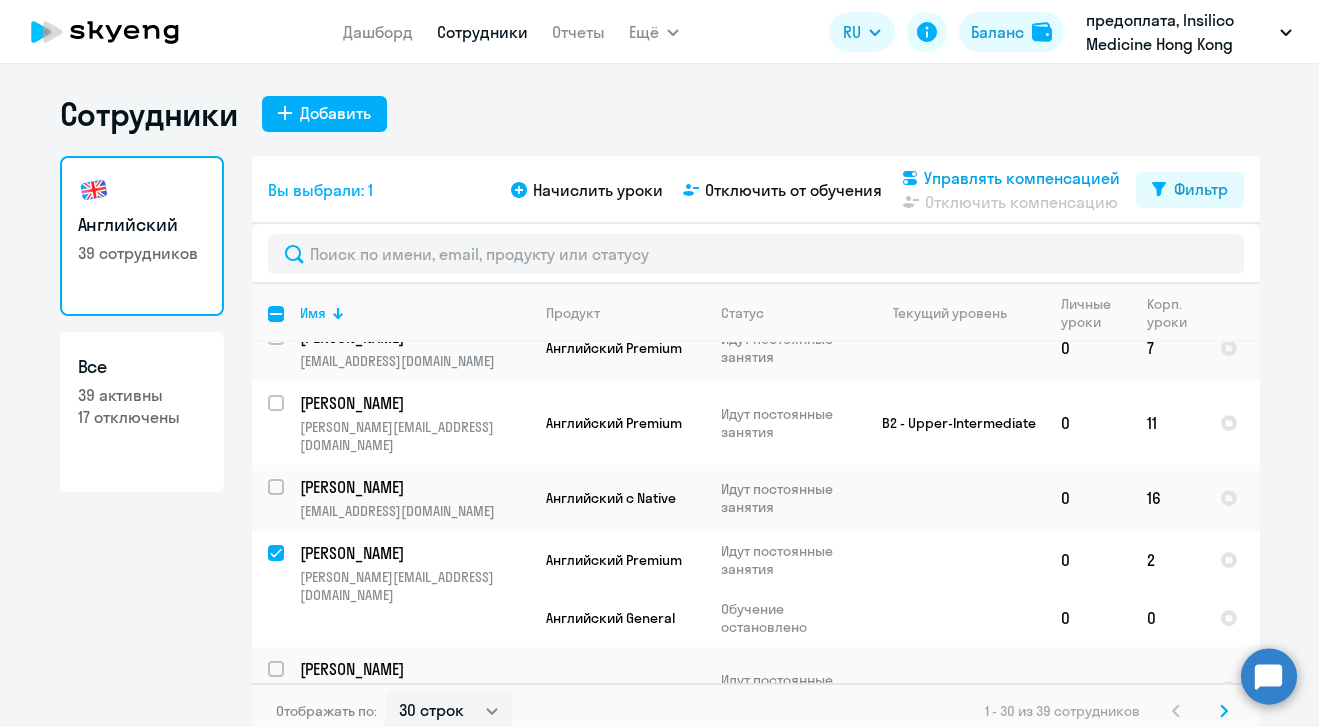 click on "Управлять компенсацией" 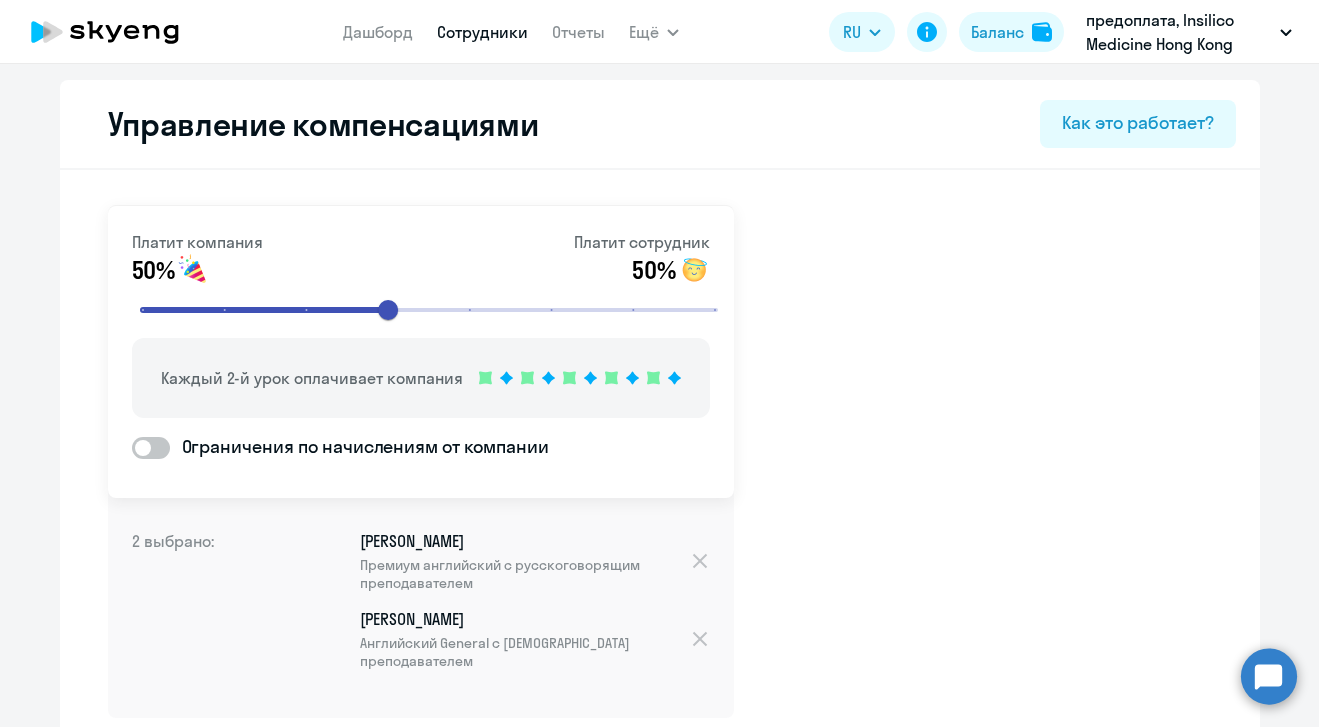 scroll, scrollTop: 128, scrollLeft: 0, axis: vertical 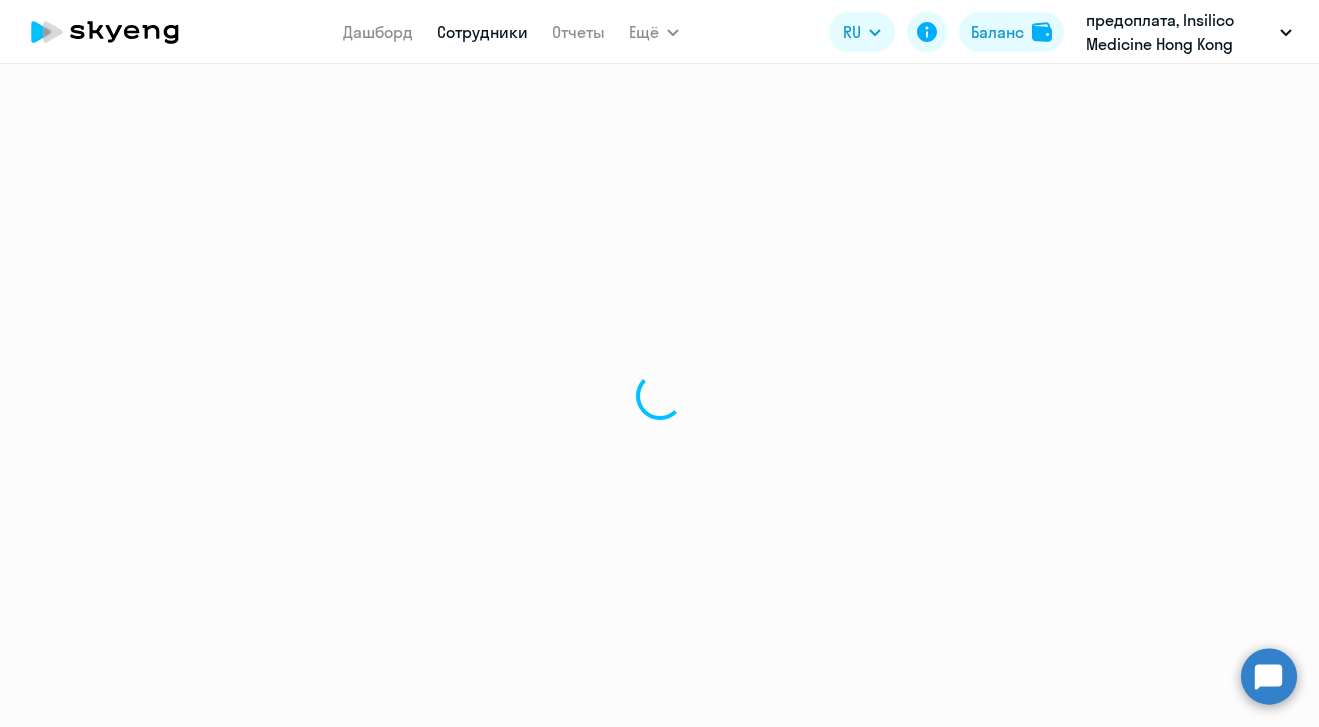 select on "30" 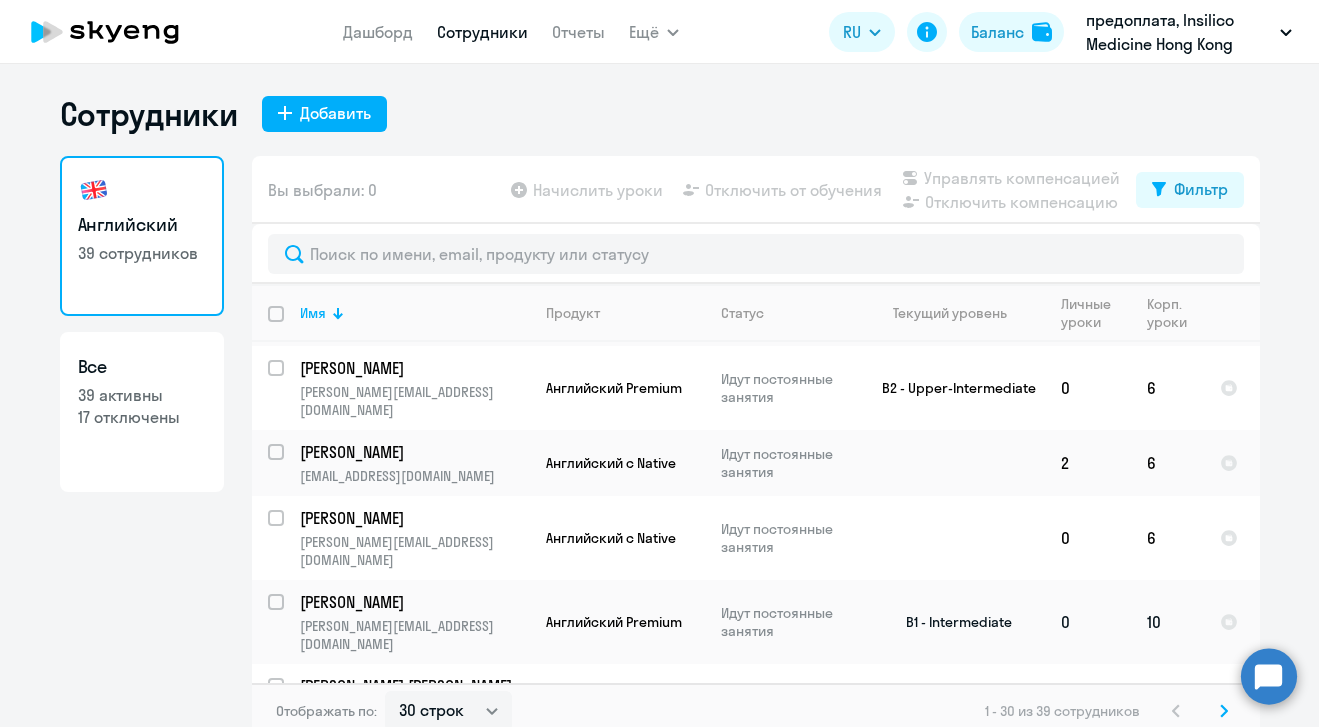 scroll, scrollTop: 1789, scrollLeft: 0, axis: vertical 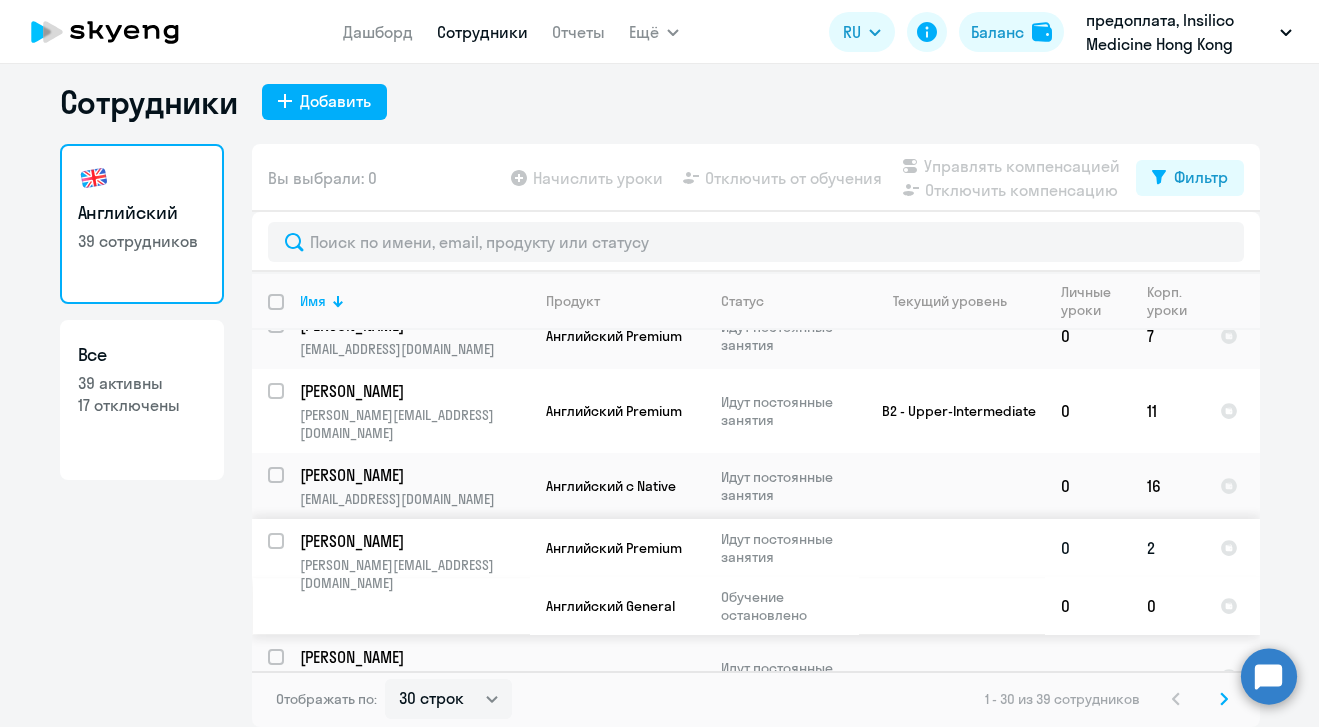 click at bounding box center (288, 553) 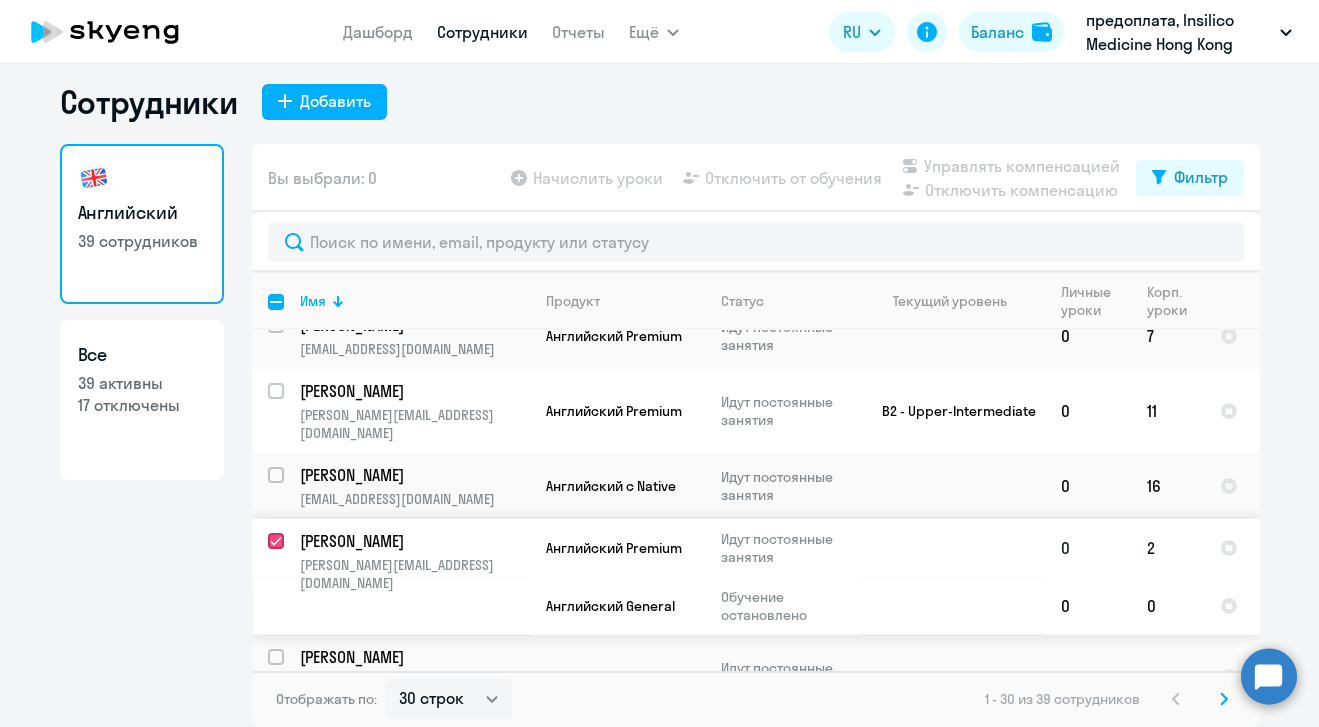 checkbox on "true" 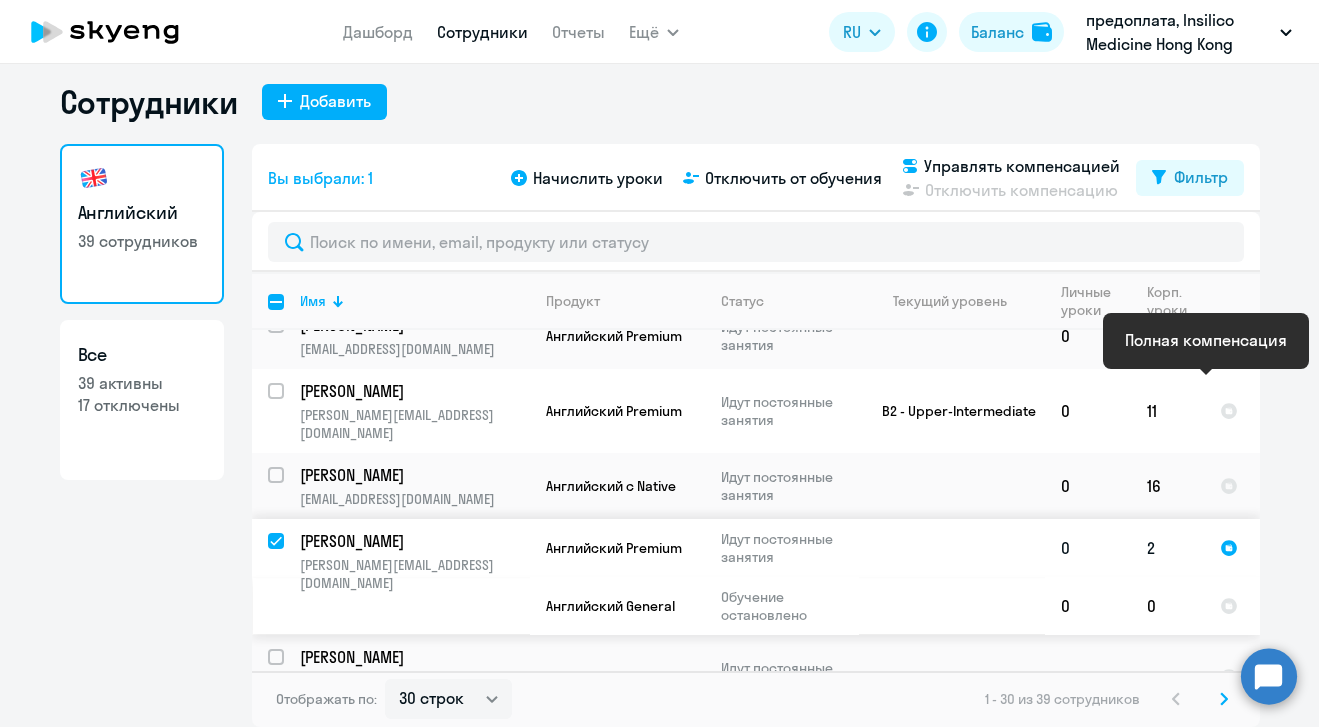 click 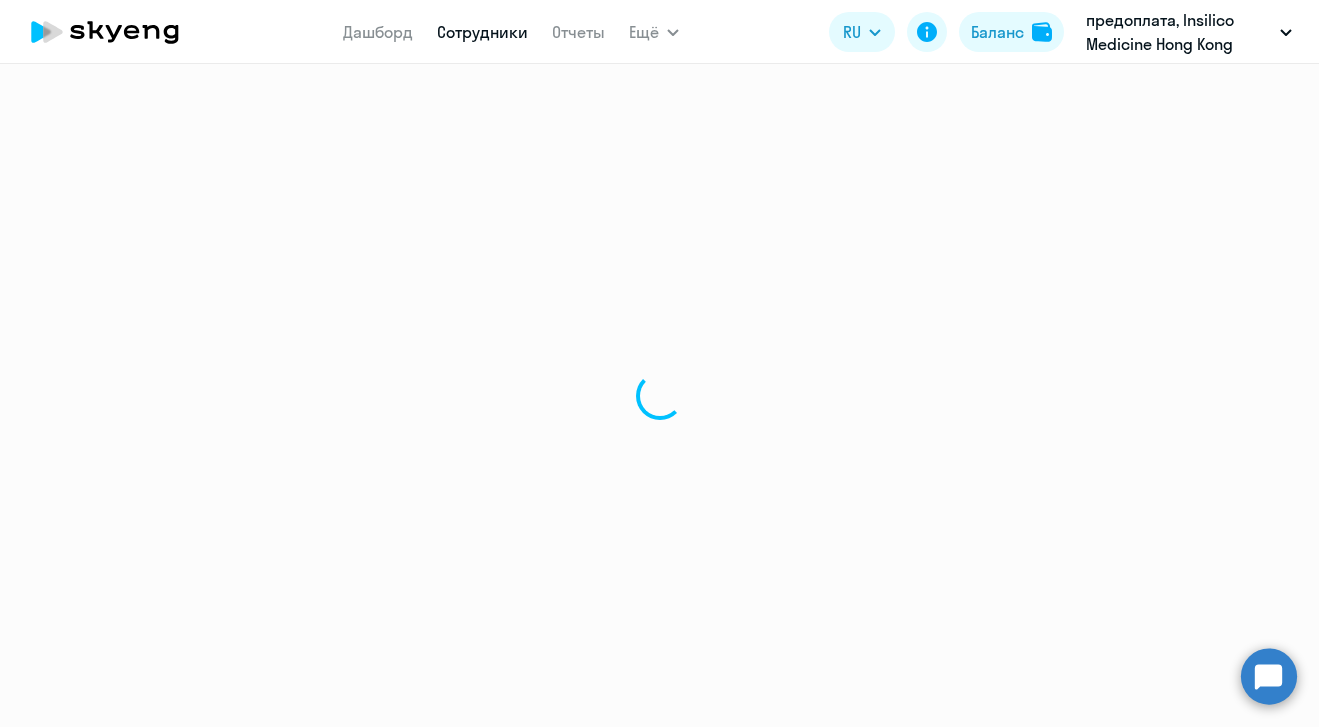 scroll, scrollTop: 0, scrollLeft: 0, axis: both 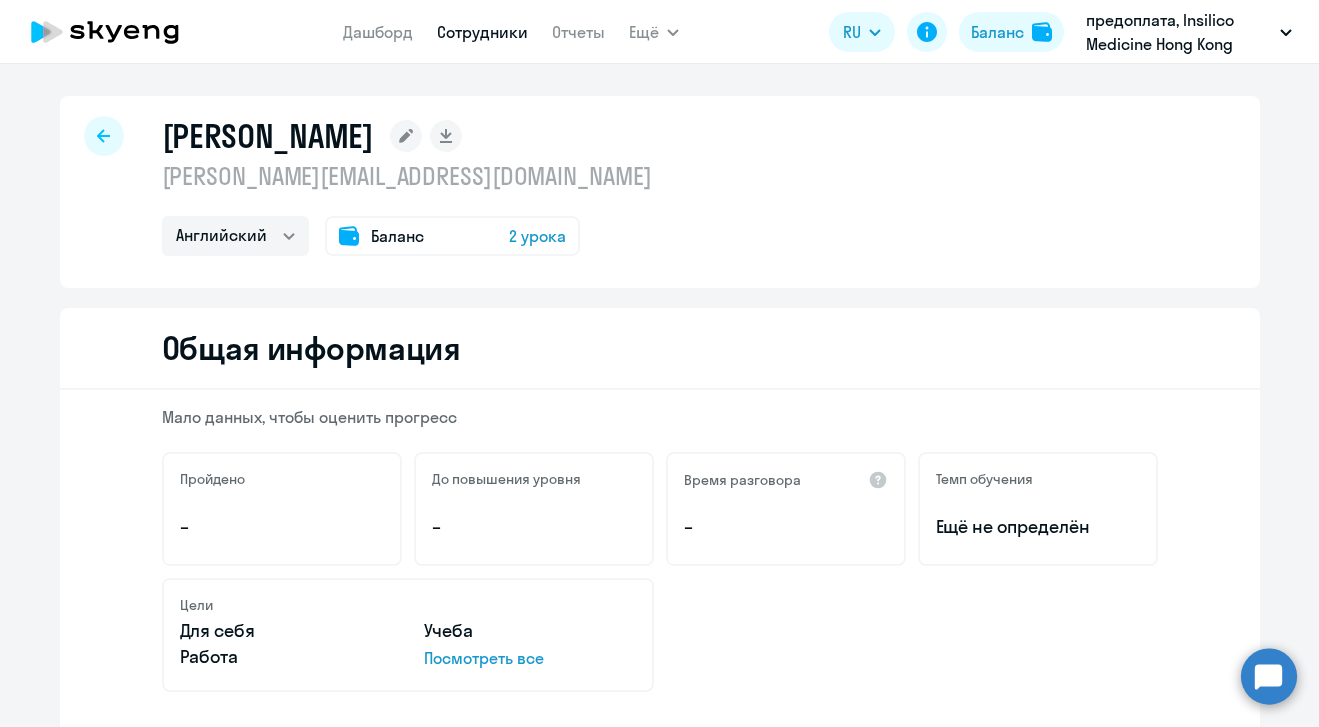 click on "Баланс" 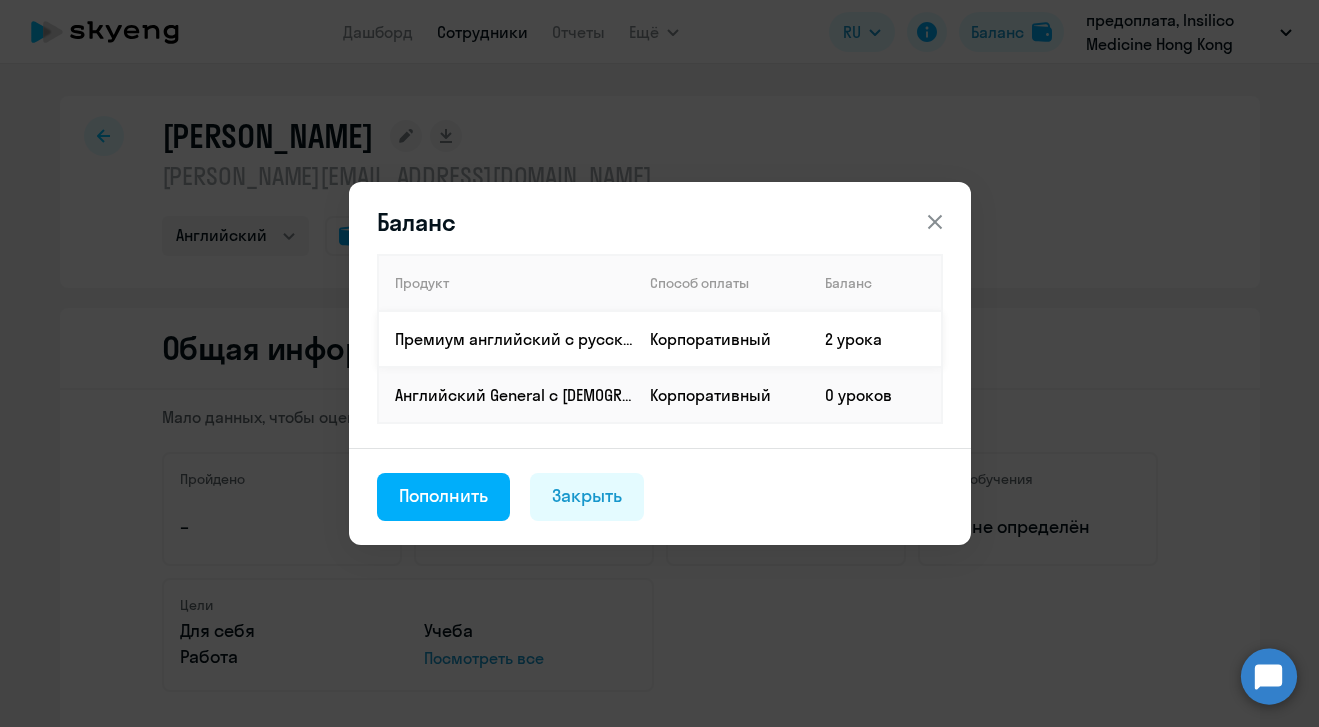 click on "2 урока" at bounding box center (875, 339) 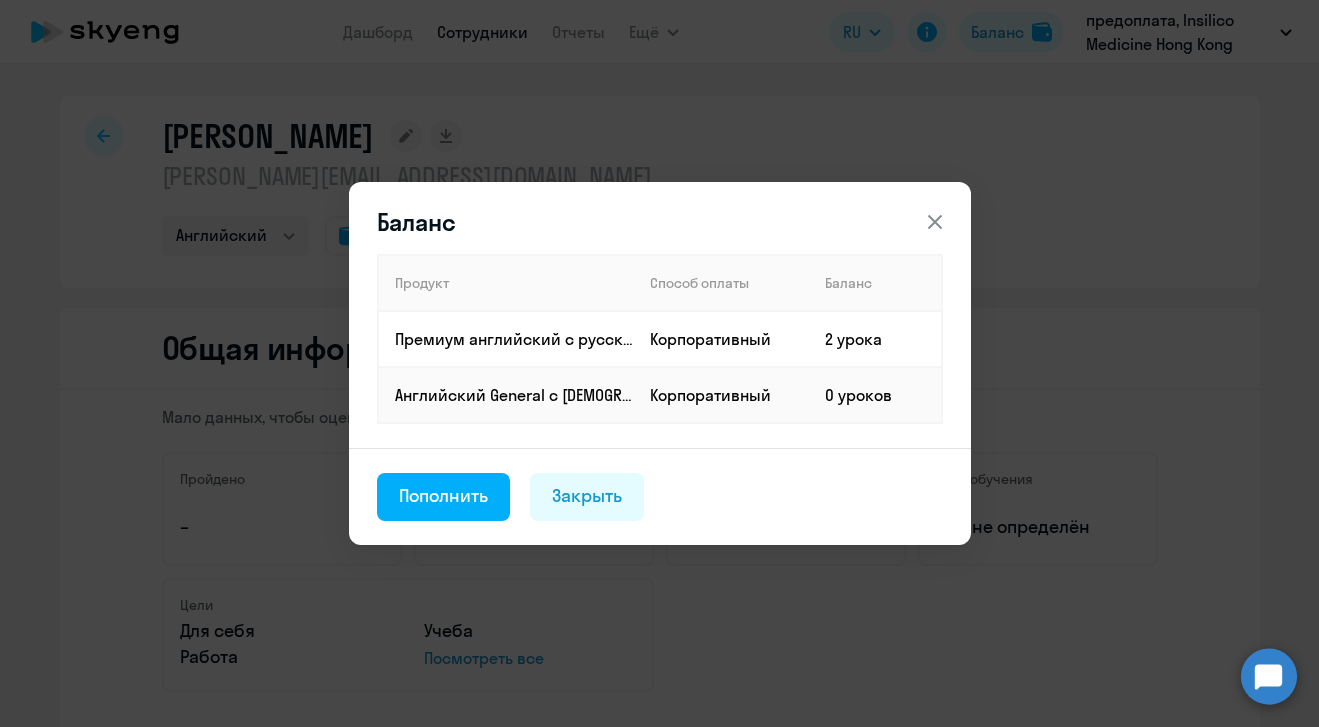 click 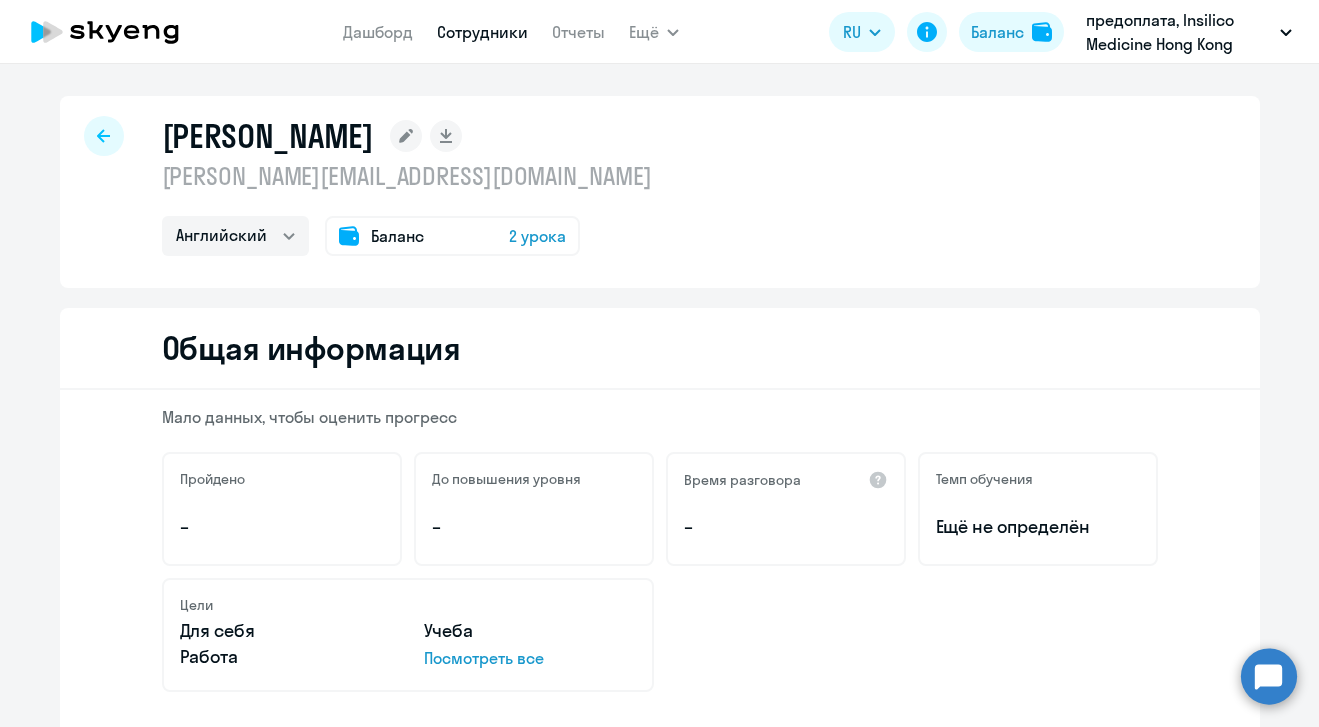 scroll, scrollTop: 0, scrollLeft: 0, axis: both 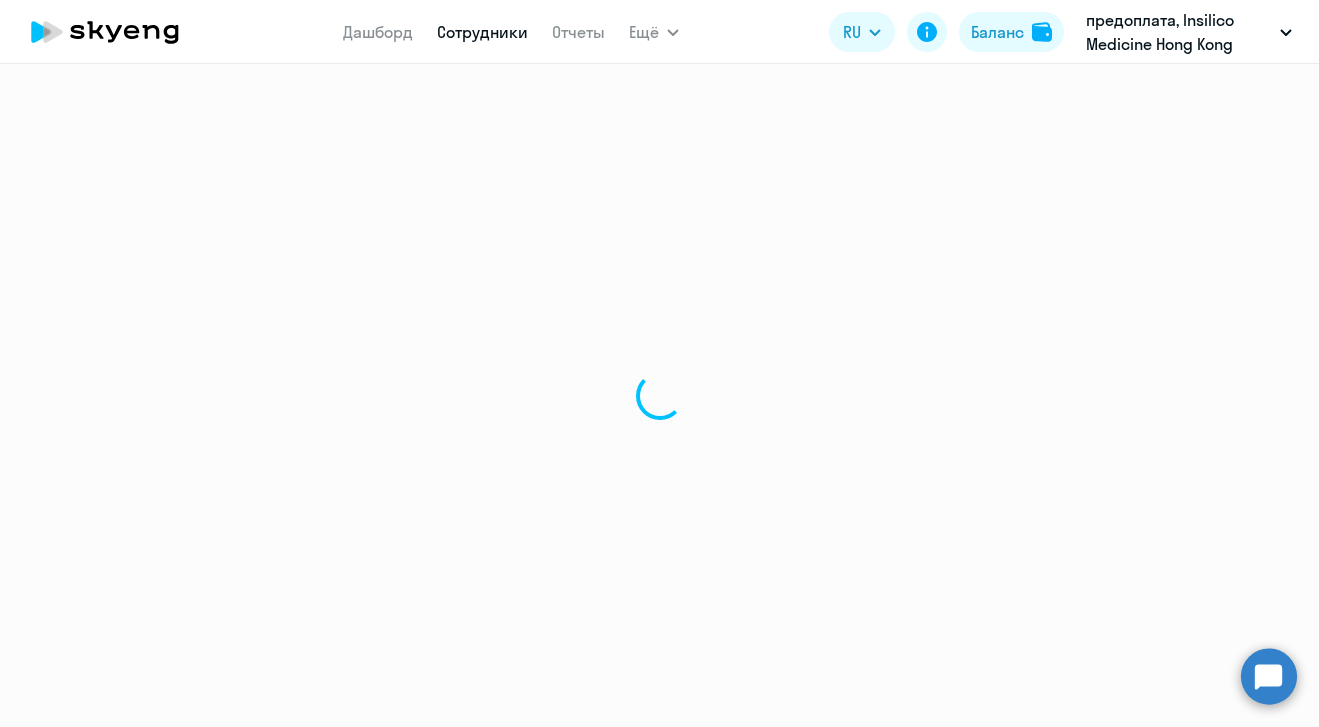 select on "30" 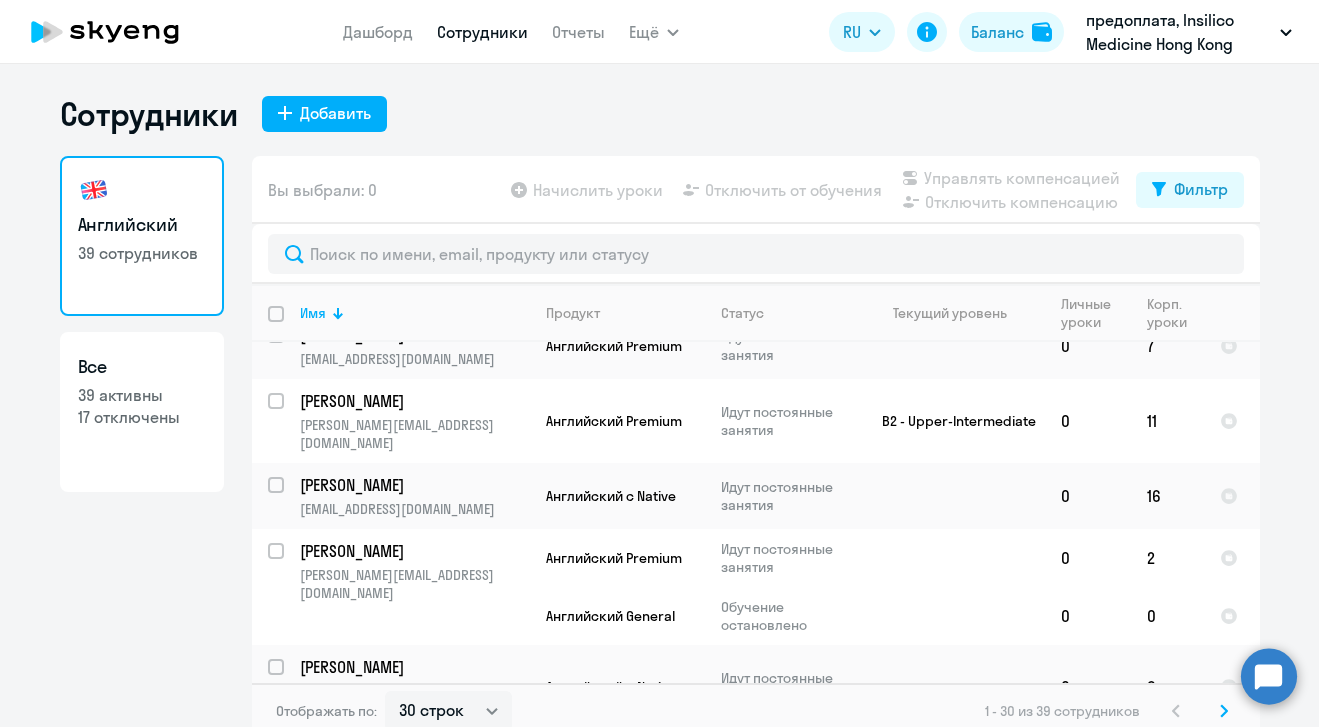 scroll, scrollTop: 1789, scrollLeft: 0, axis: vertical 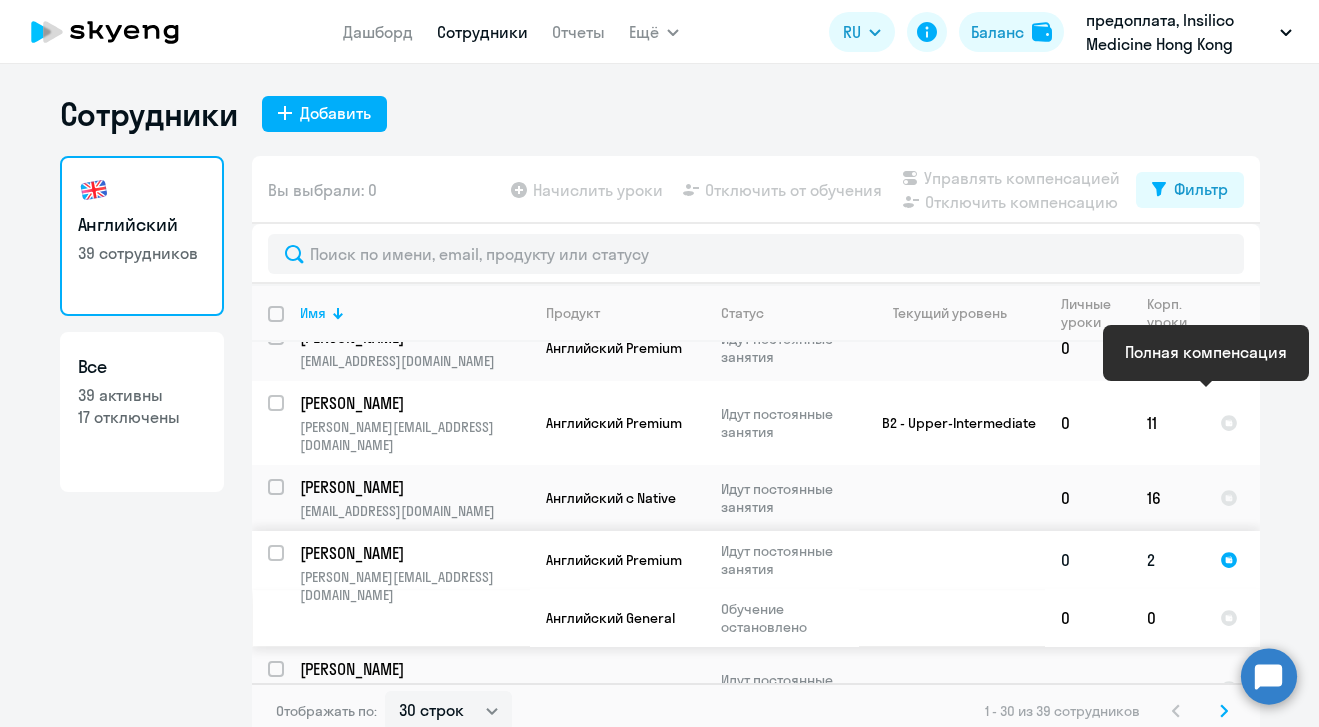 click 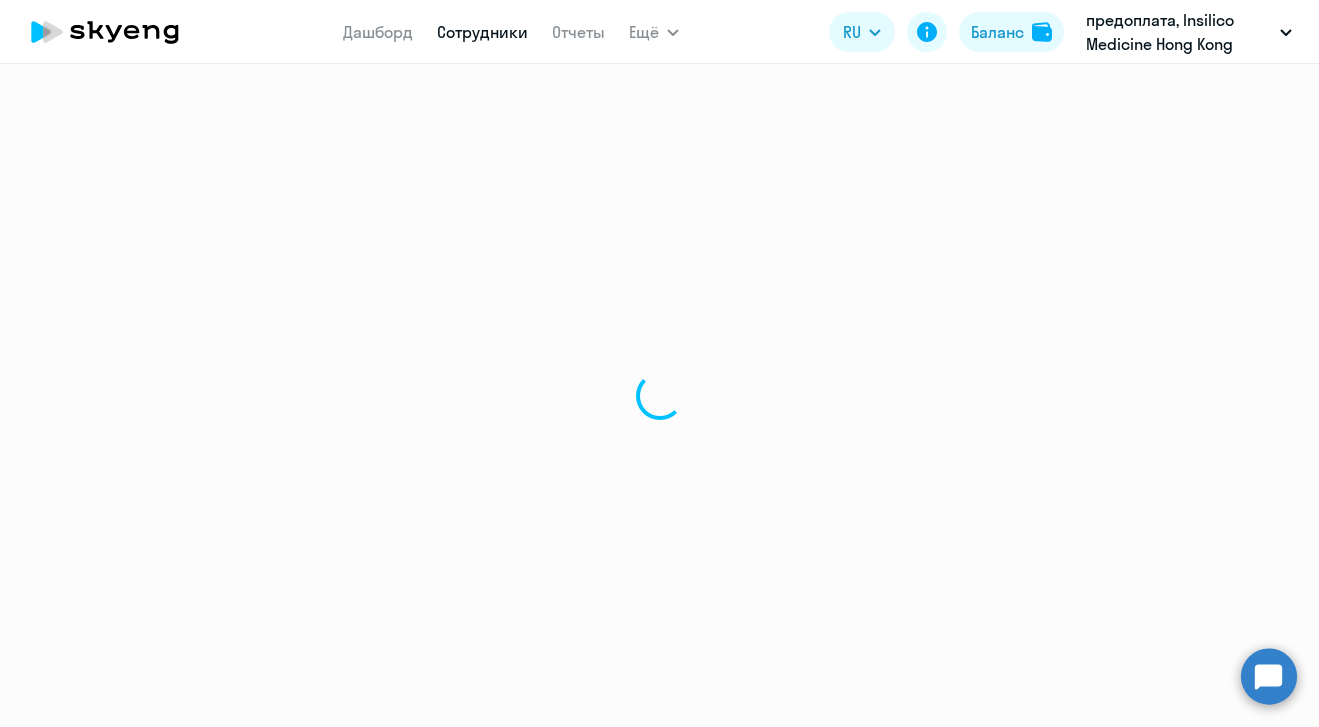 select on "english" 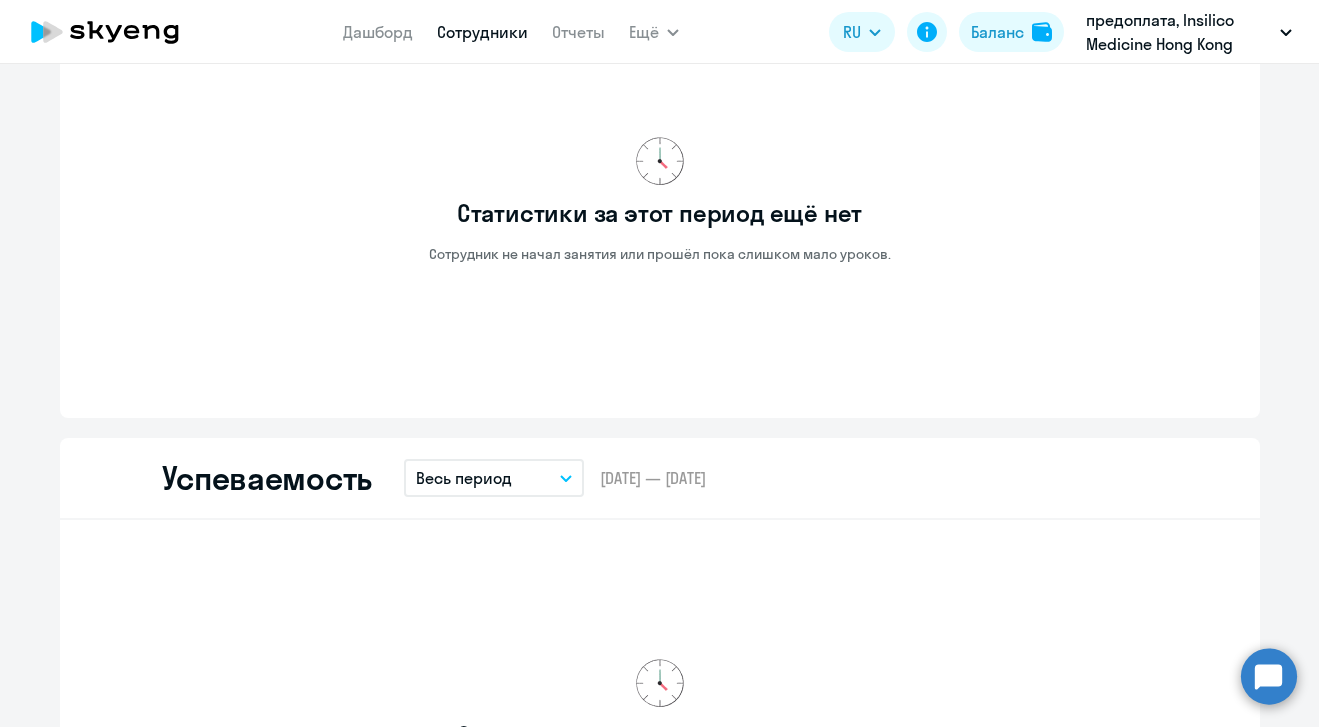 scroll, scrollTop: 0, scrollLeft: 0, axis: both 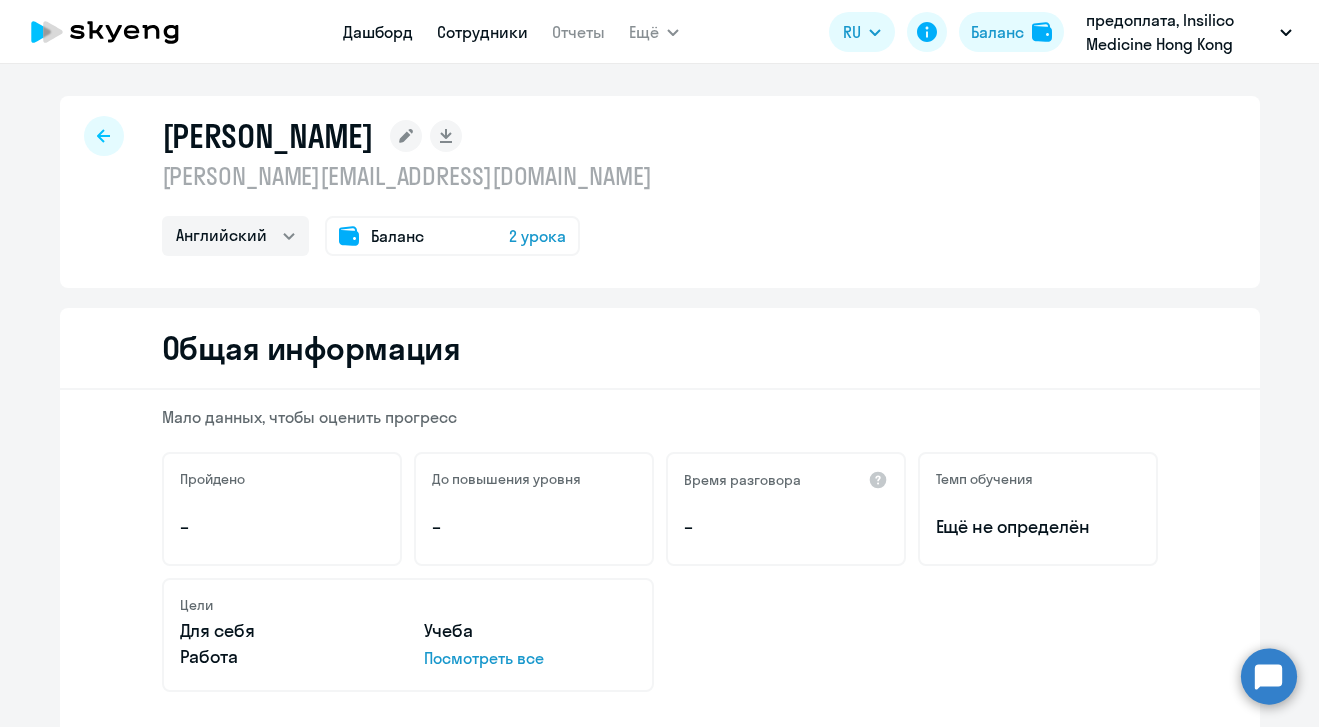 click on "Дашборд" at bounding box center (378, 32) 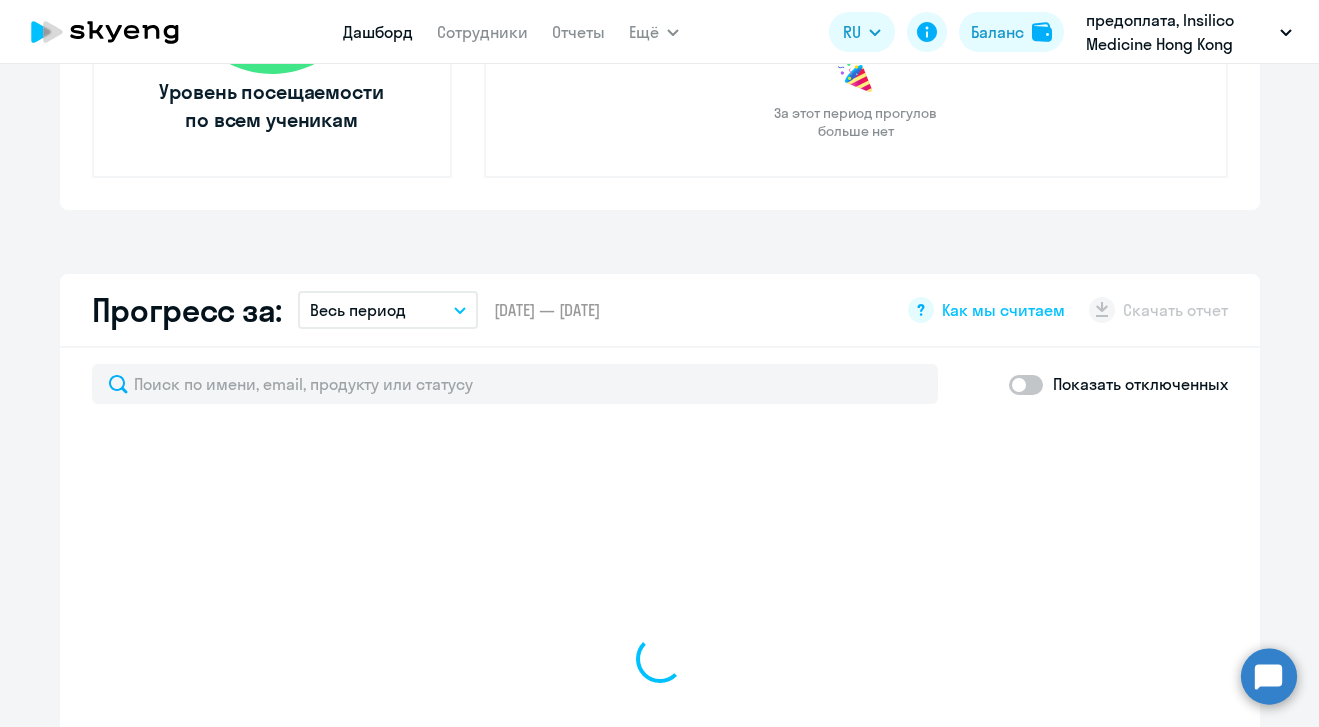 scroll, scrollTop: 962, scrollLeft: 0, axis: vertical 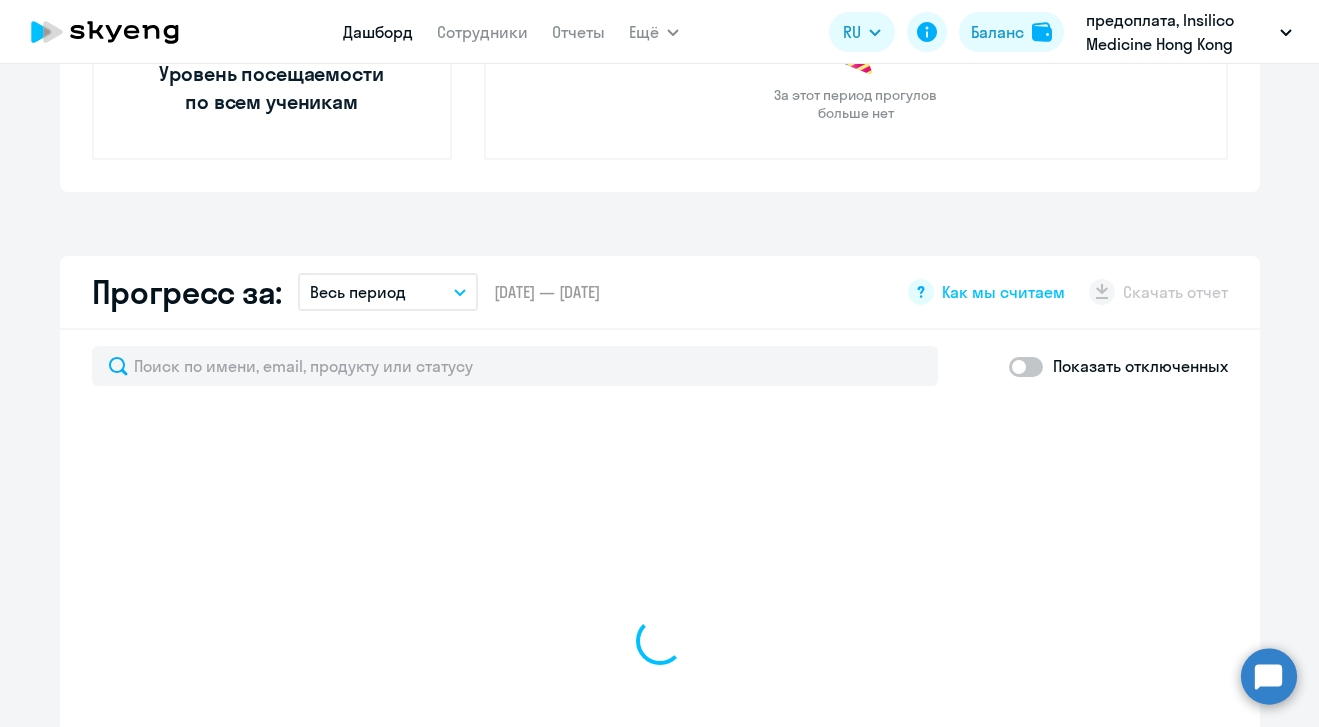 select on "30" 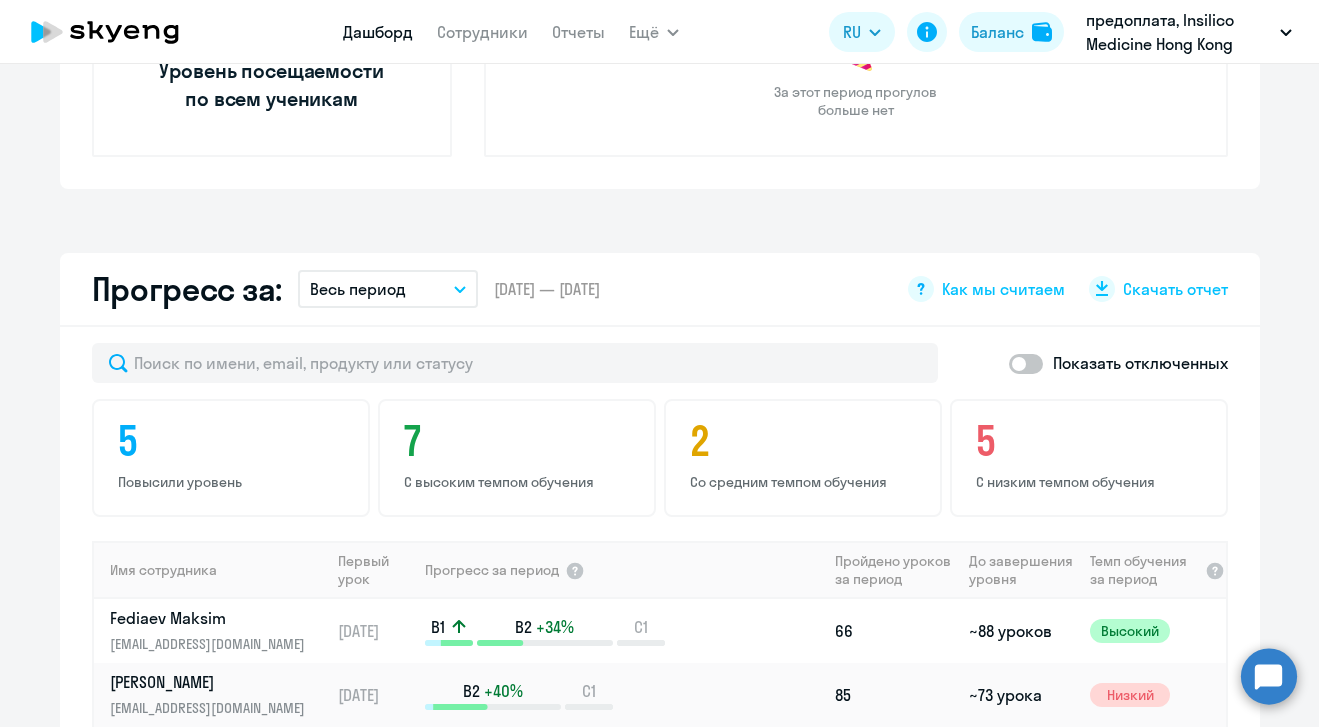 scroll, scrollTop: 951, scrollLeft: 0, axis: vertical 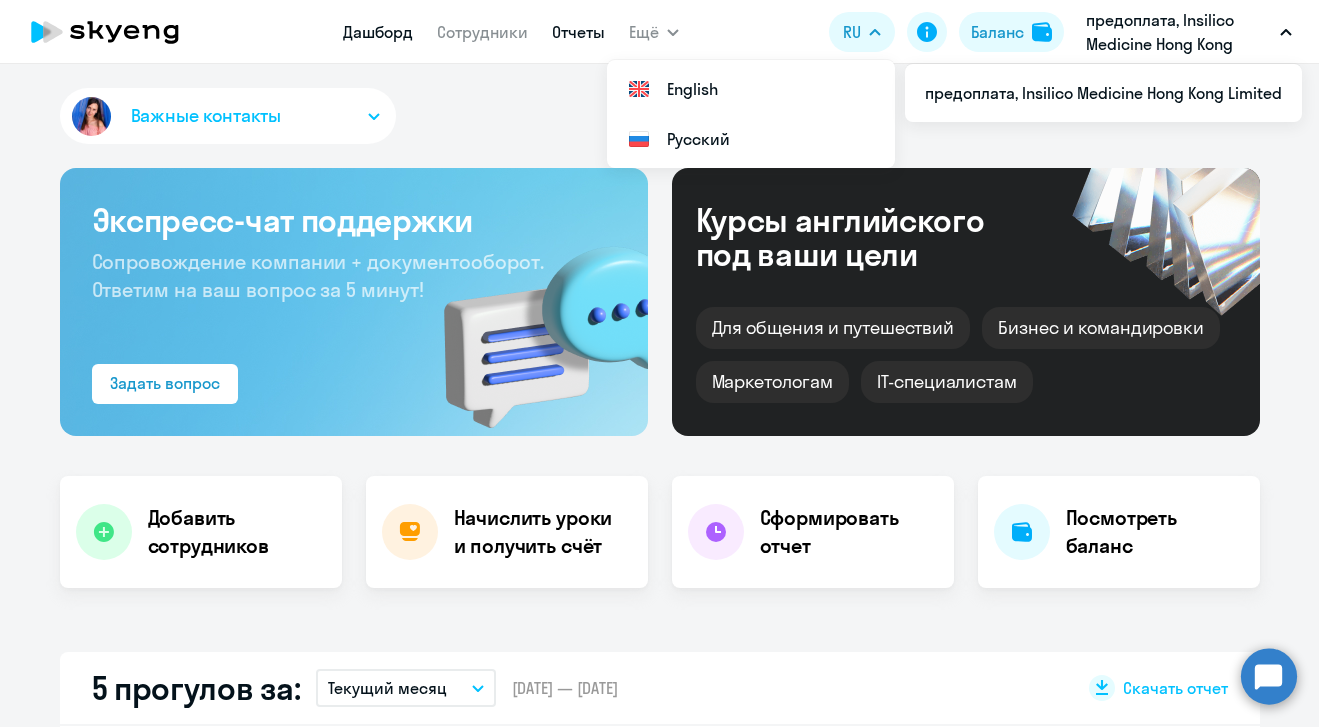 click on "Отчеты" at bounding box center (578, 32) 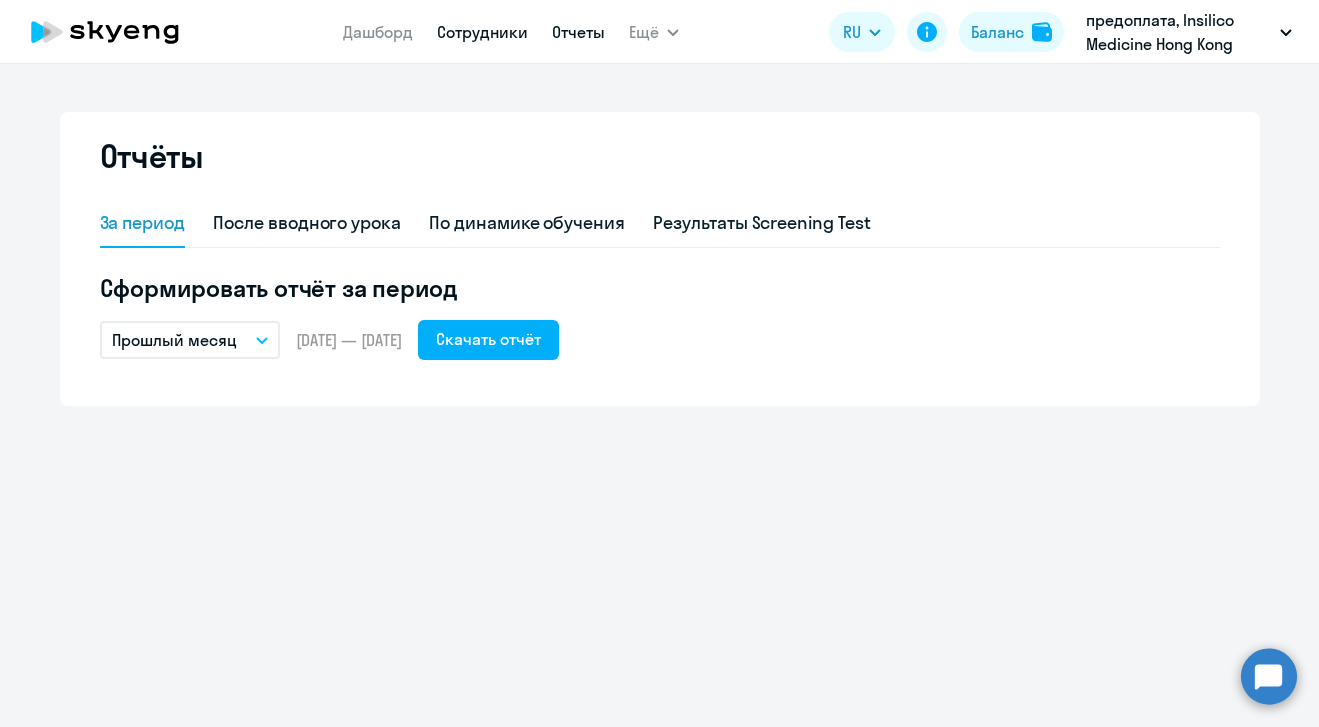 click on "Сотрудники" at bounding box center (482, 32) 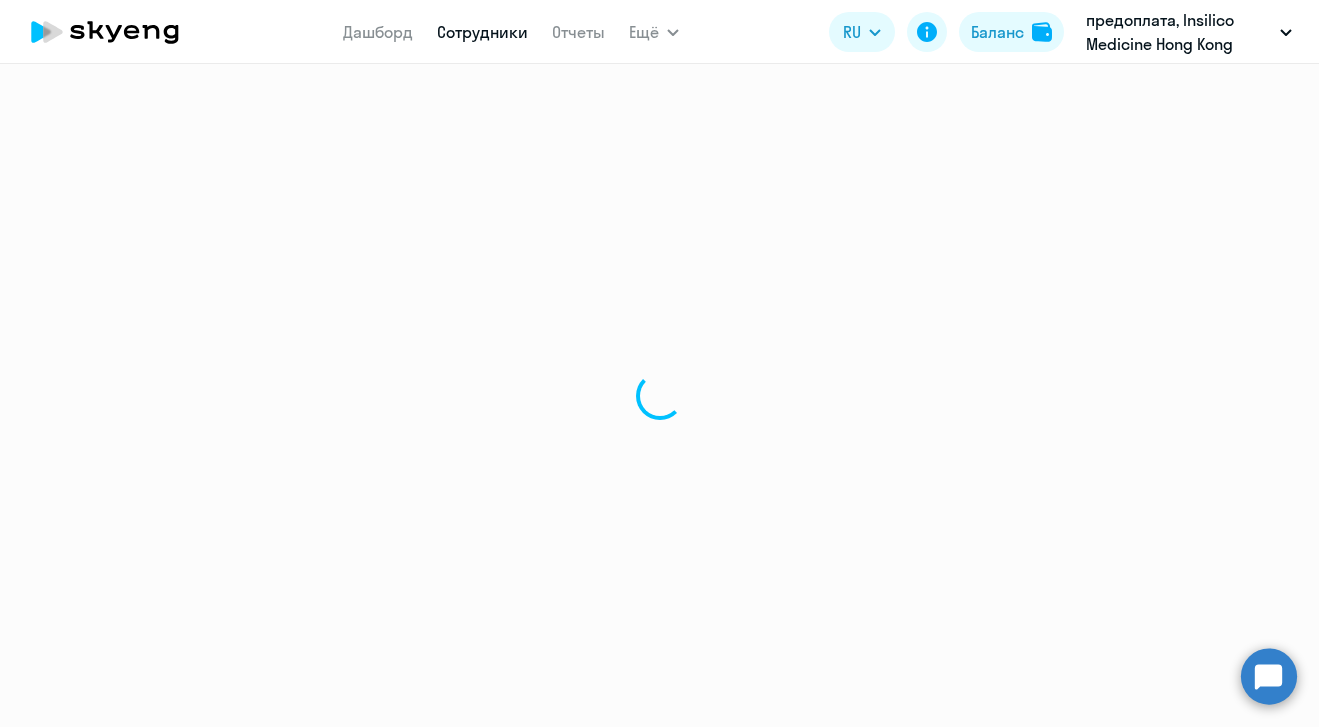 select on "30" 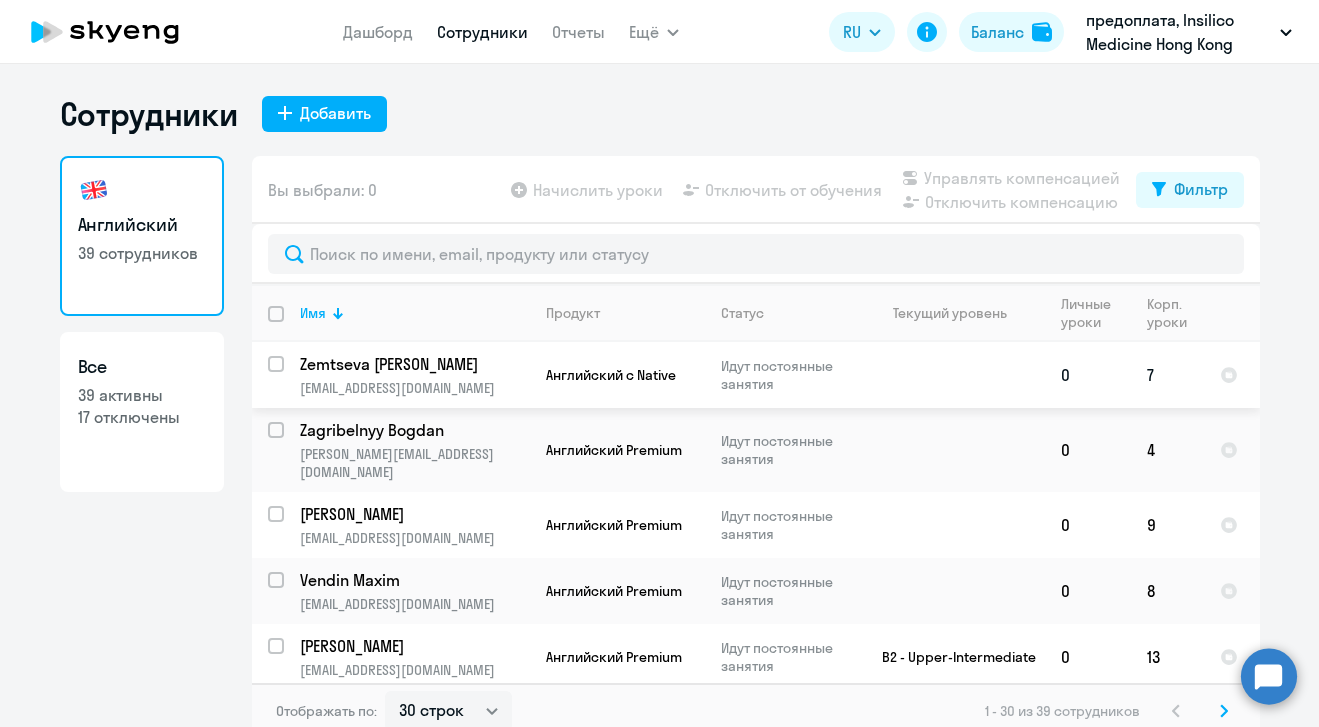 click on "Zemtseva Ekaterina [EMAIL_ADDRESS][DOMAIN_NAME]" 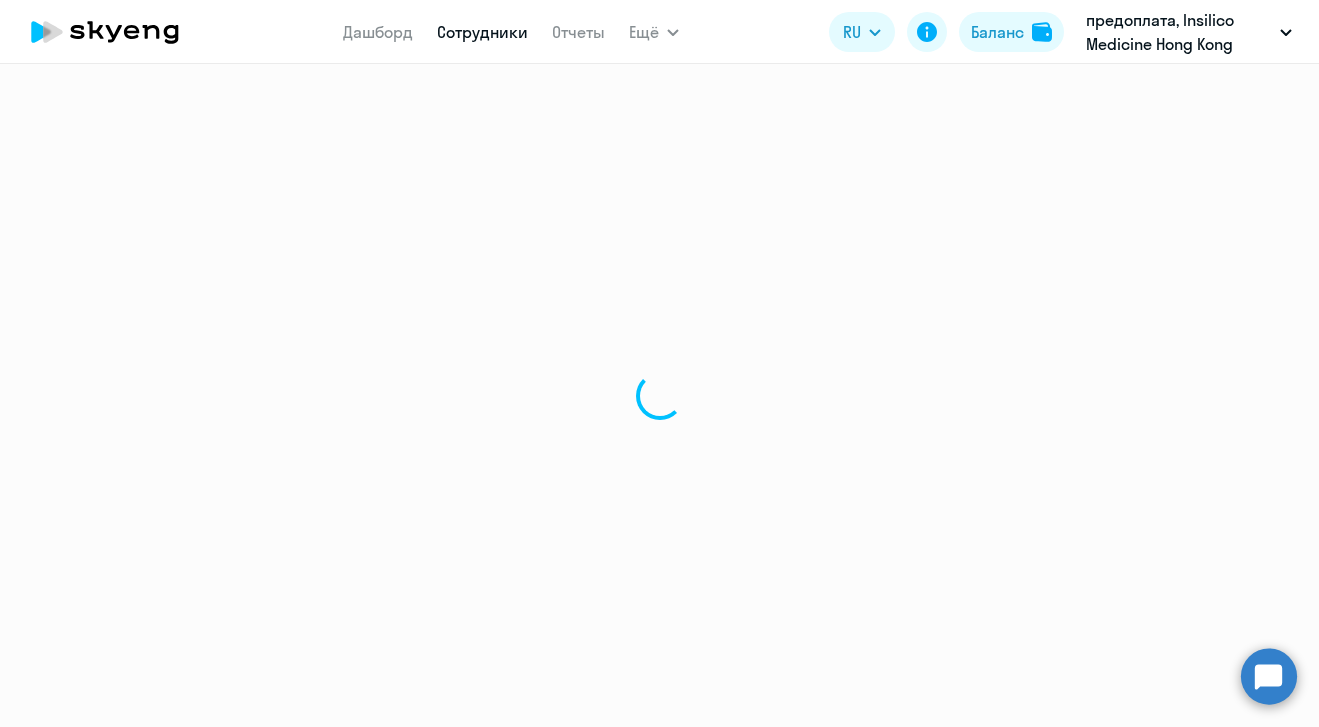 select on "english" 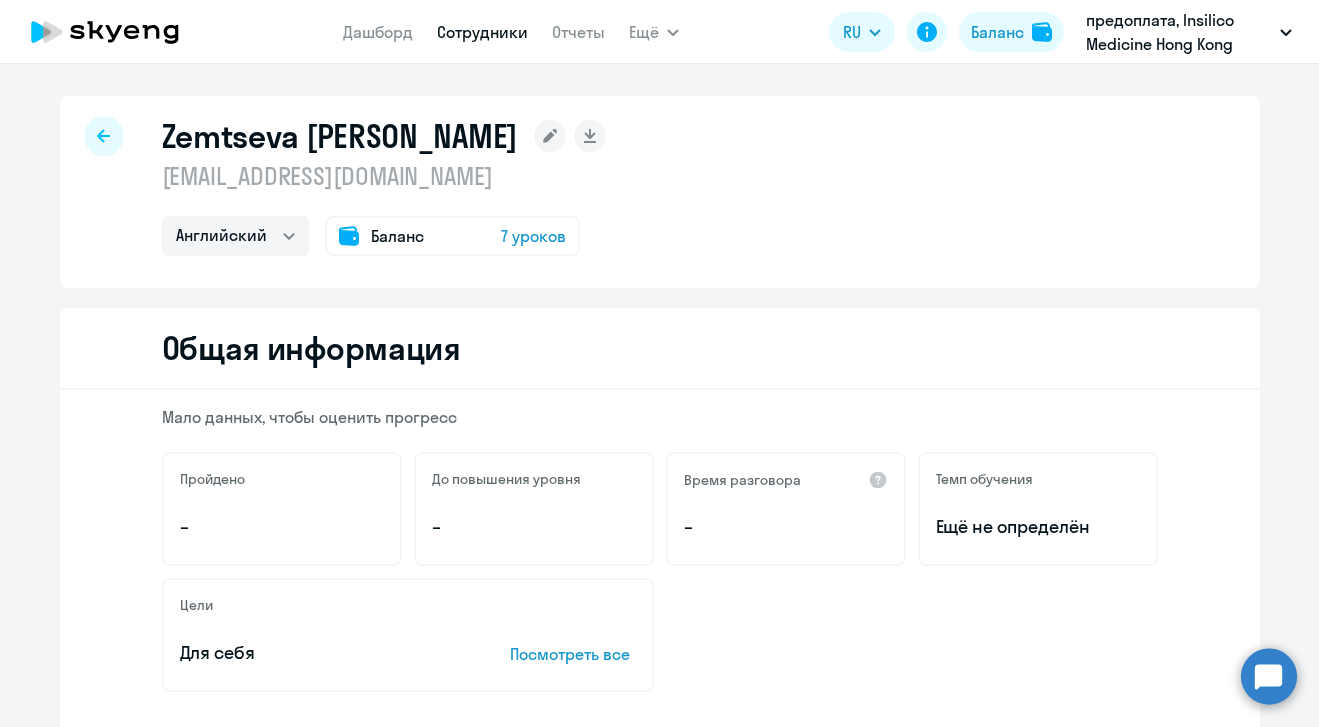 scroll, scrollTop: 0, scrollLeft: 0, axis: both 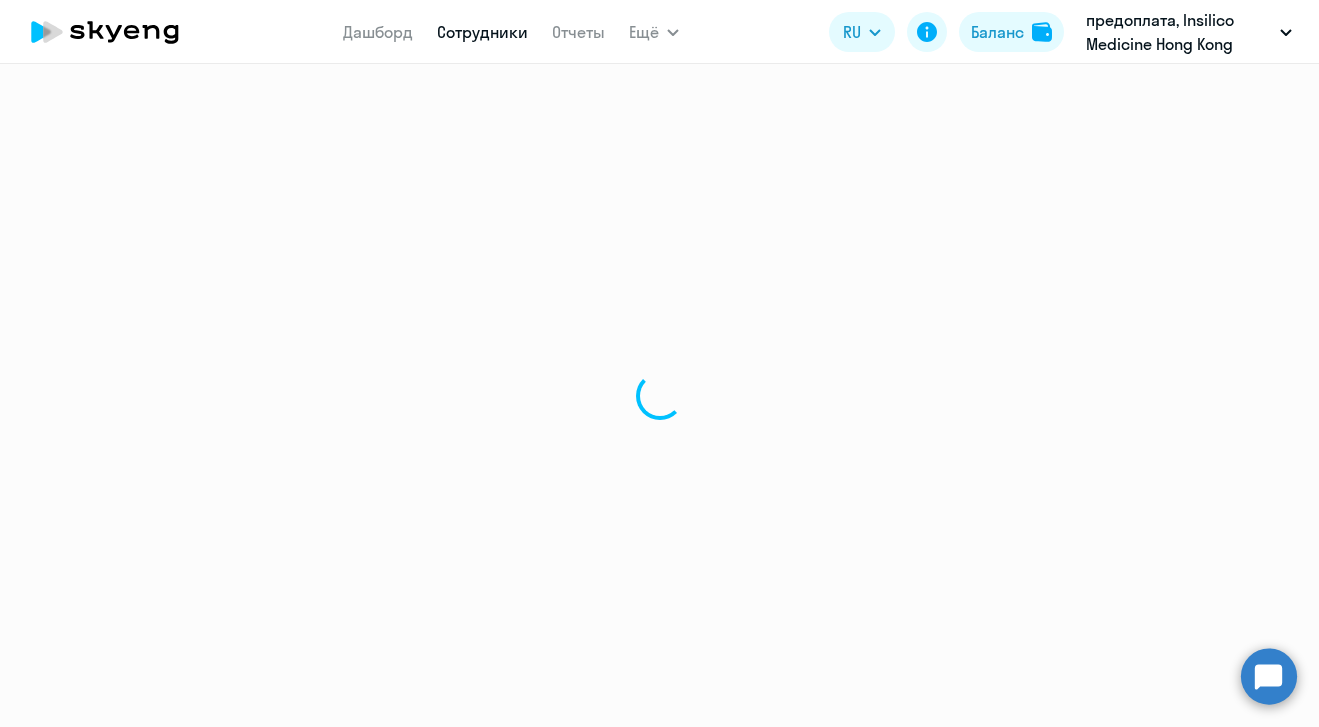 select on "30" 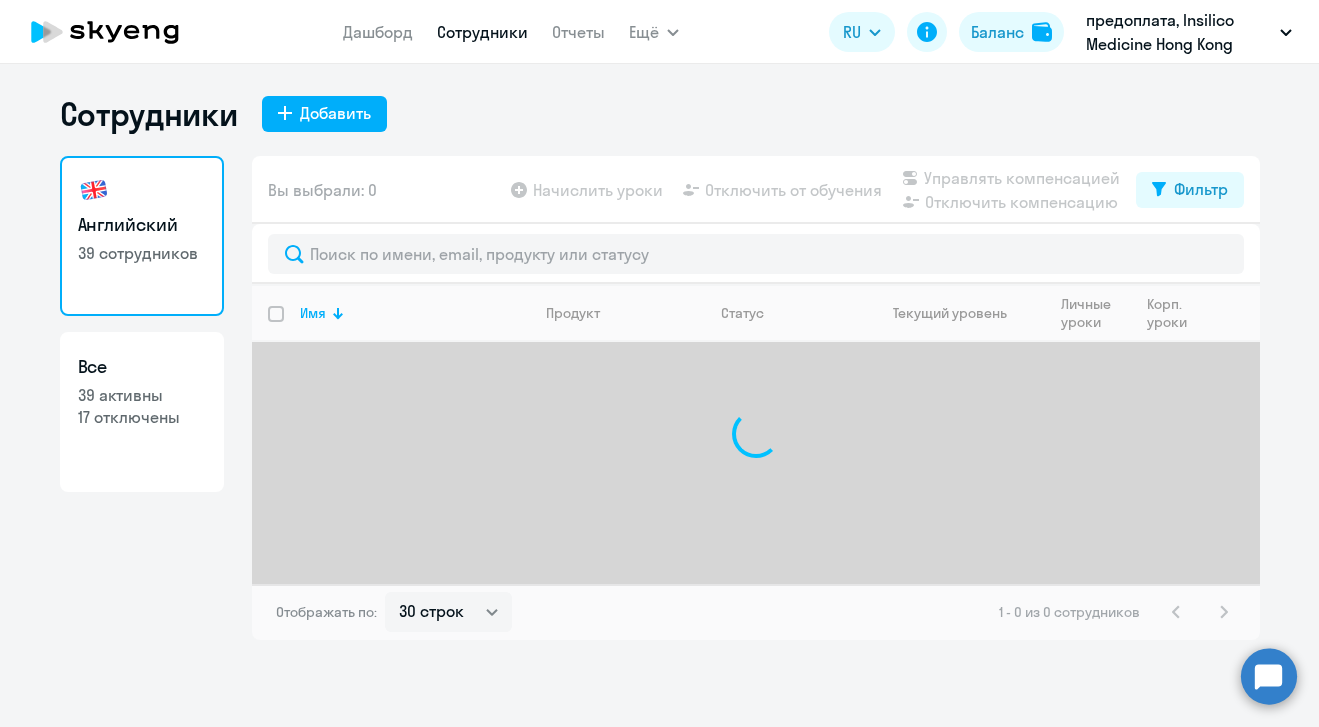 click on "Сотрудники
Добавить" 